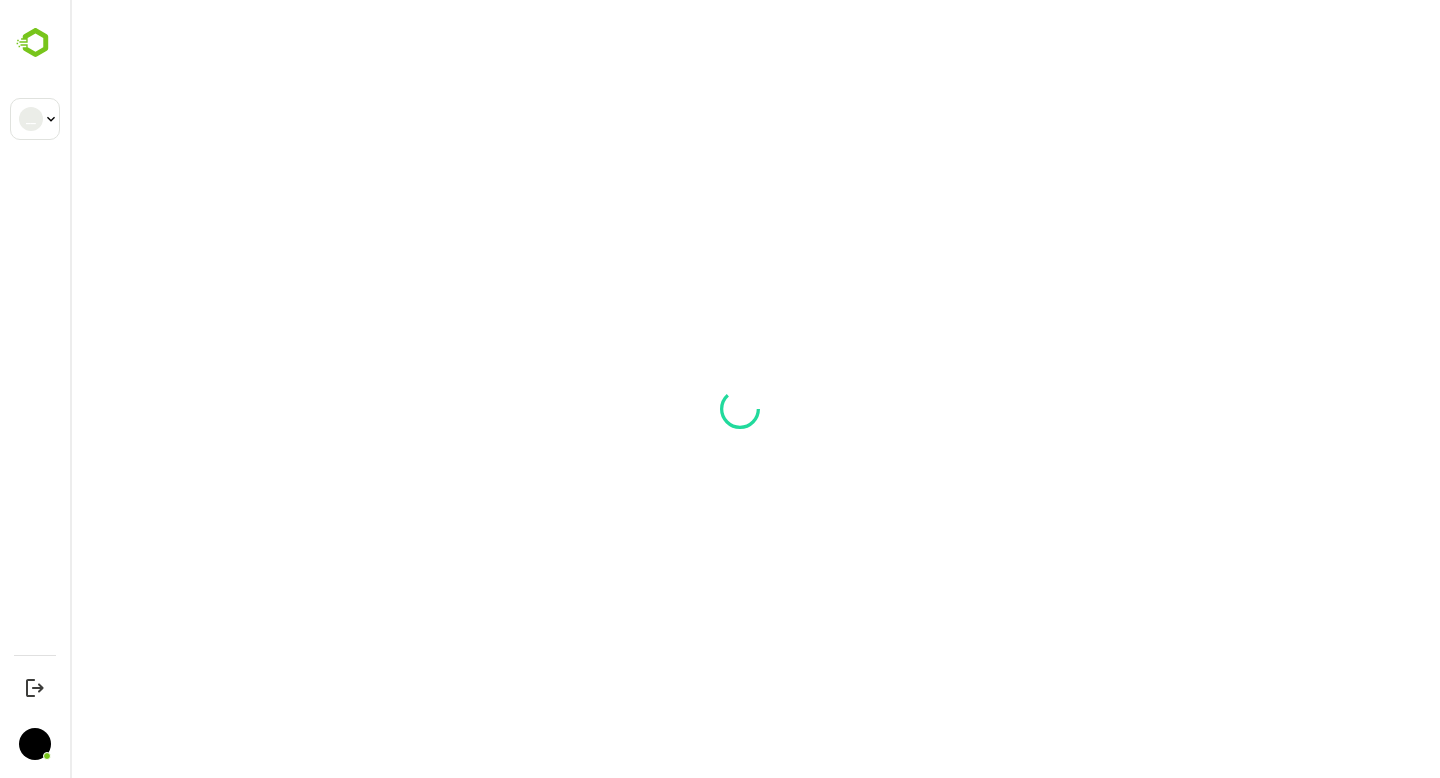 scroll, scrollTop: 0, scrollLeft: 0, axis: both 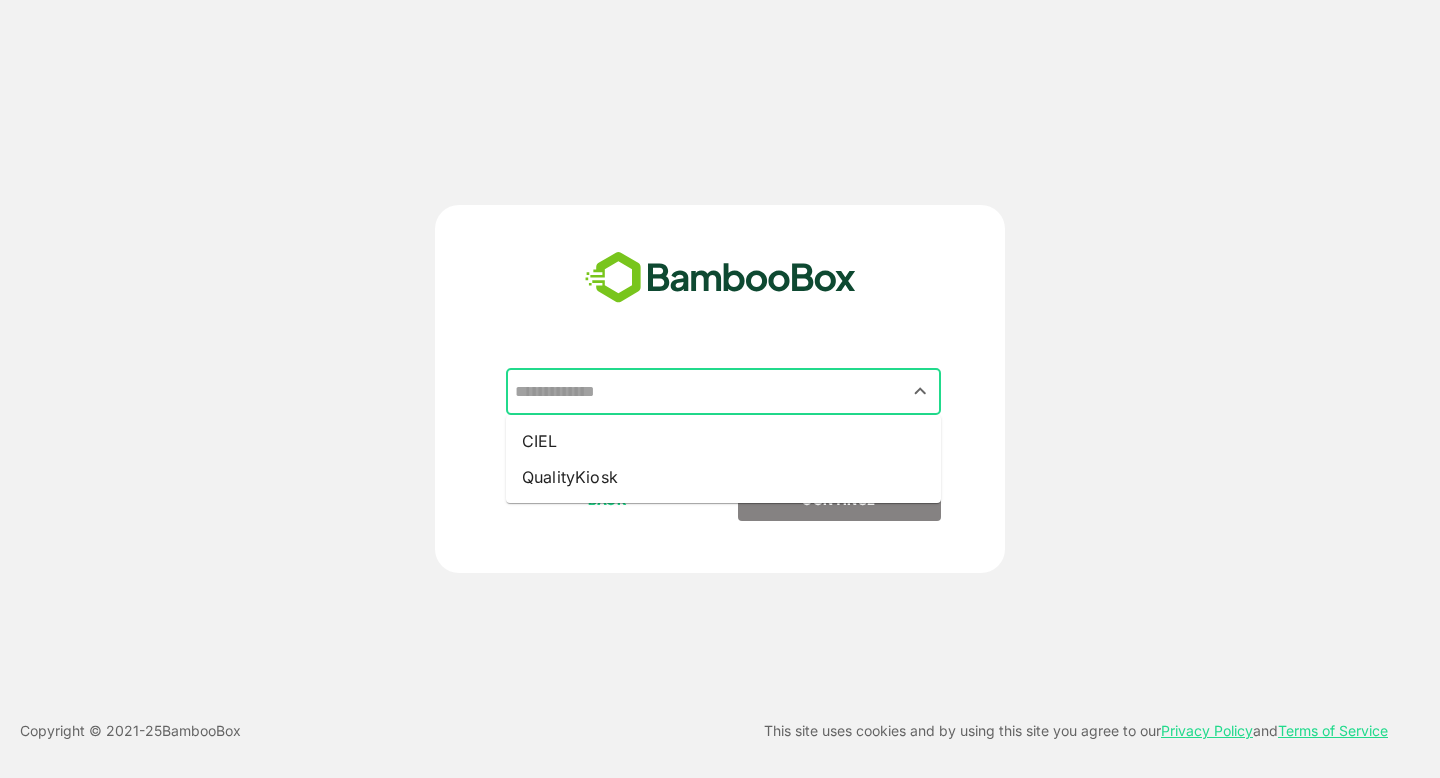 click at bounding box center [723, 392] 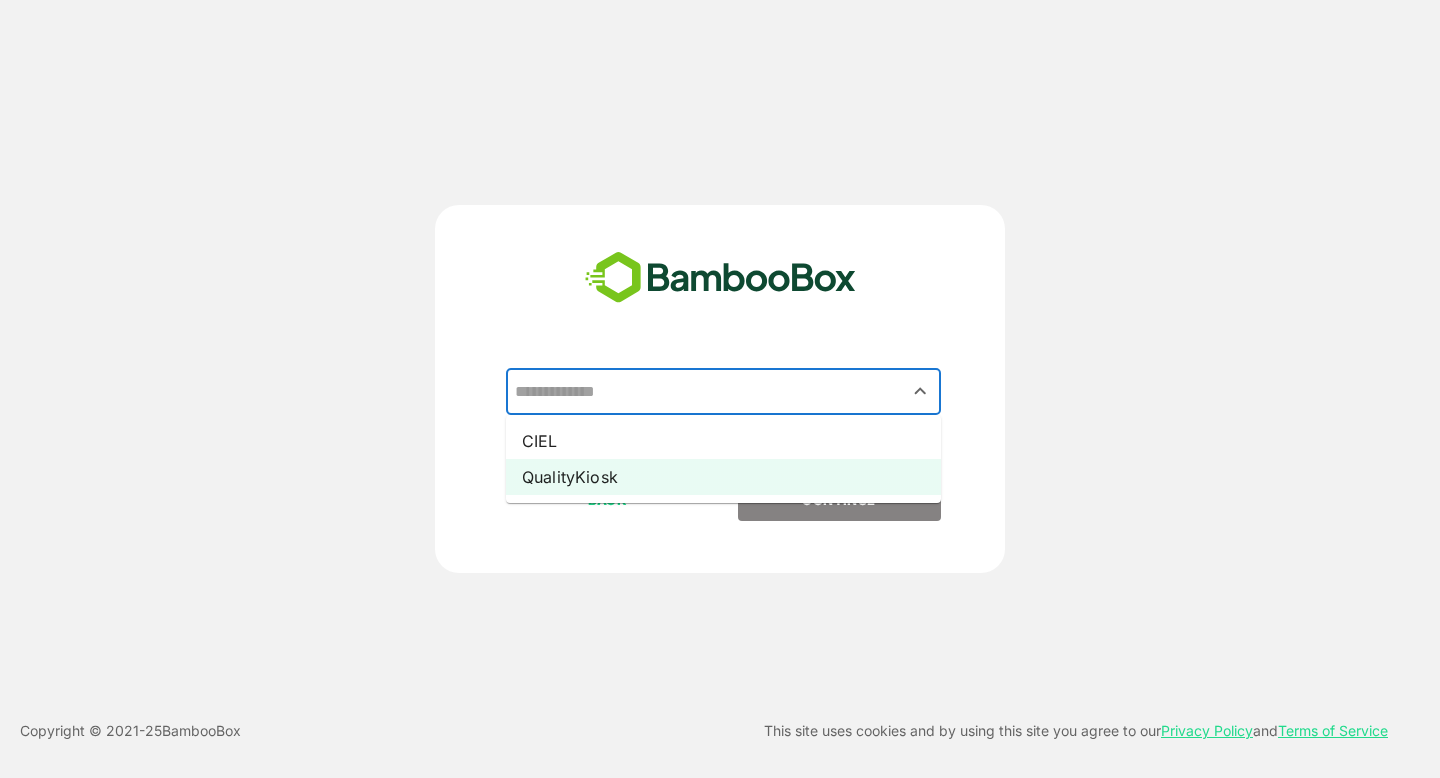 click on "QualityKiosk" at bounding box center (723, 477) 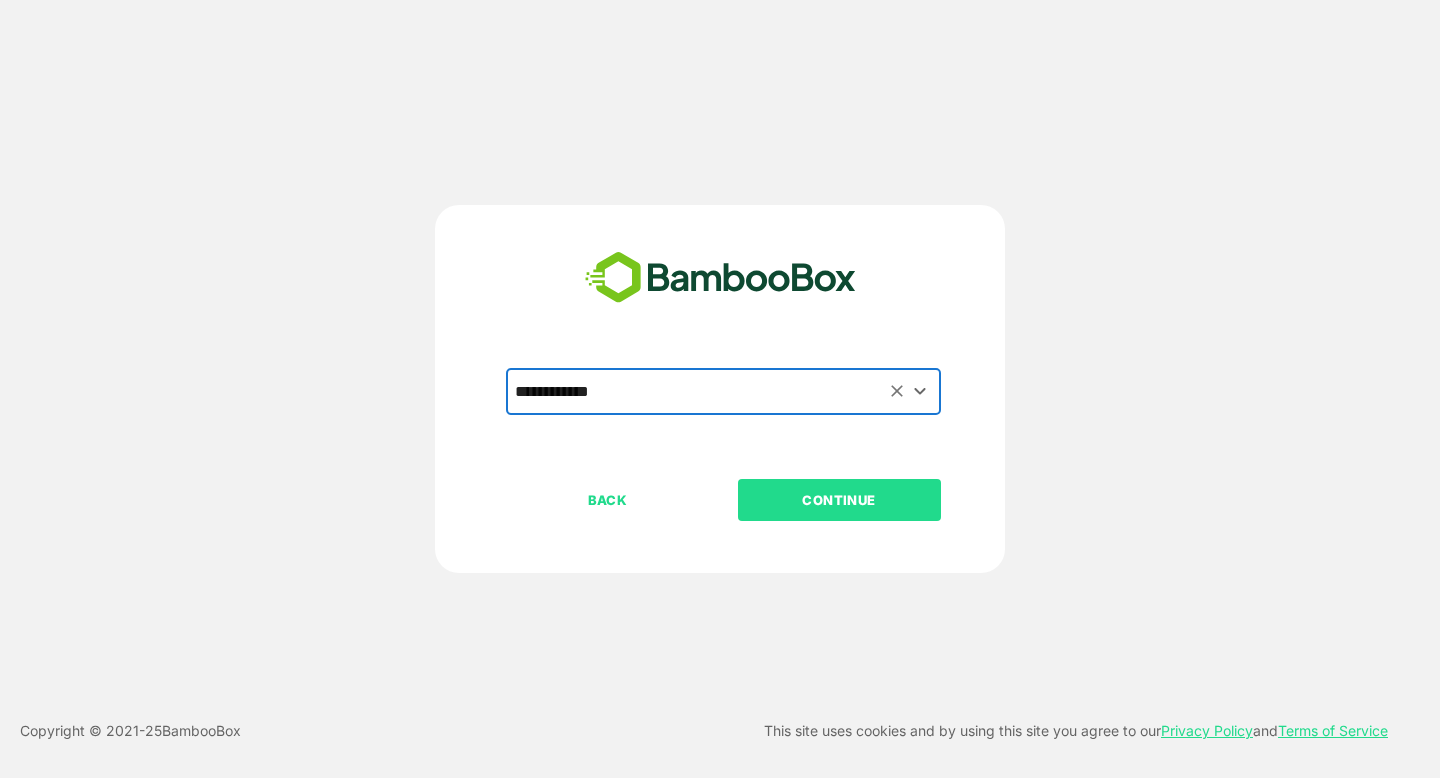 click on "CONTINUE" at bounding box center [839, 500] 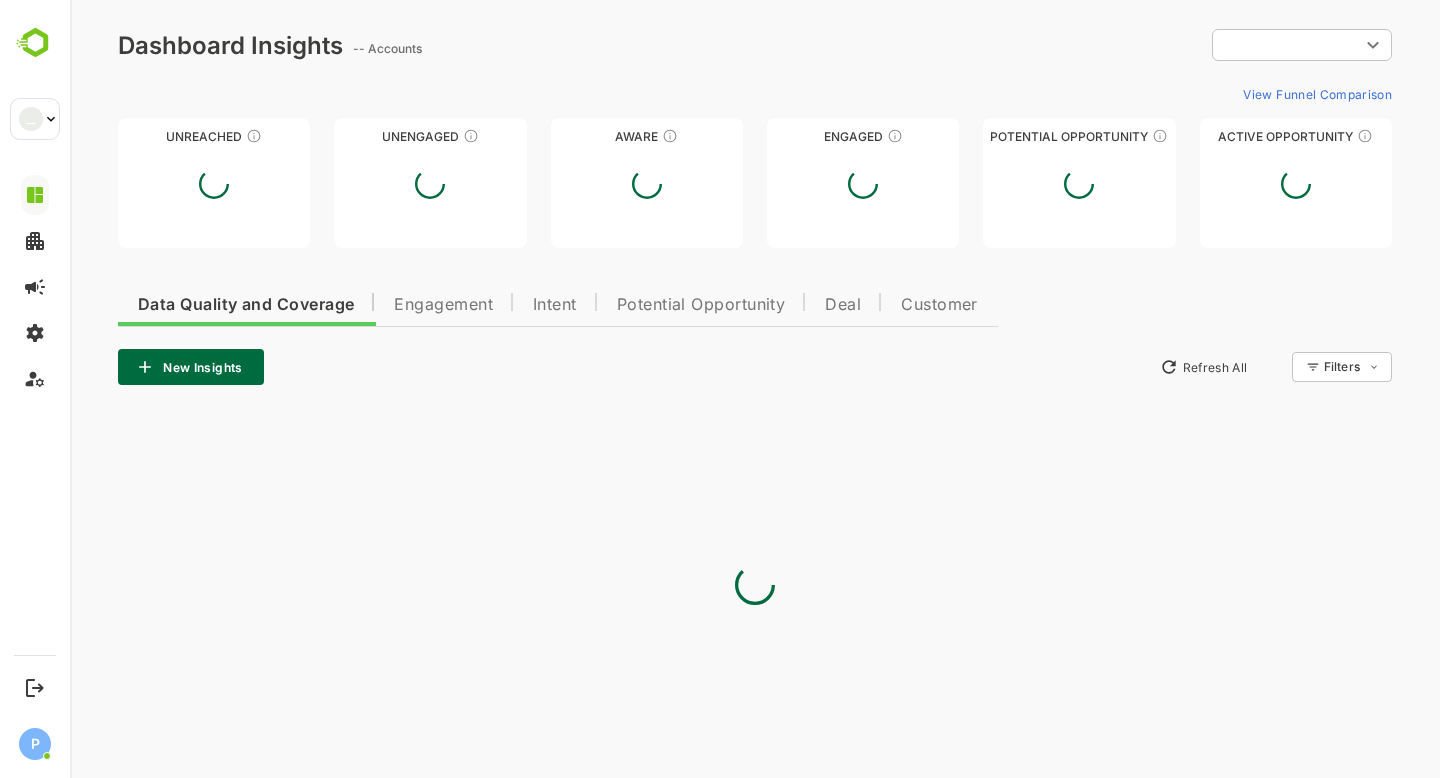 scroll, scrollTop: 0, scrollLeft: 0, axis: both 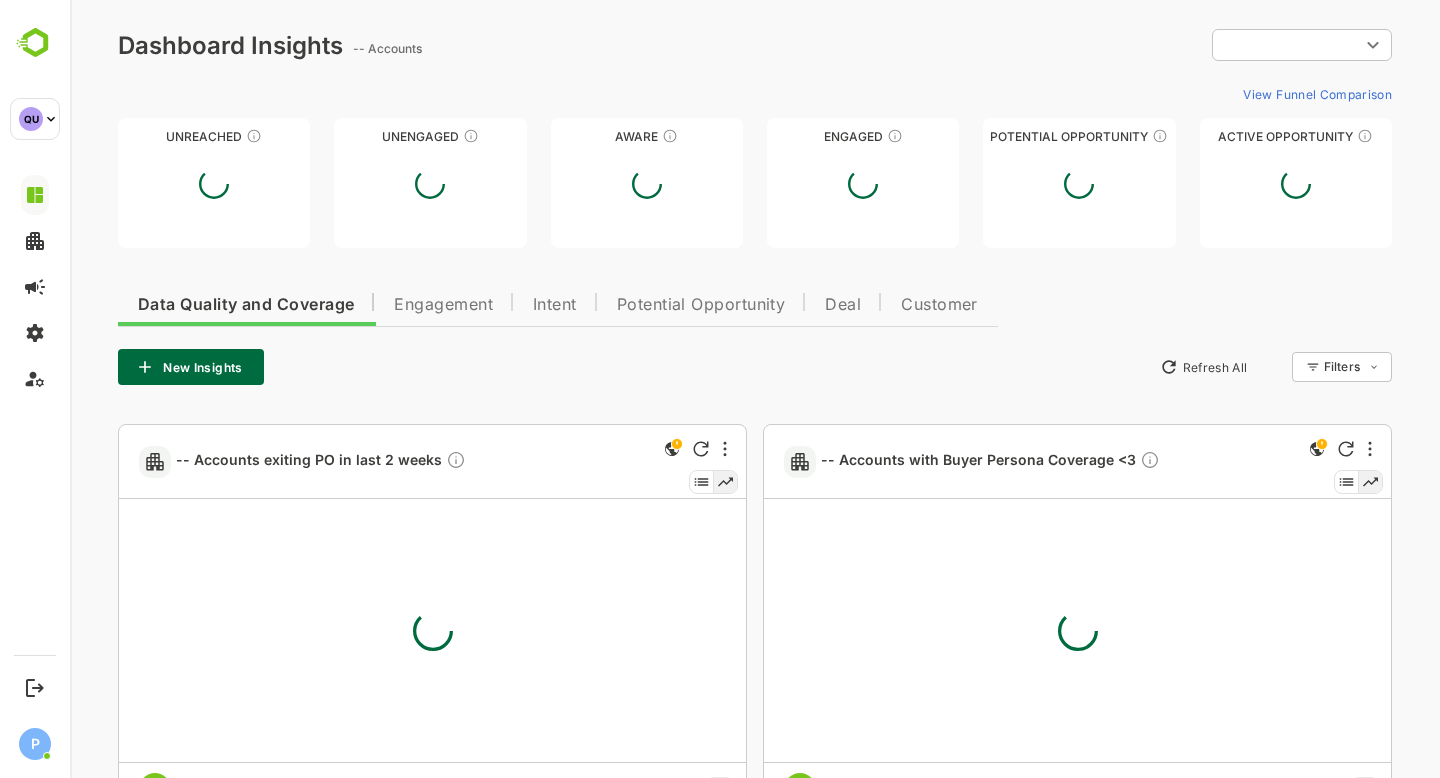 type on "**********" 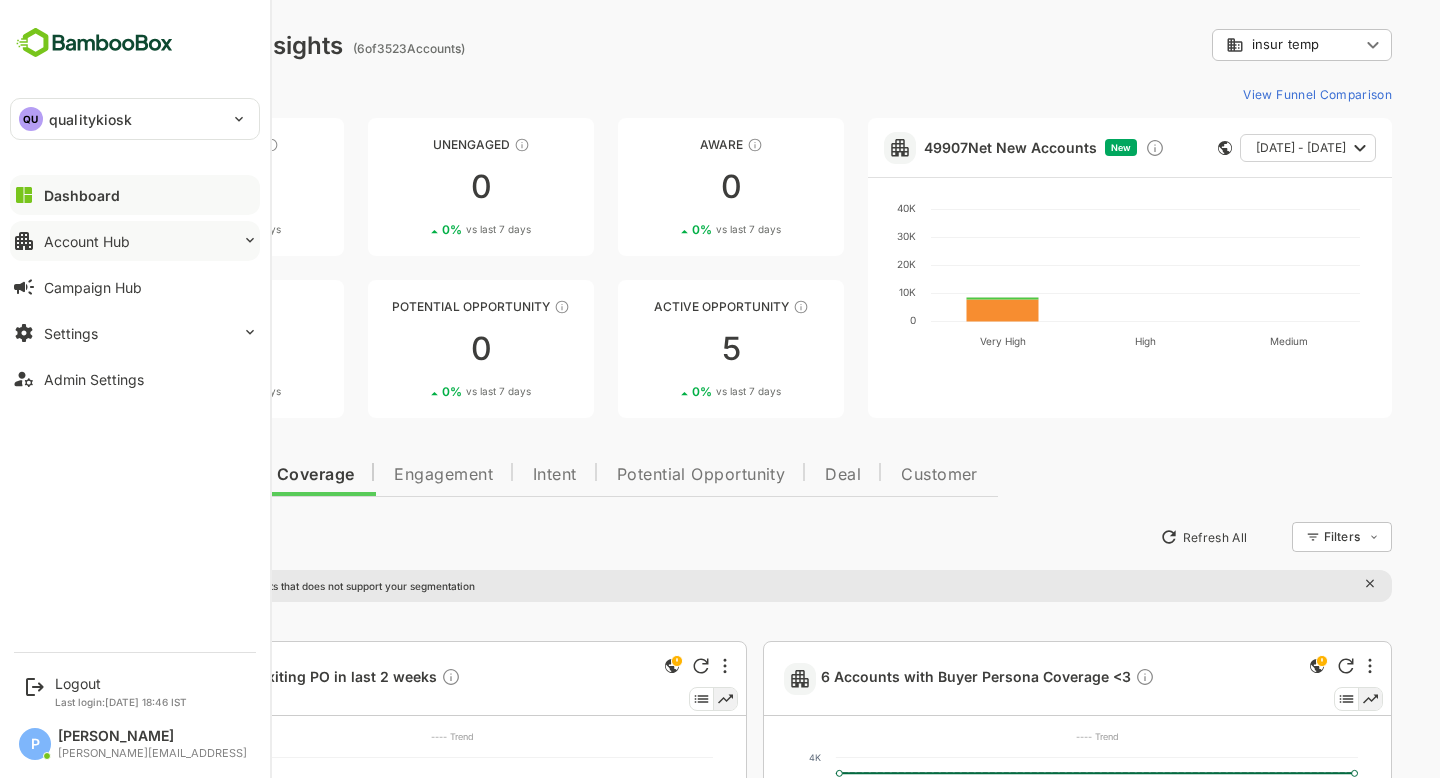 click on "Account Hub" at bounding box center [87, 241] 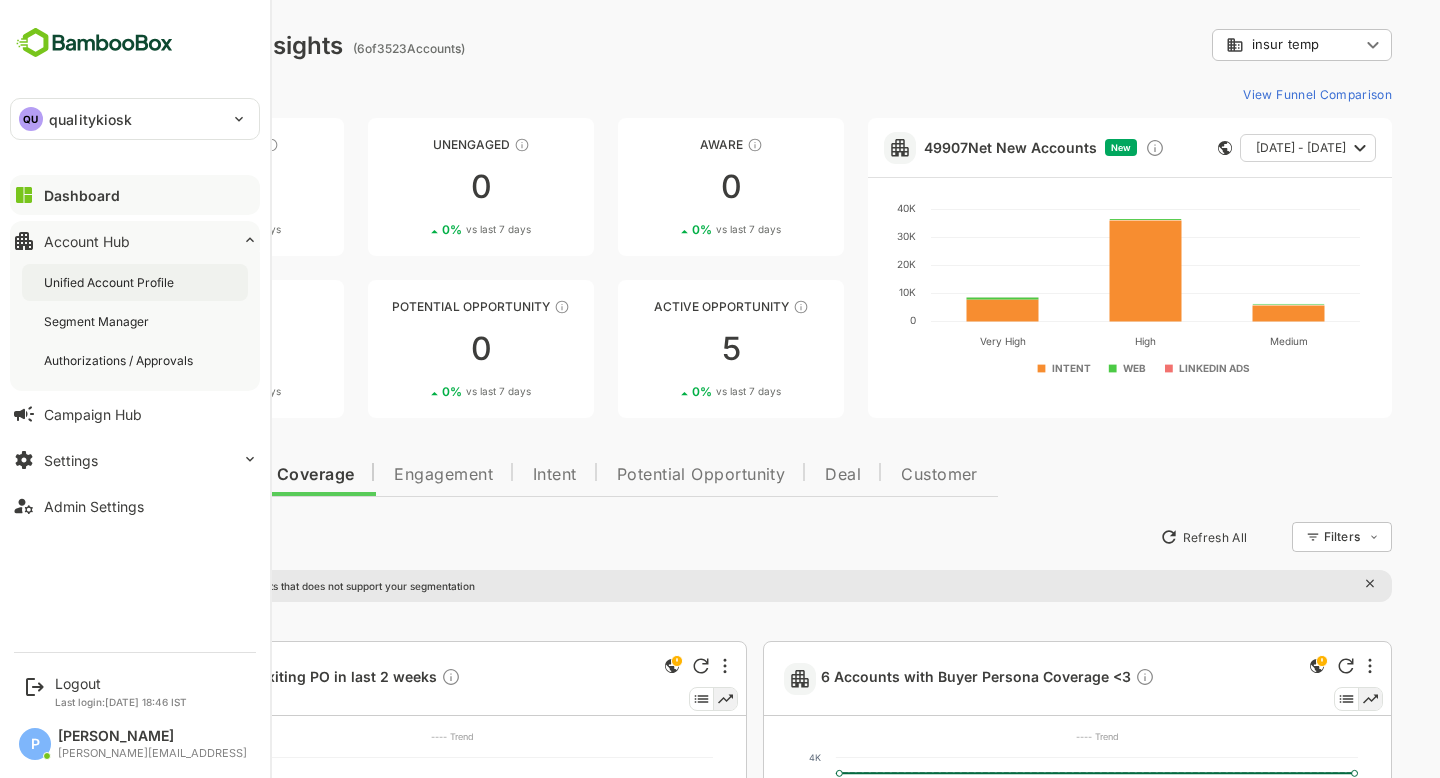click on "Unified Account Profile" at bounding box center (135, 282) 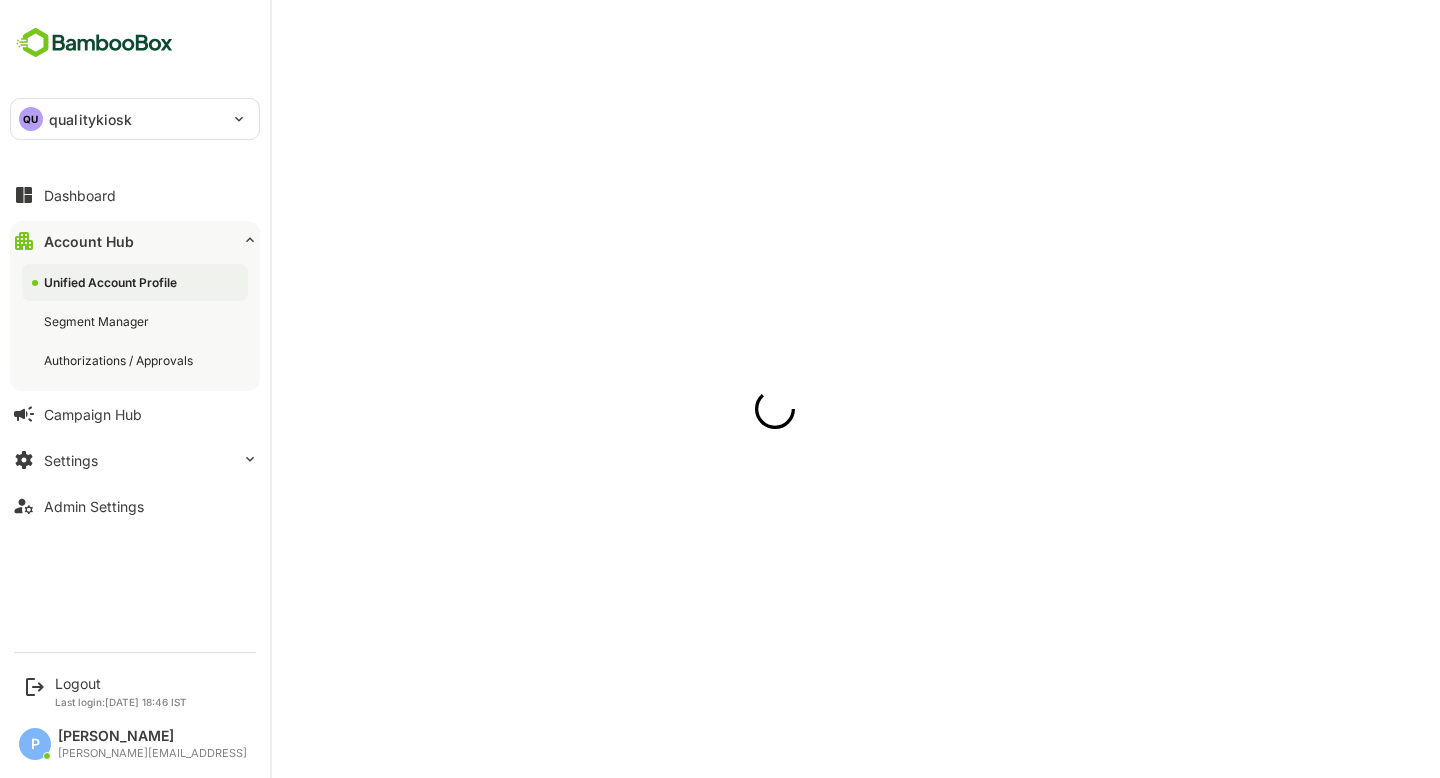 scroll, scrollTop: 0, scrollLeft: 0, axis: both 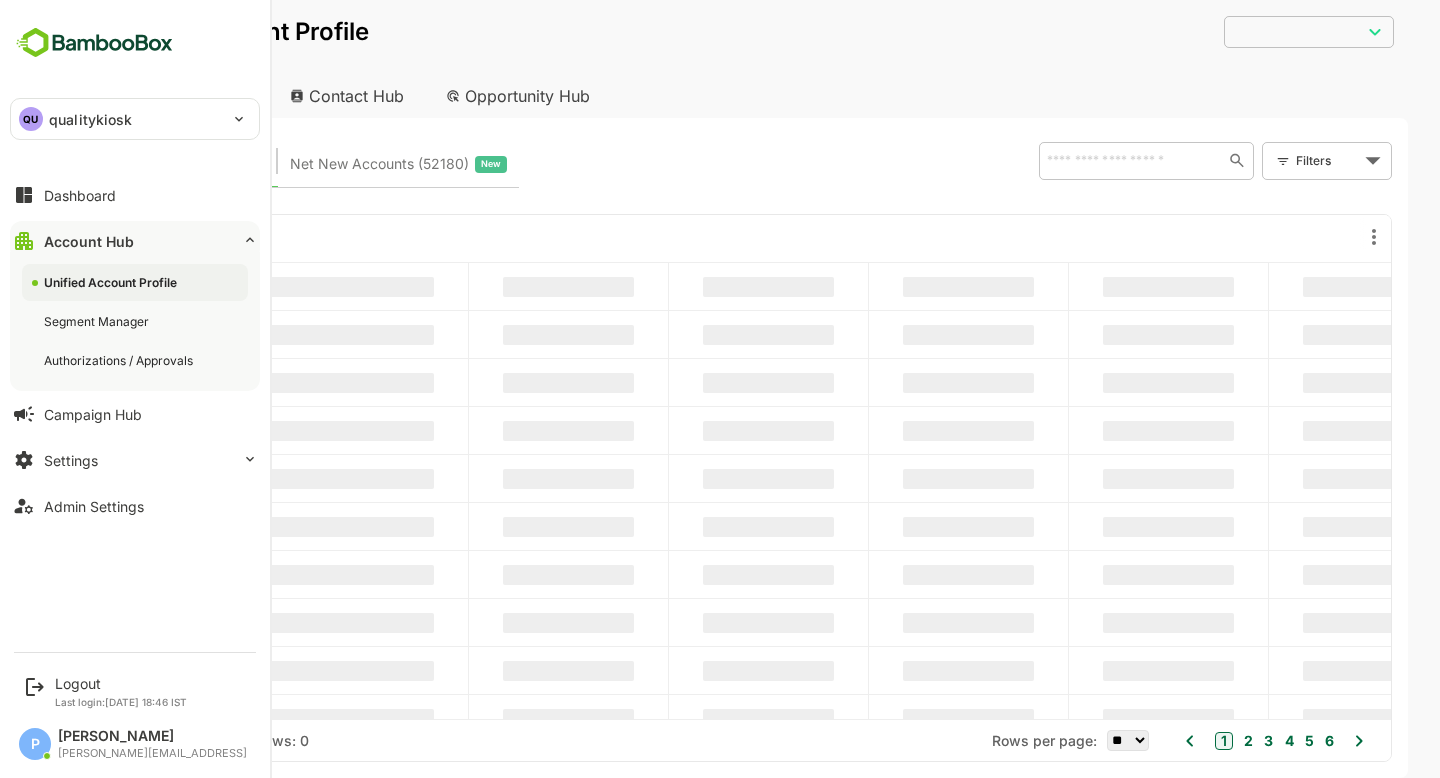 type on "**********" 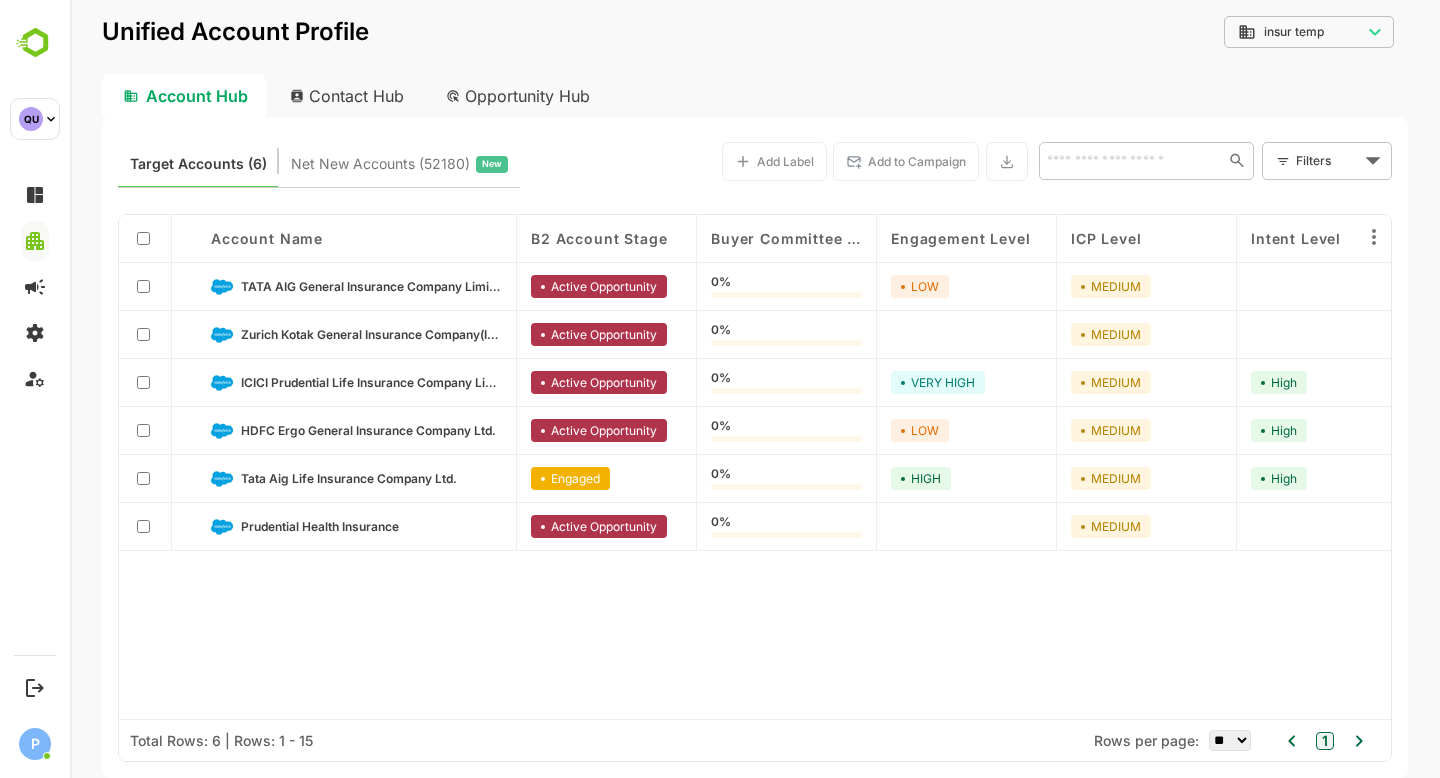 click on "**********" at bounding box center (755, 389) 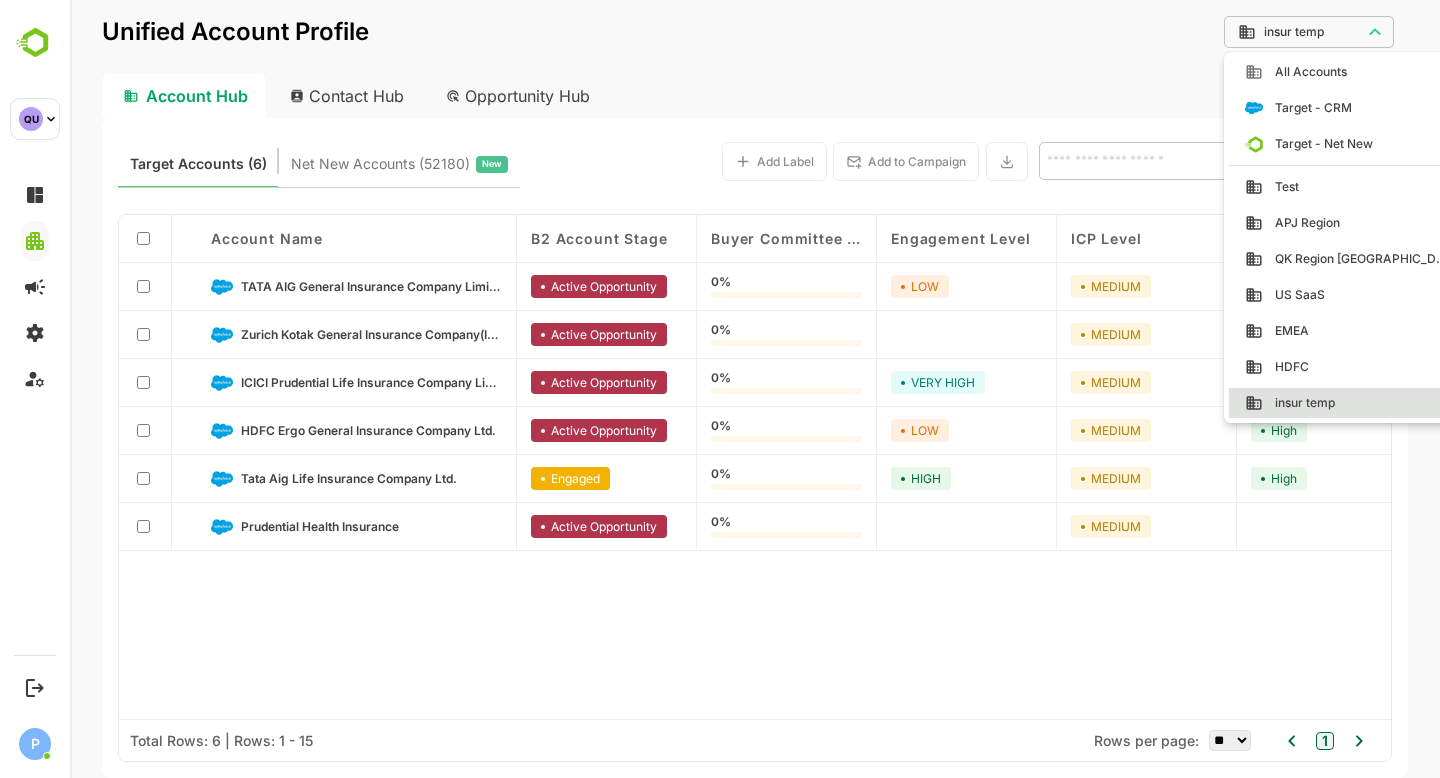 click at bounding box center (755, 389) 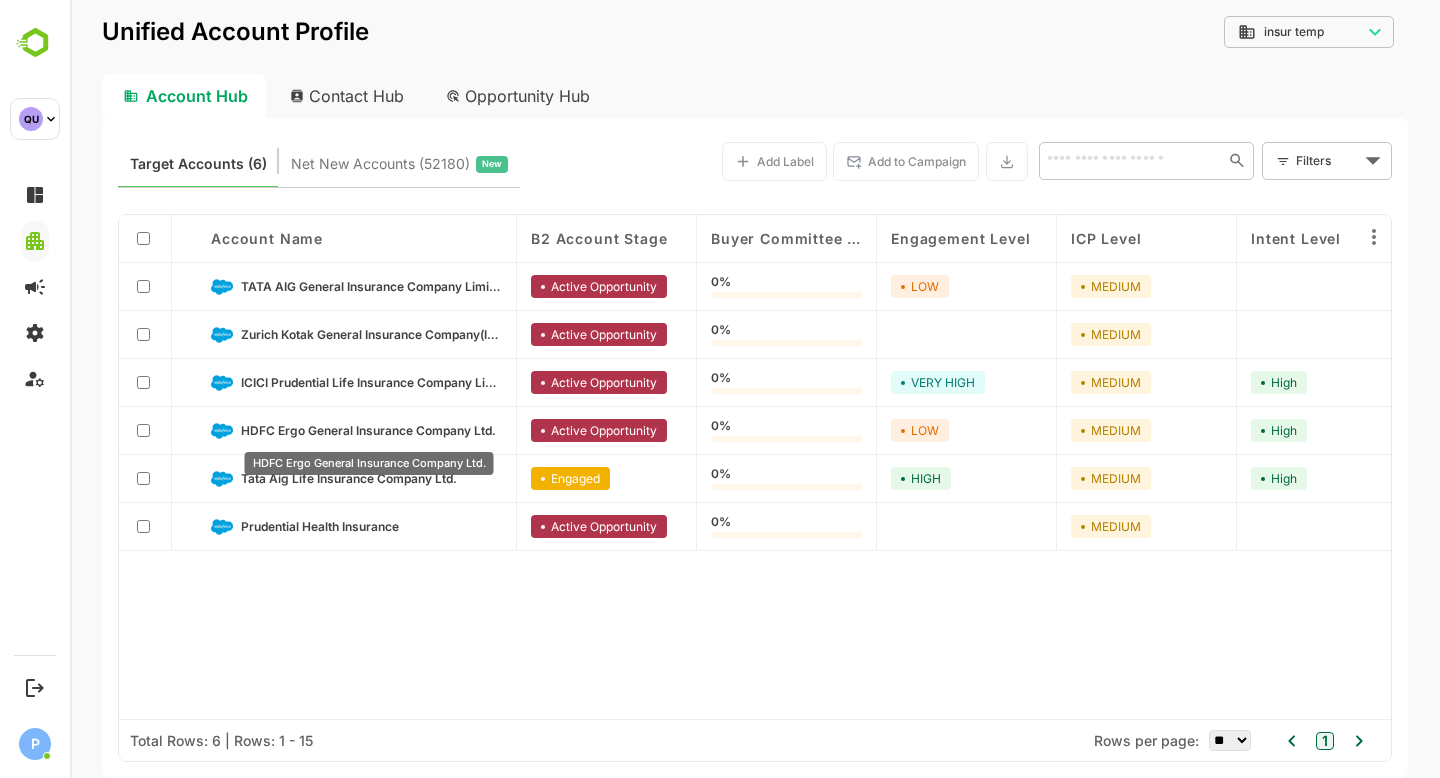 click on "HDFC Ergo General Insurance Company Ltd." at bounding box center [368, 430] 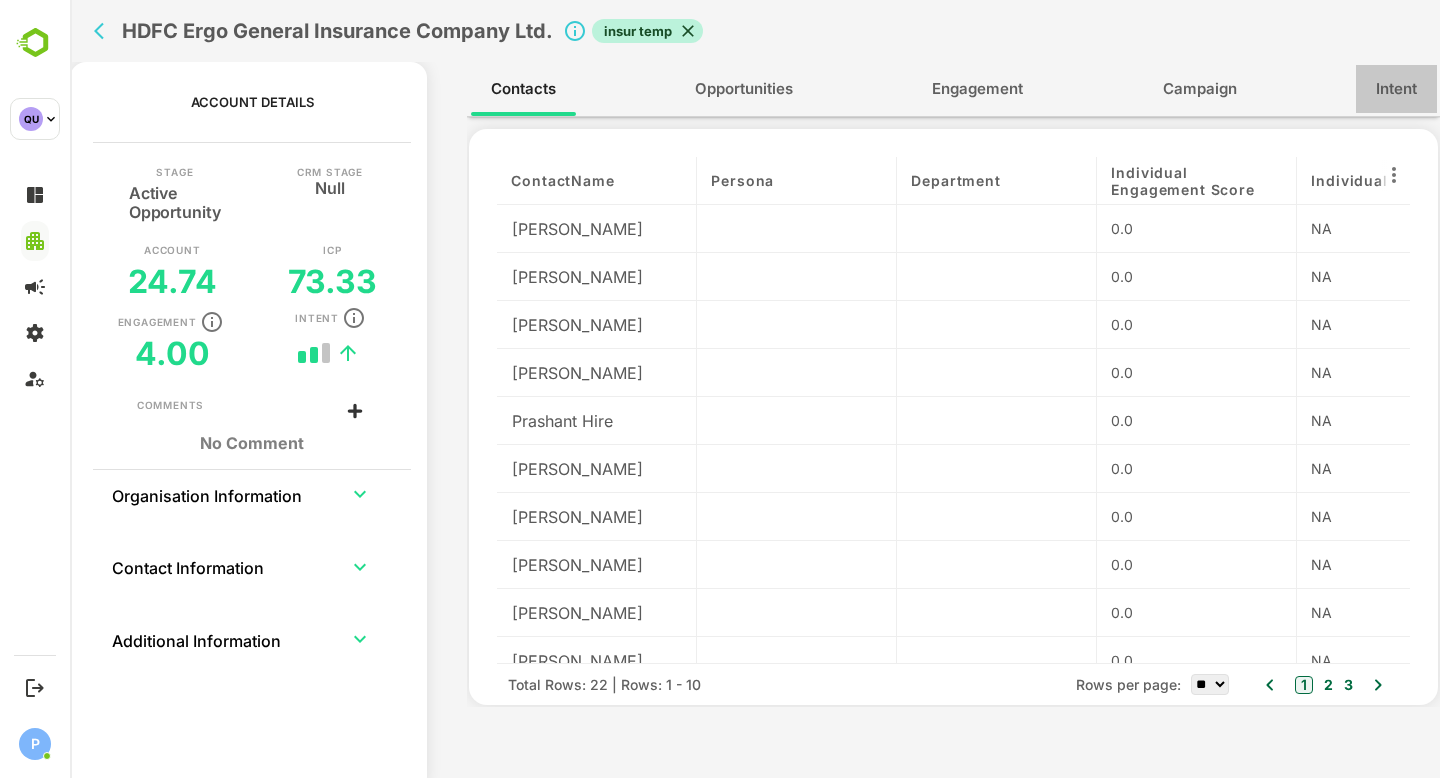 click on "Intent" at bounding box center (1396, 89) 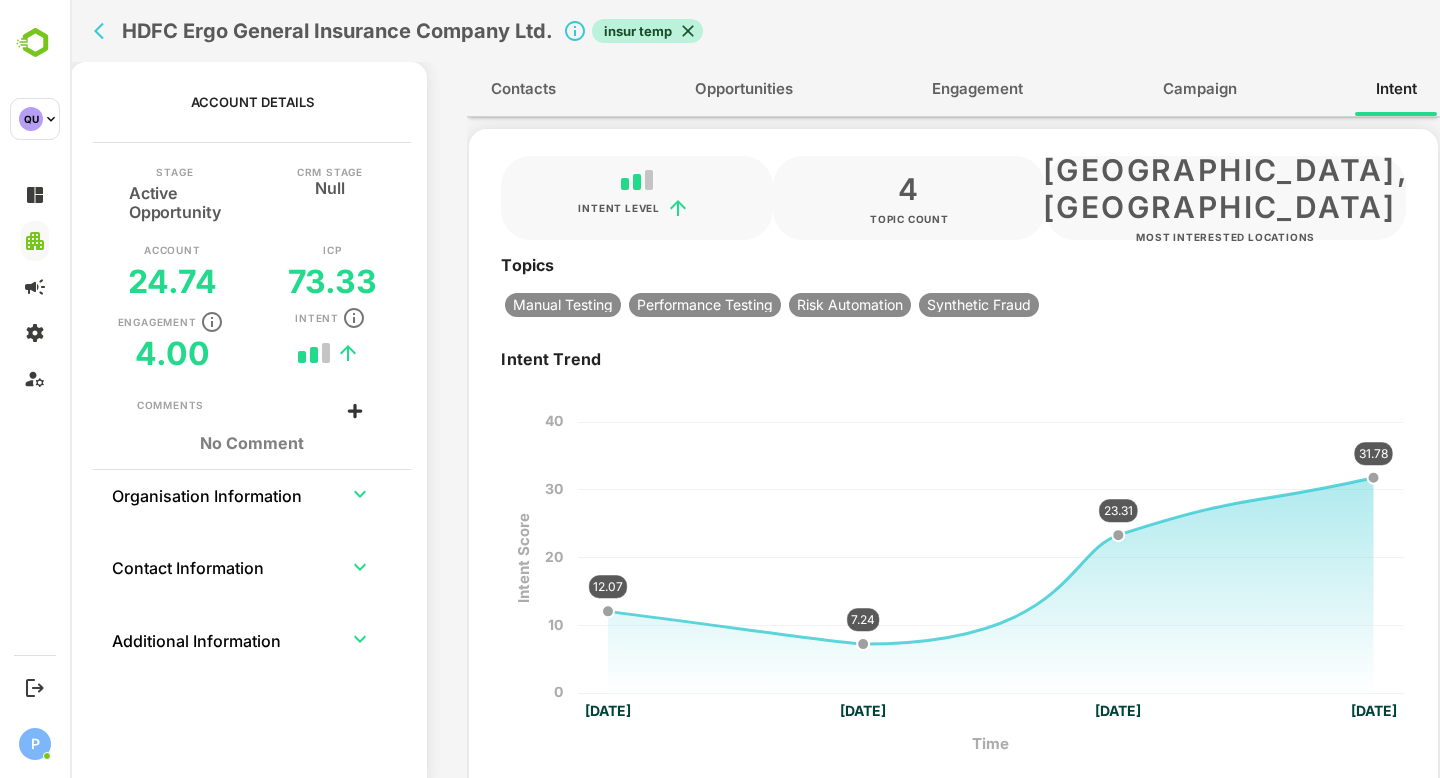click on "[GEOGRAPHIC_DATA], [GEOGRAPHIC_DATA]" at bounding box center (1225, 191) 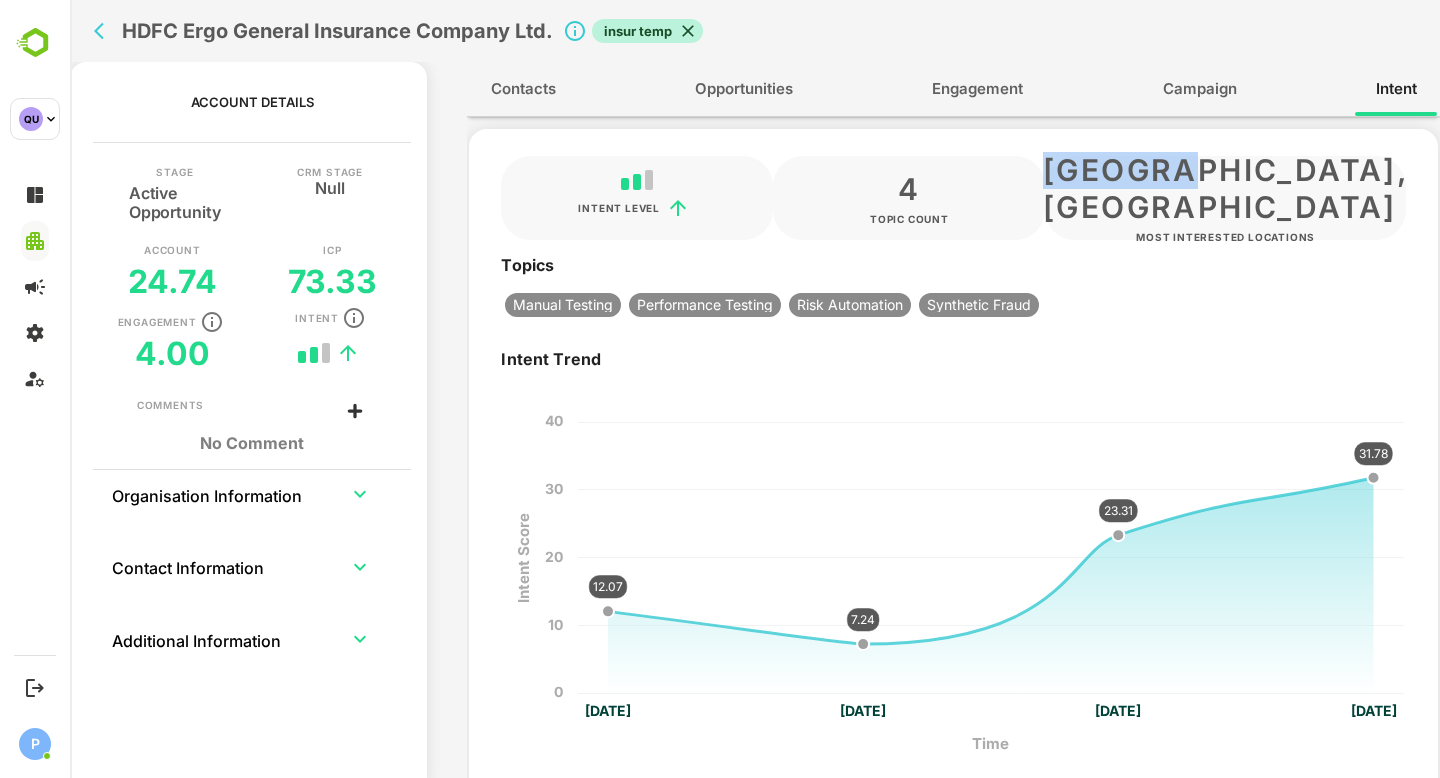 click on "[GEOGRAPHIC_DATA], [GEOGRAPHIC_DATA]" at bounding box center [1225, 191] 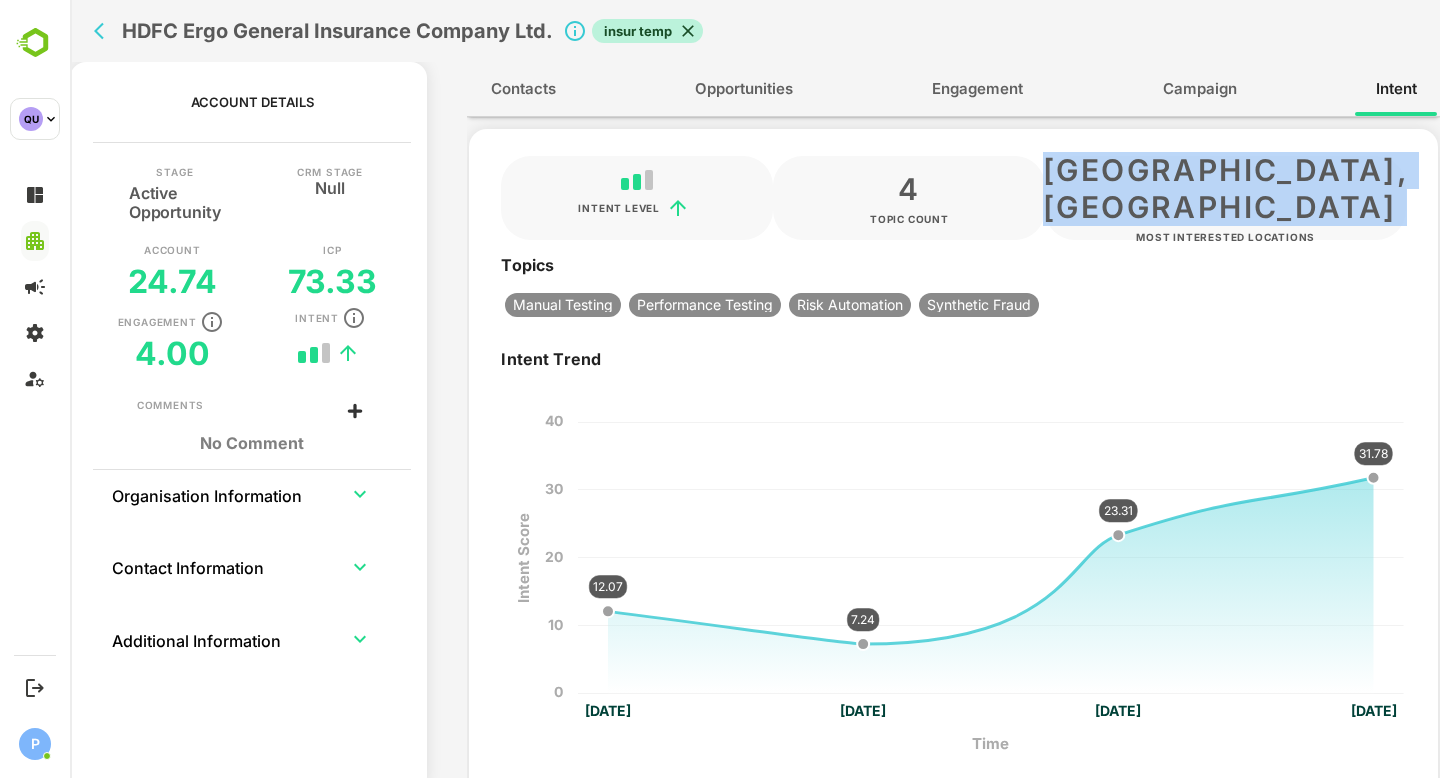 click on "[GEOGRAPHIC_DATA], [GEOGRAPHIC_DATA]" at bounding box center (1225, 191) 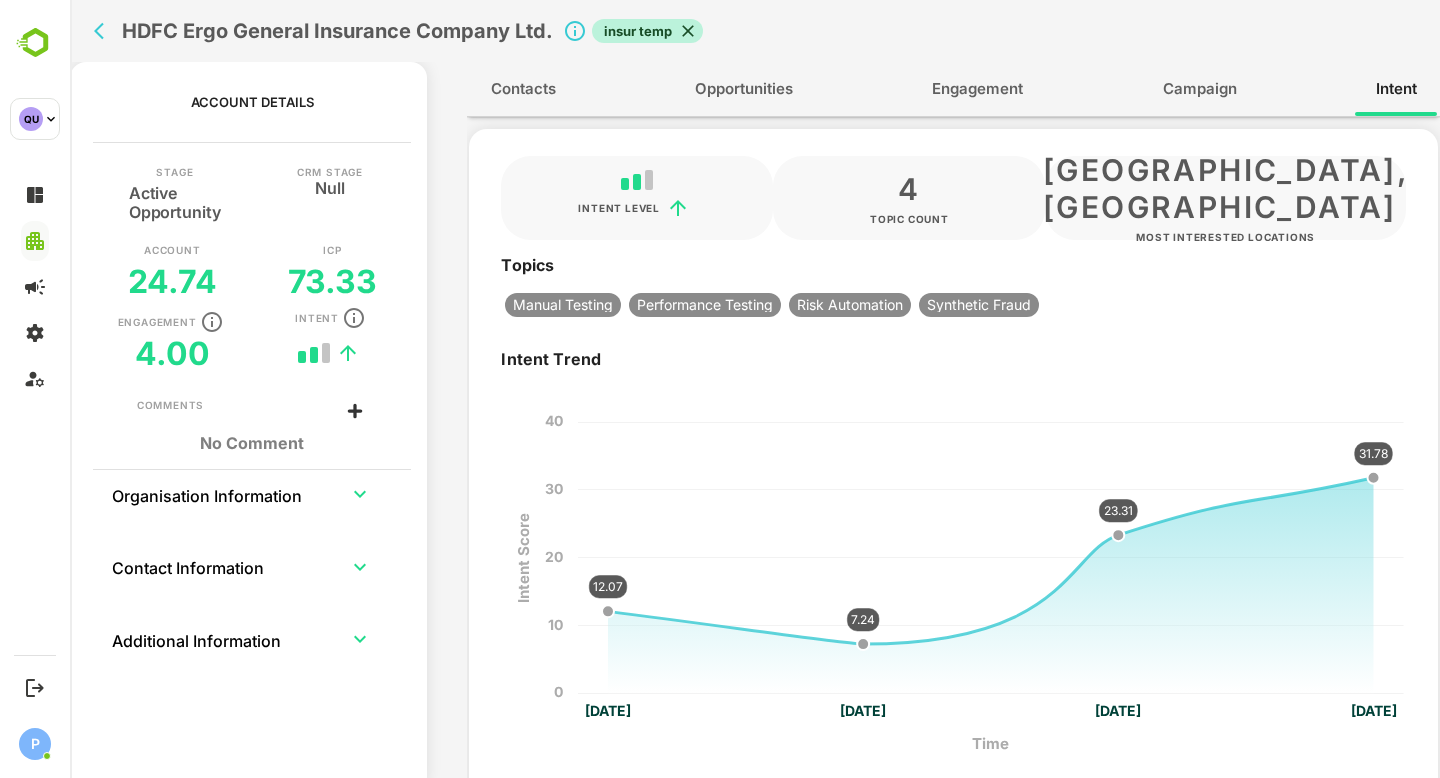 click on "**********" at bounding box center [953, 775] 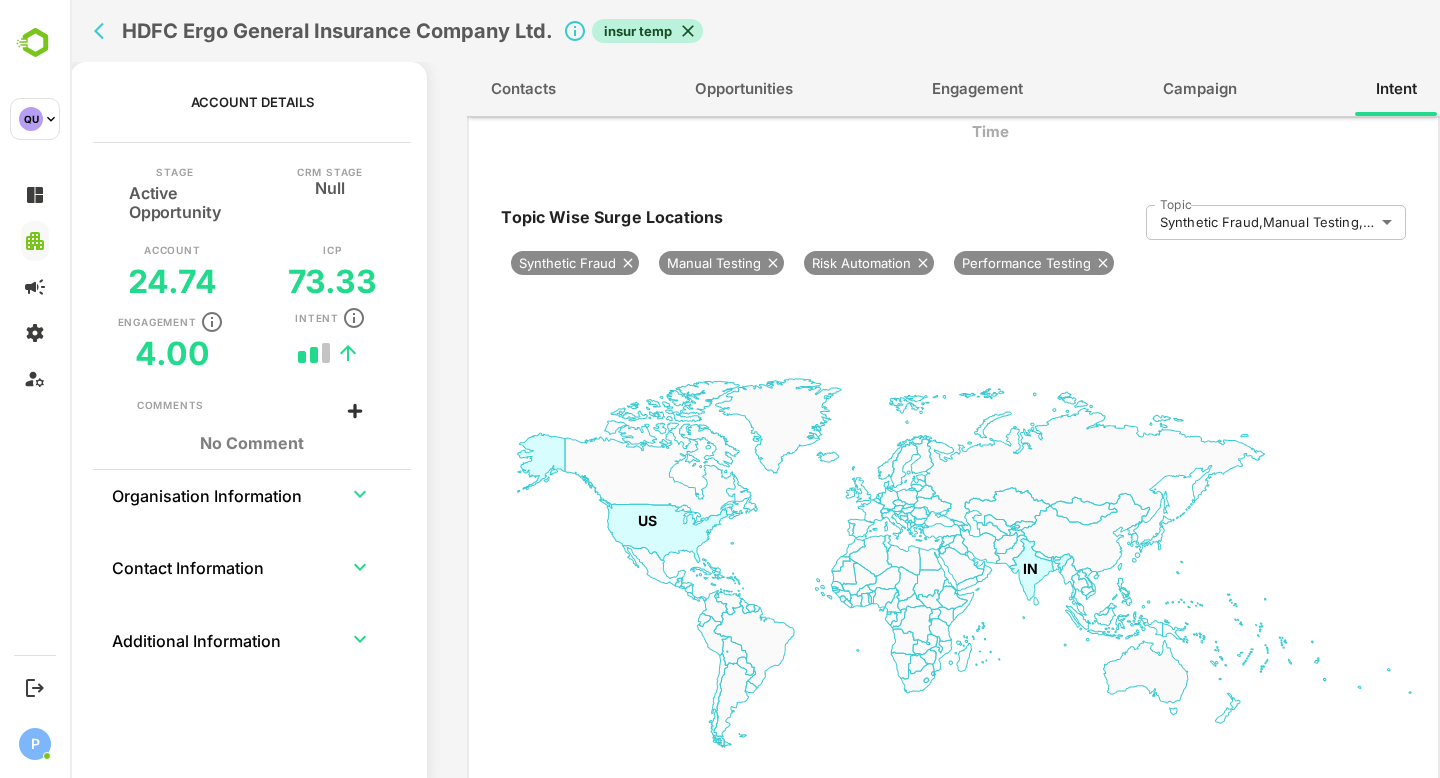 scroll, scrollTop: 632, scrollLeft: 0, axis: vertical 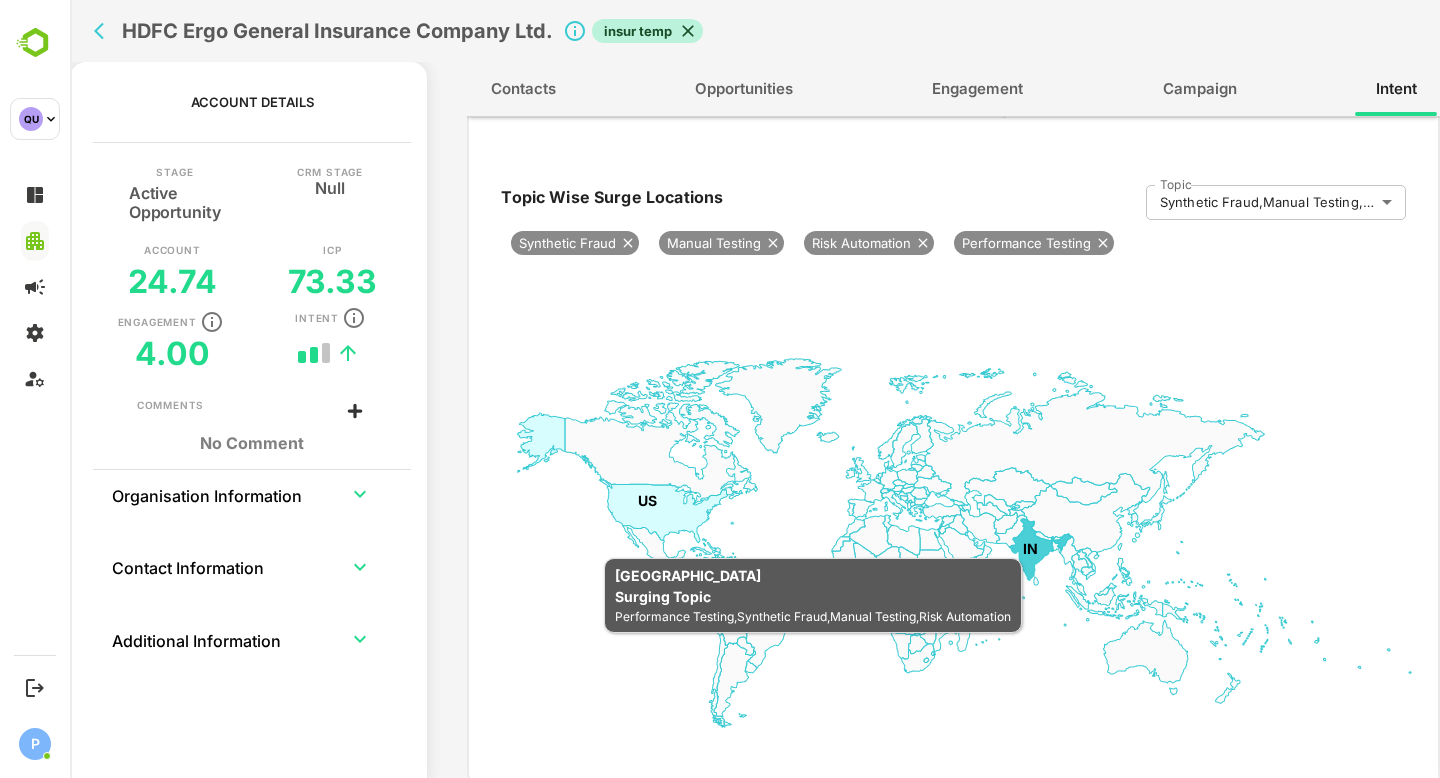 click on "IN" 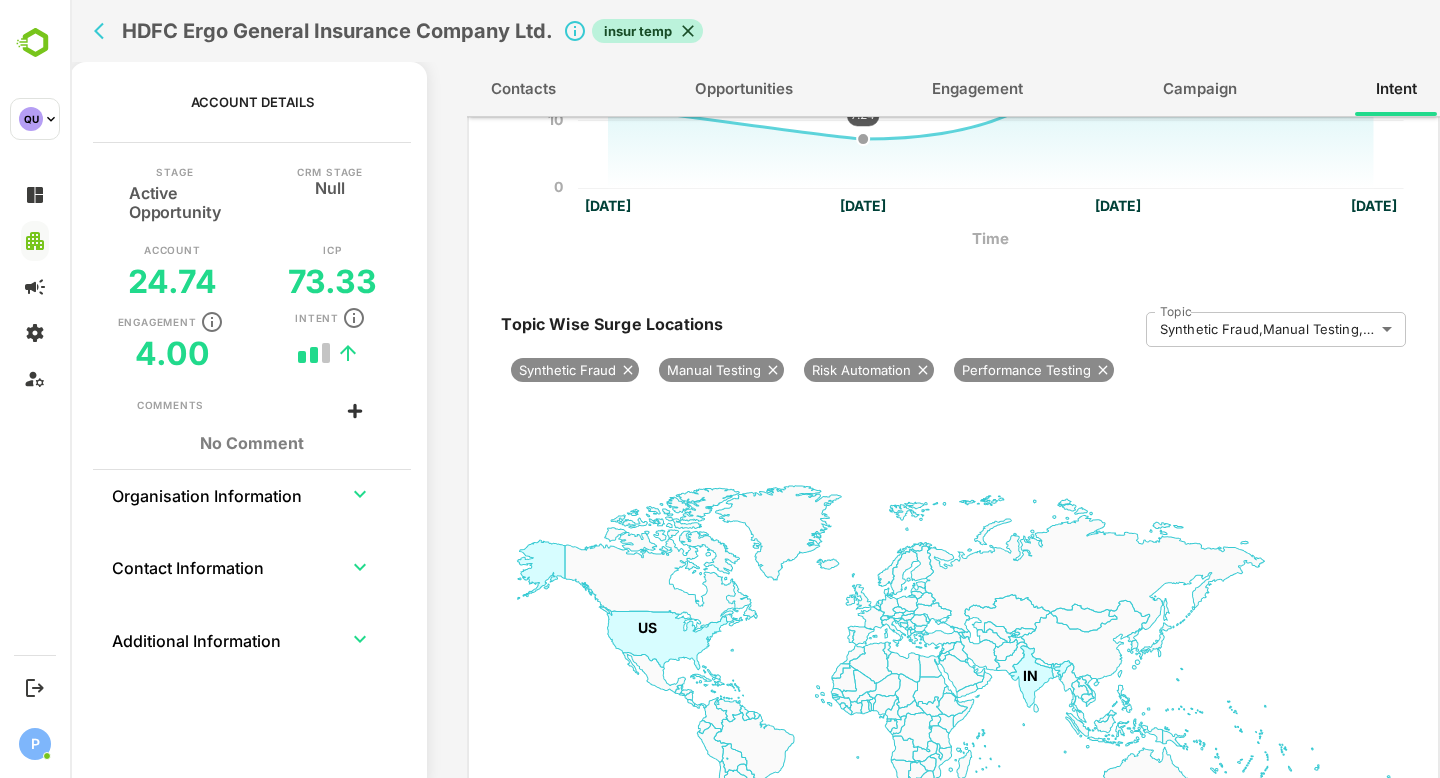 scroll, scrollTop: 632, scrollLeft: 0, axis: vertical 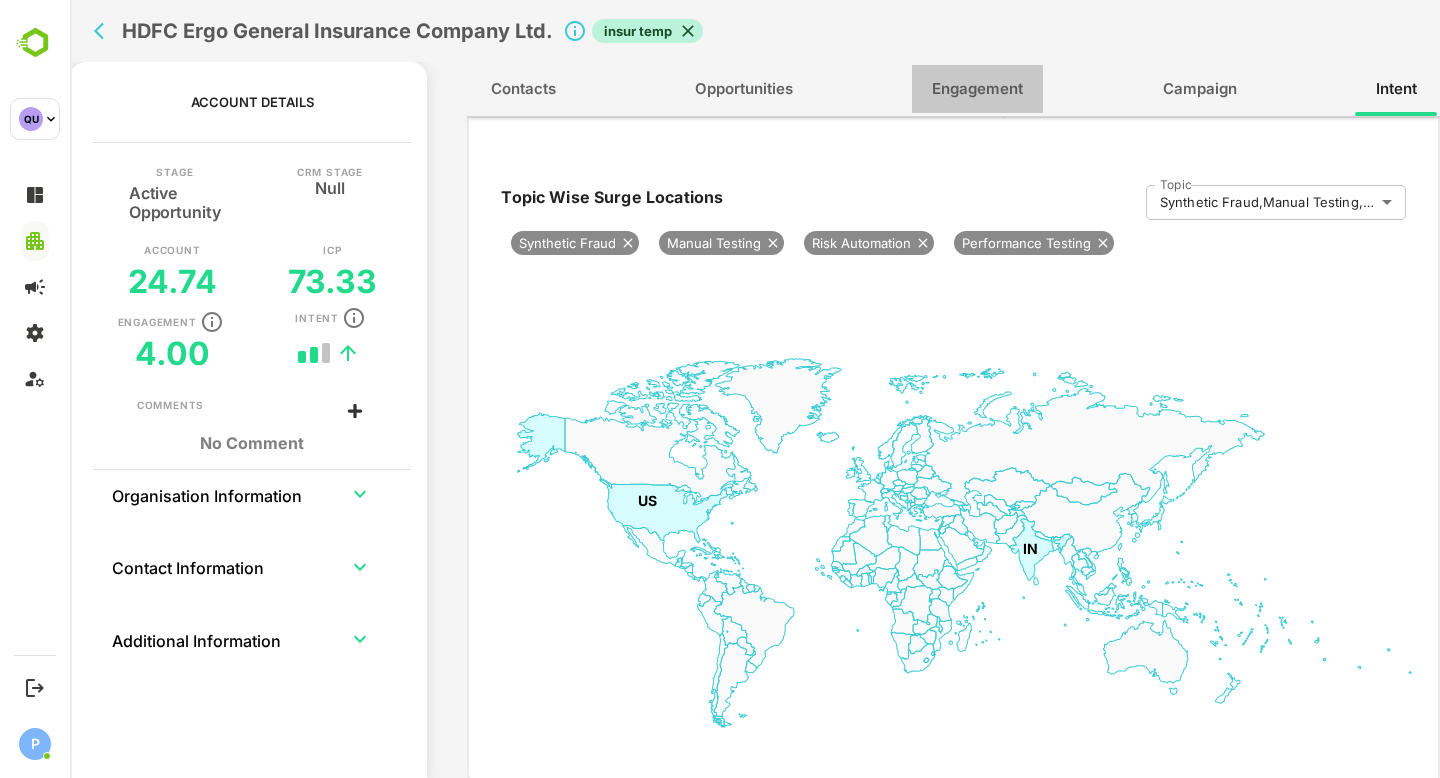 click on "Engagement" at bounding box center (977, 89) 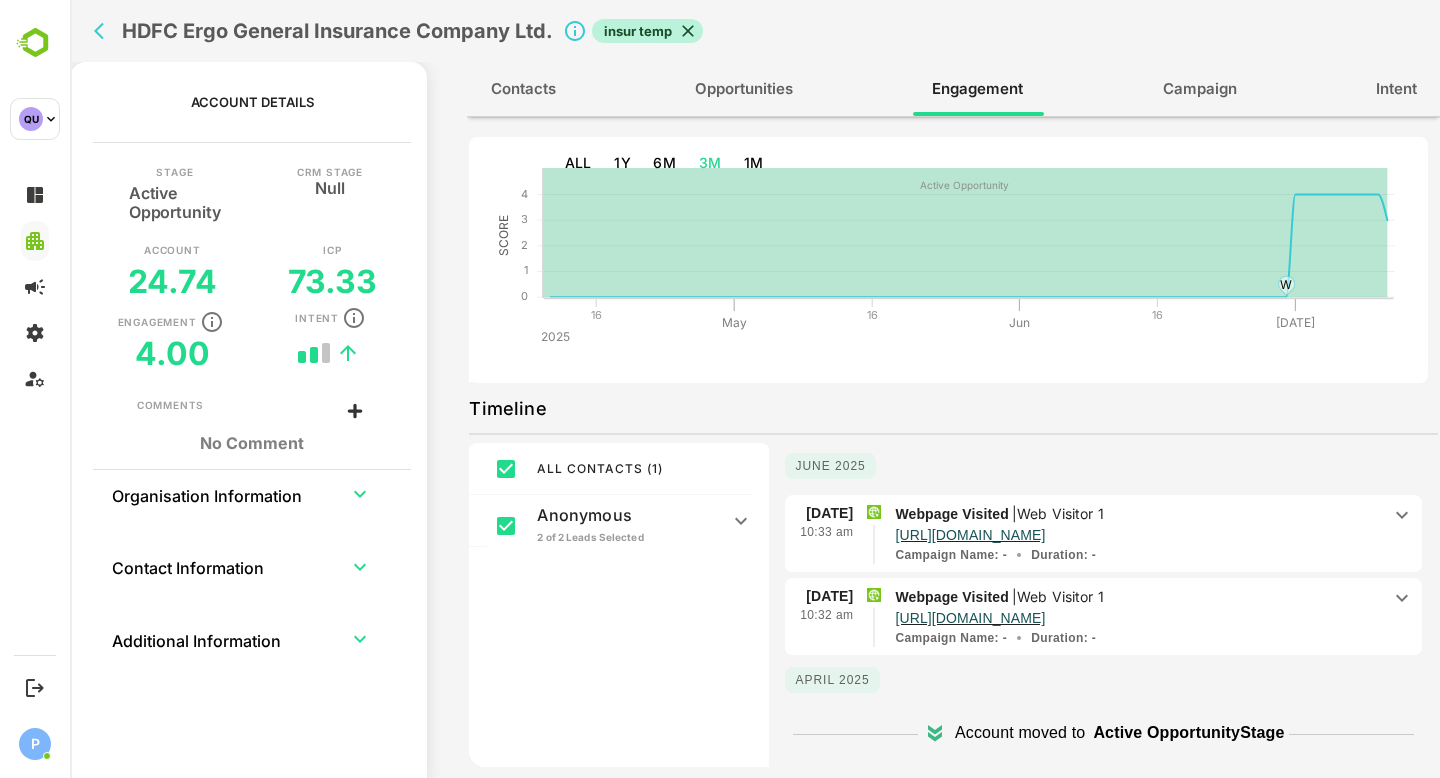 scroll, scrollTop: 0, scrollLeft: 0, axis: both 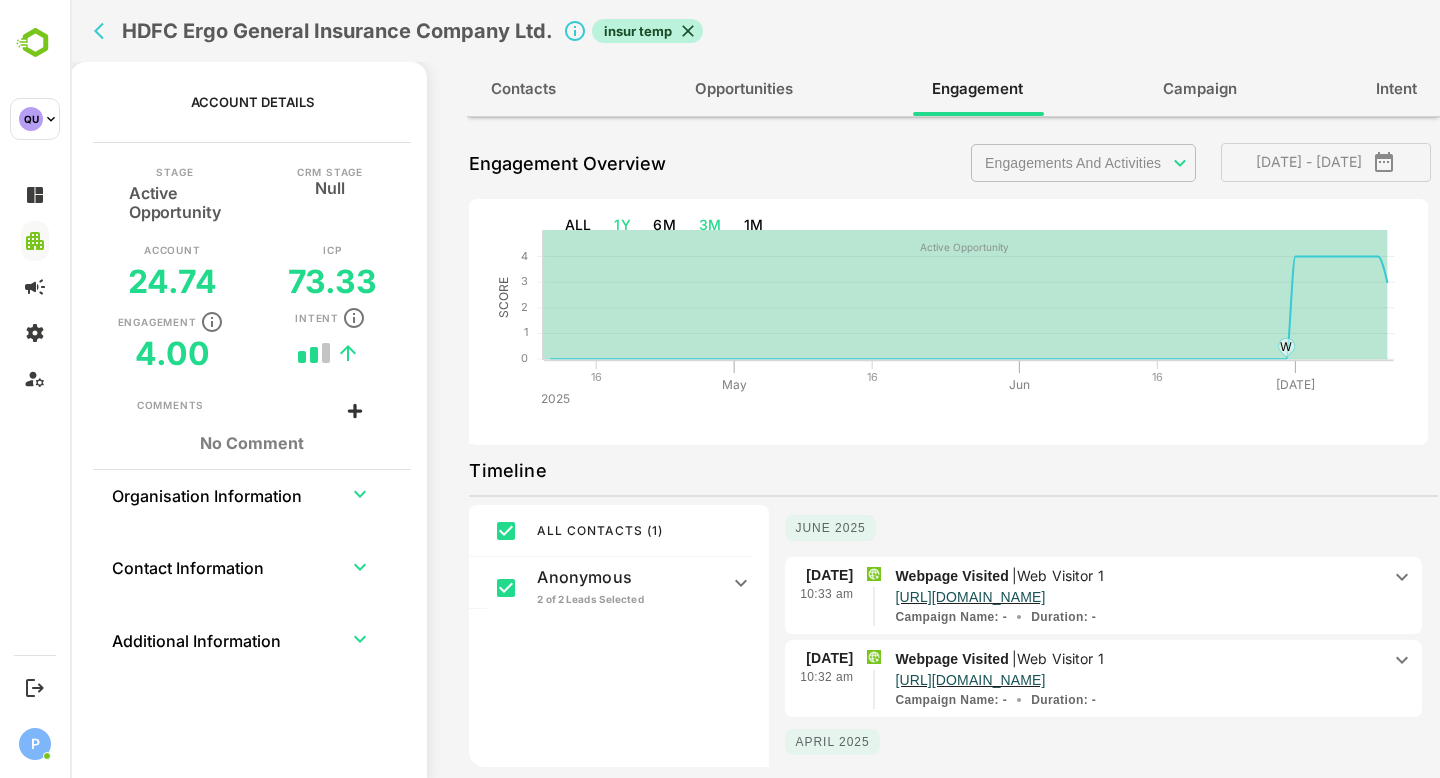 click on "1Y" at bounding box center (622, 225) 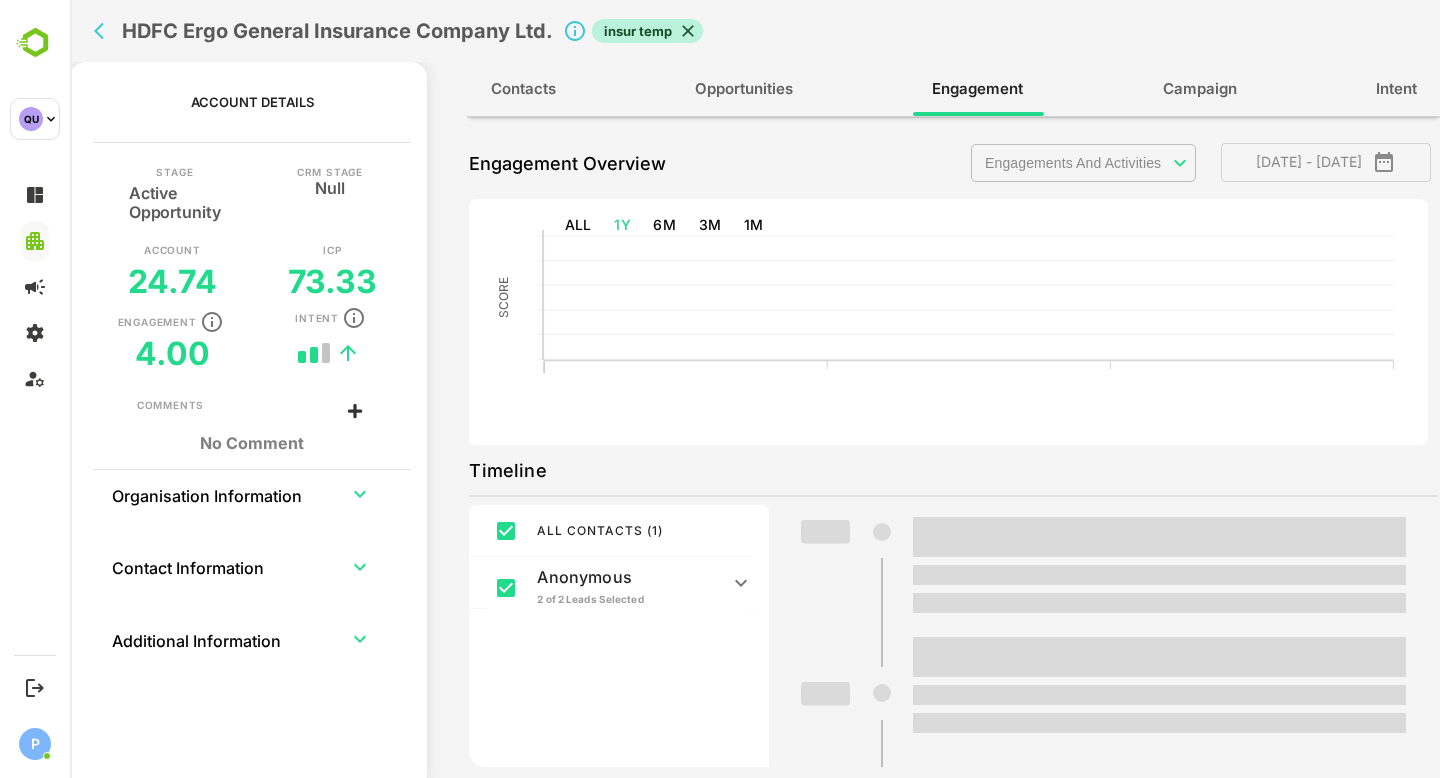 type on "**********" 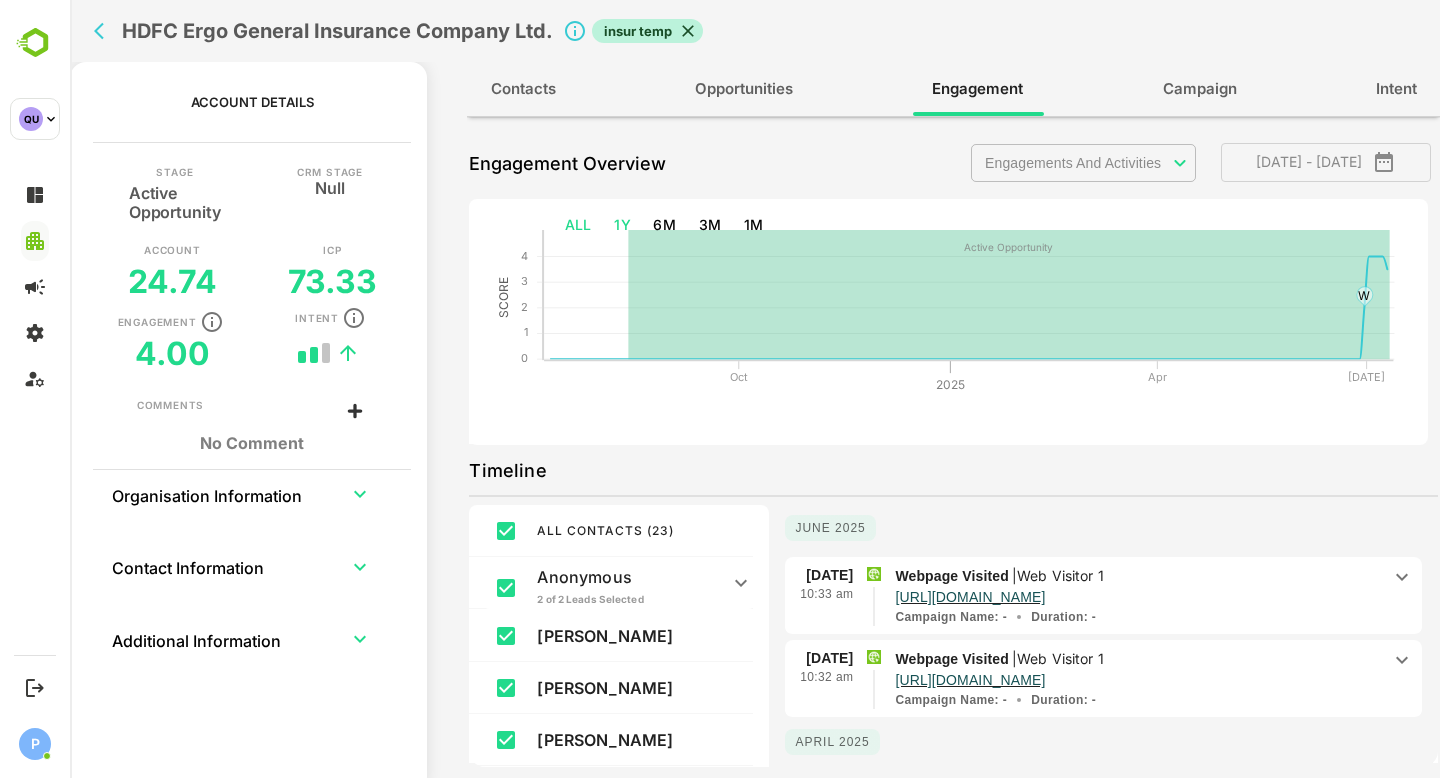 click on "ALL" at bounding box center (578, 225) 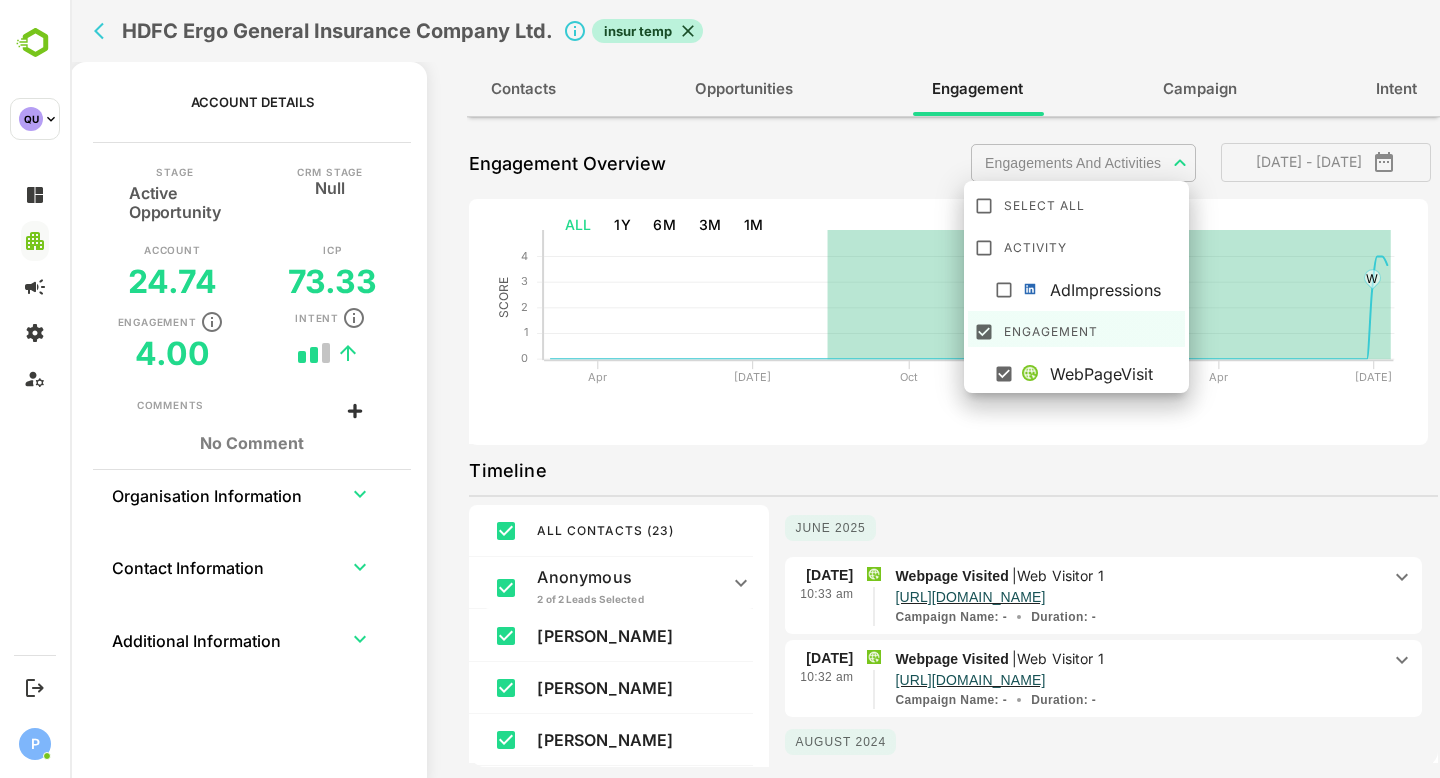 click on "**********" at bounding box center [755, 389] 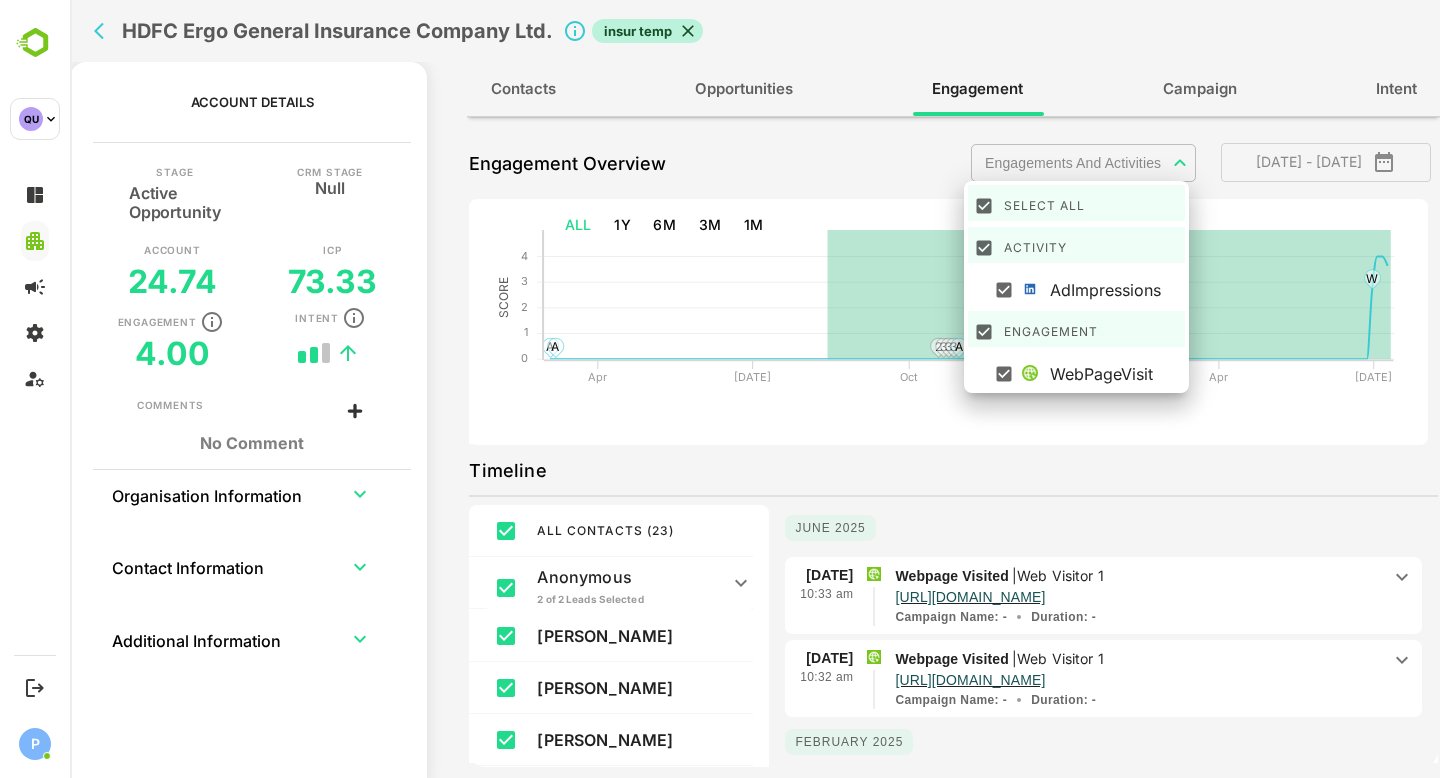 click at bounding box center (755, 389) 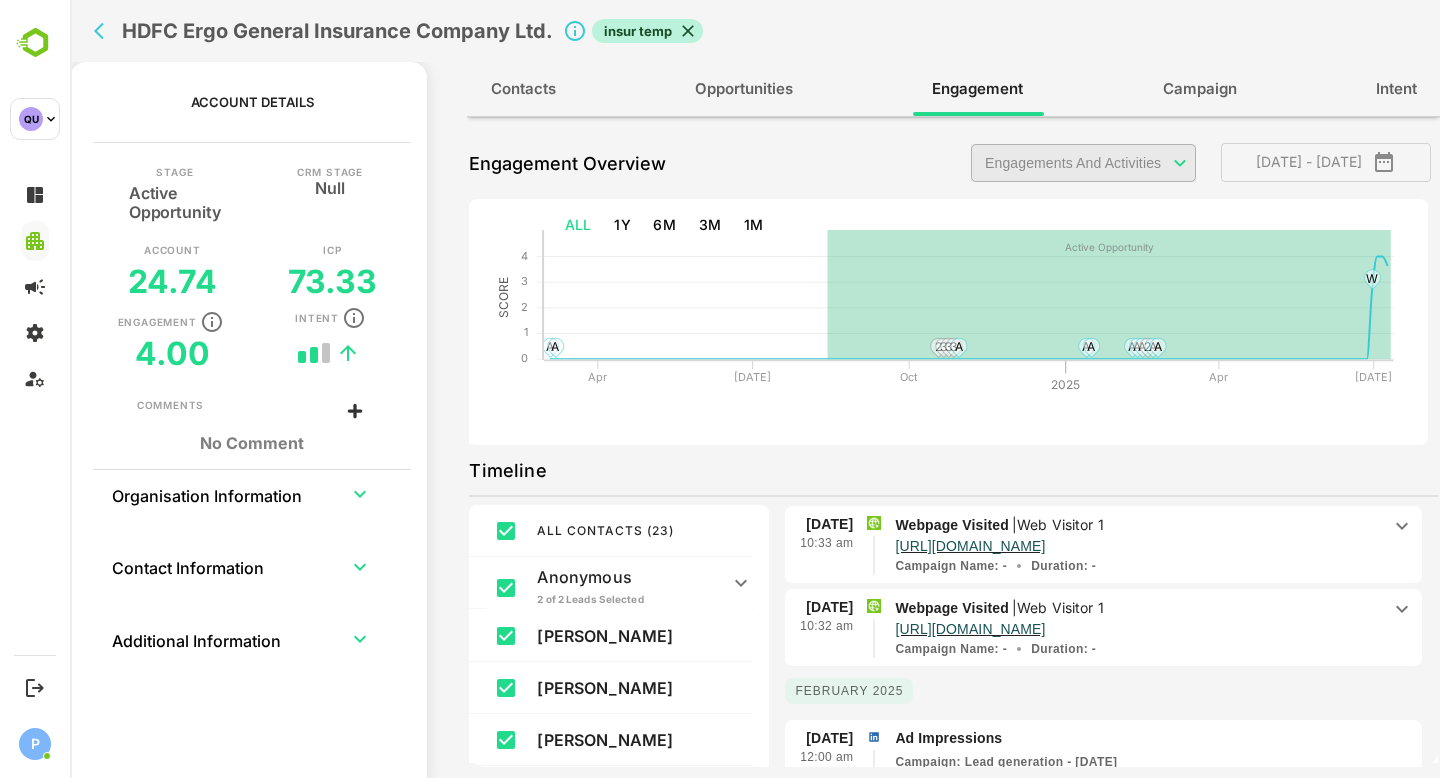 scroll, scrollTop: 70, scrollLeft: 0, axis: vertical 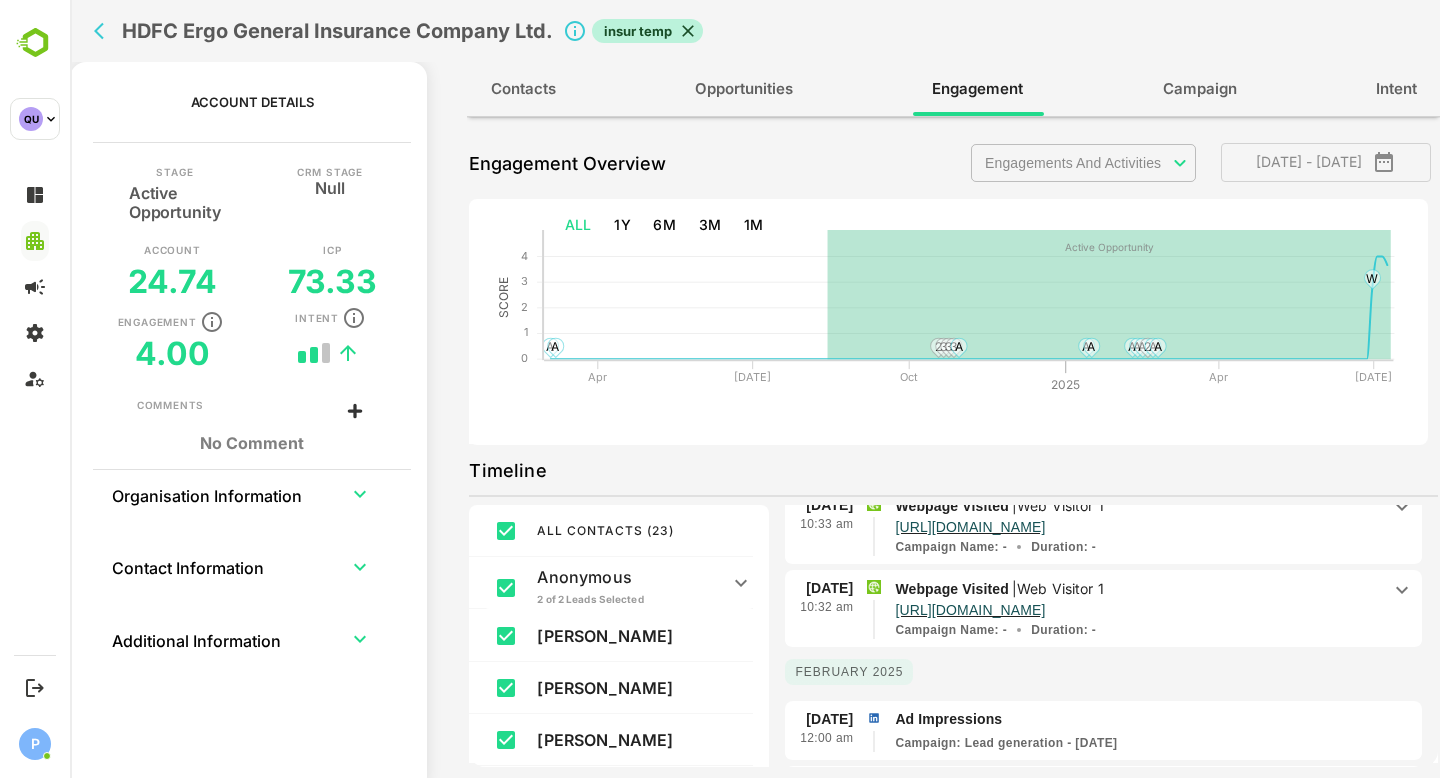 click on "Webpage Visited  |  Web Visitor 1" at bounding box center (1137, 506) 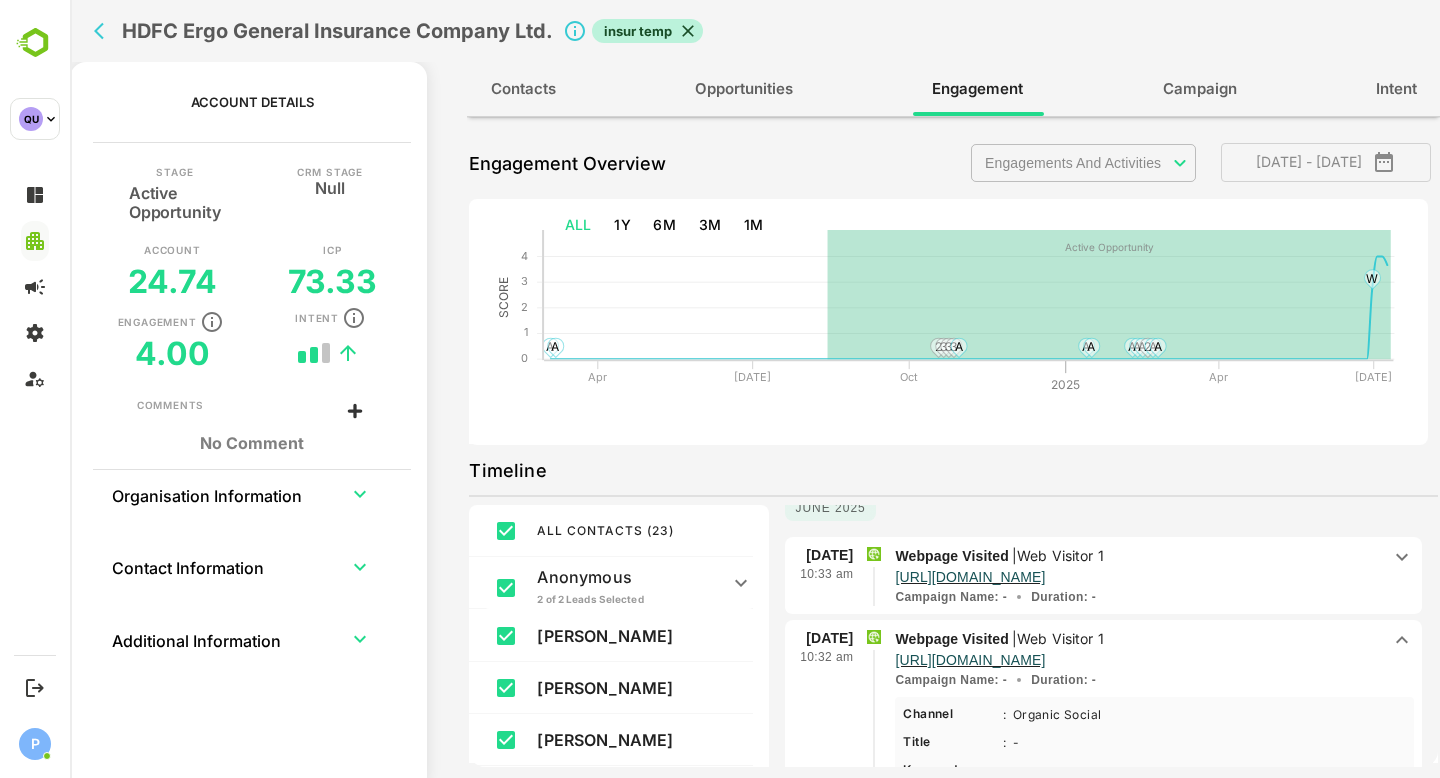 scroll, scrollTop: 17, scrollLeft: 0, axis: vertical 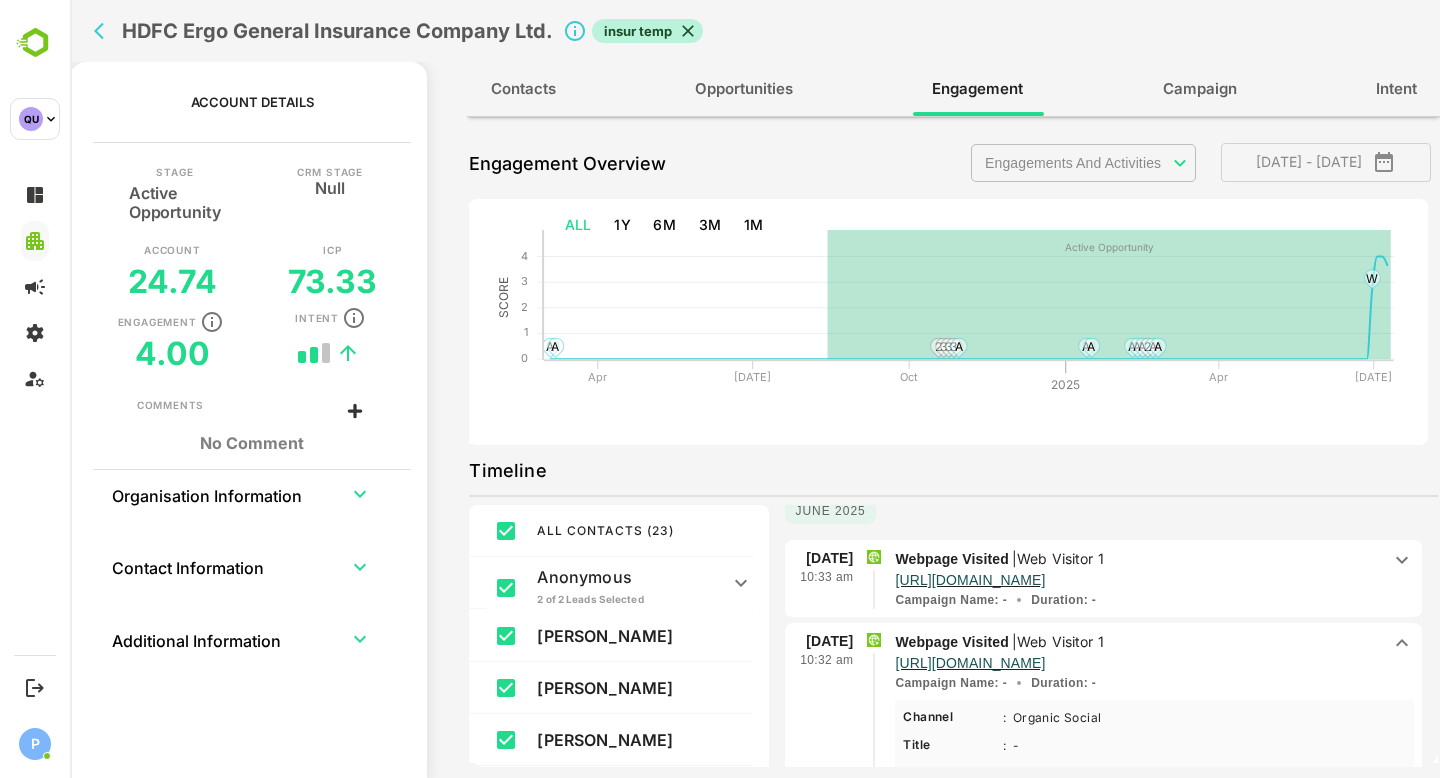click on "[URL][DOMAIN_NAME]" at bounding box center (1137, 578) 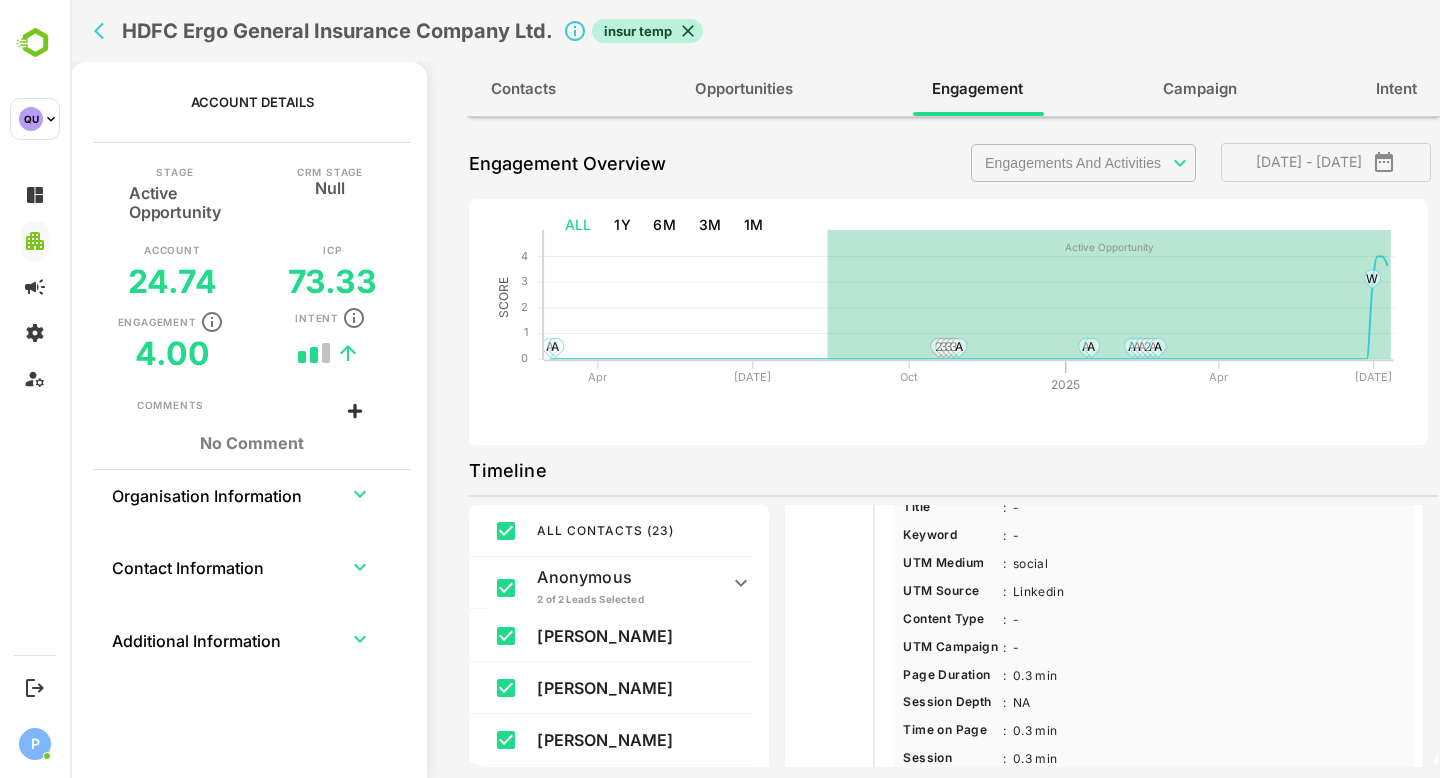 scroll, scrollTop: 0, scrollLeft: 0, axis: both 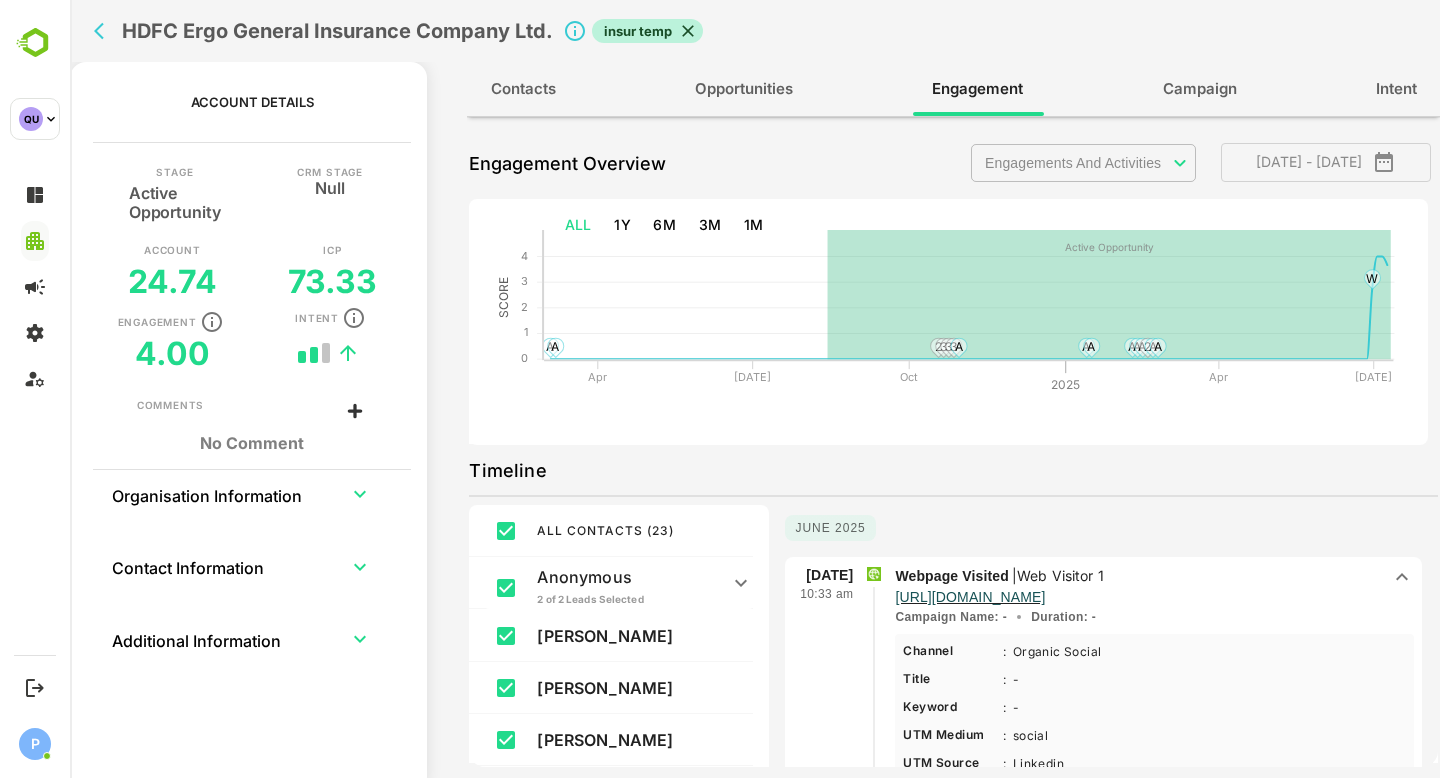 click 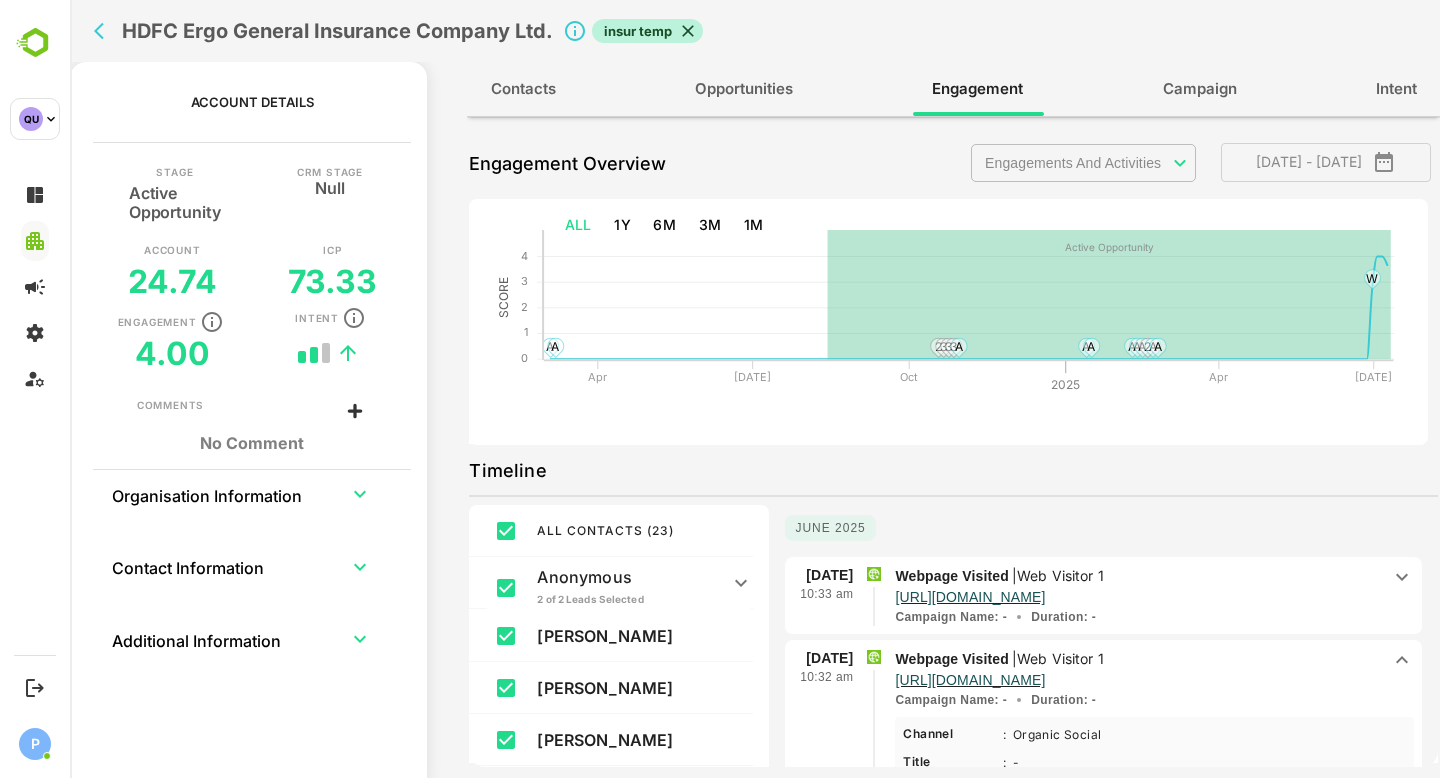click 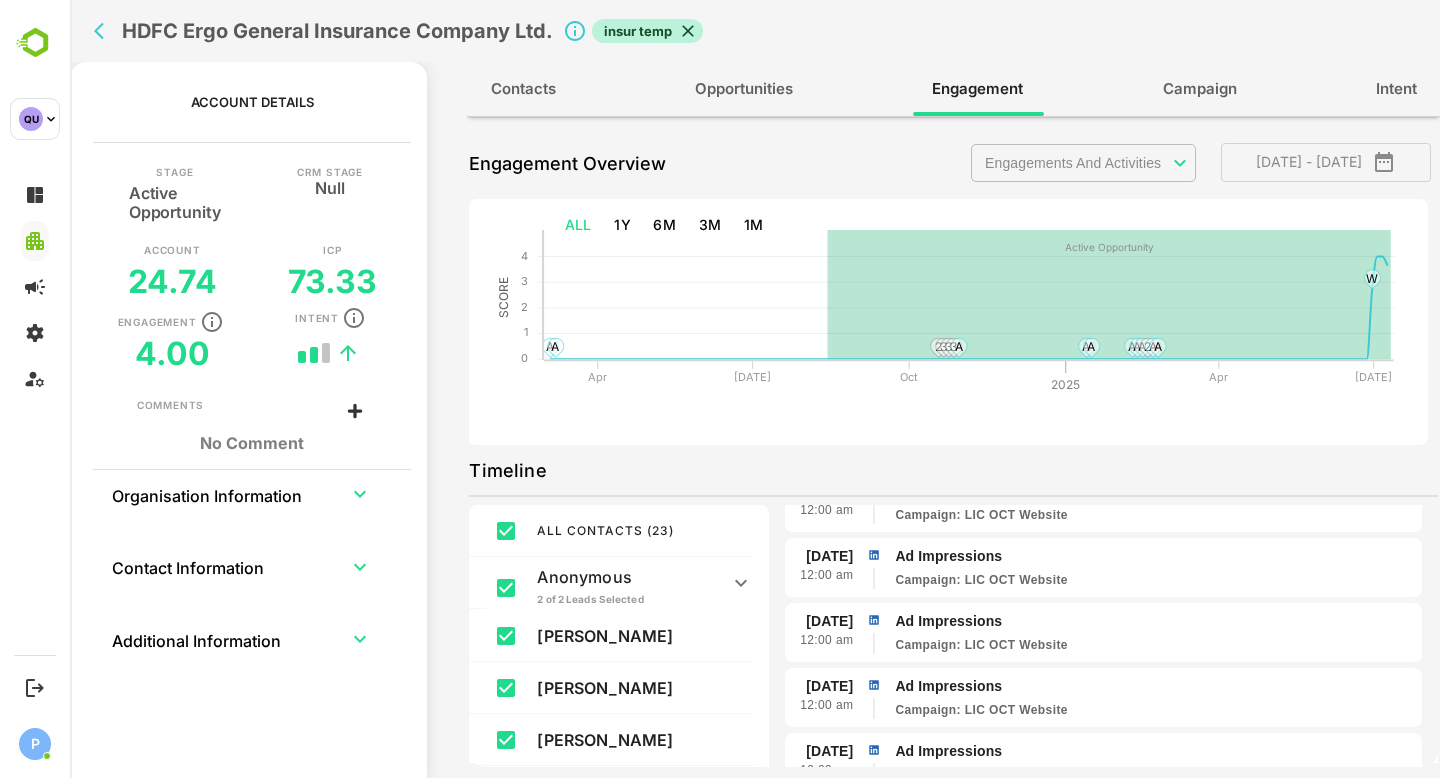 scroll, scrollTop: 1490, scrollLeft: 0, axis: vertical 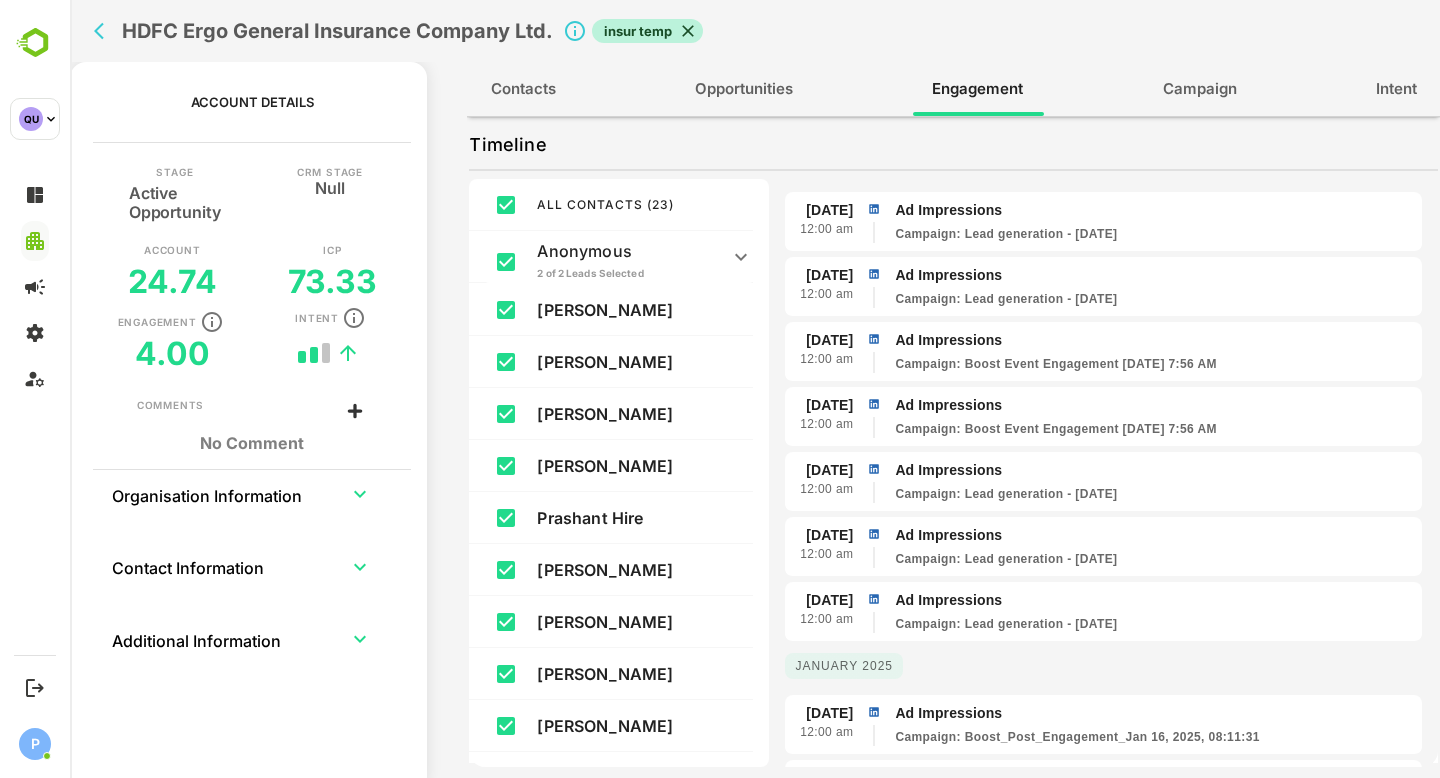 click on "Intent" at bounding box center [1396, 89] 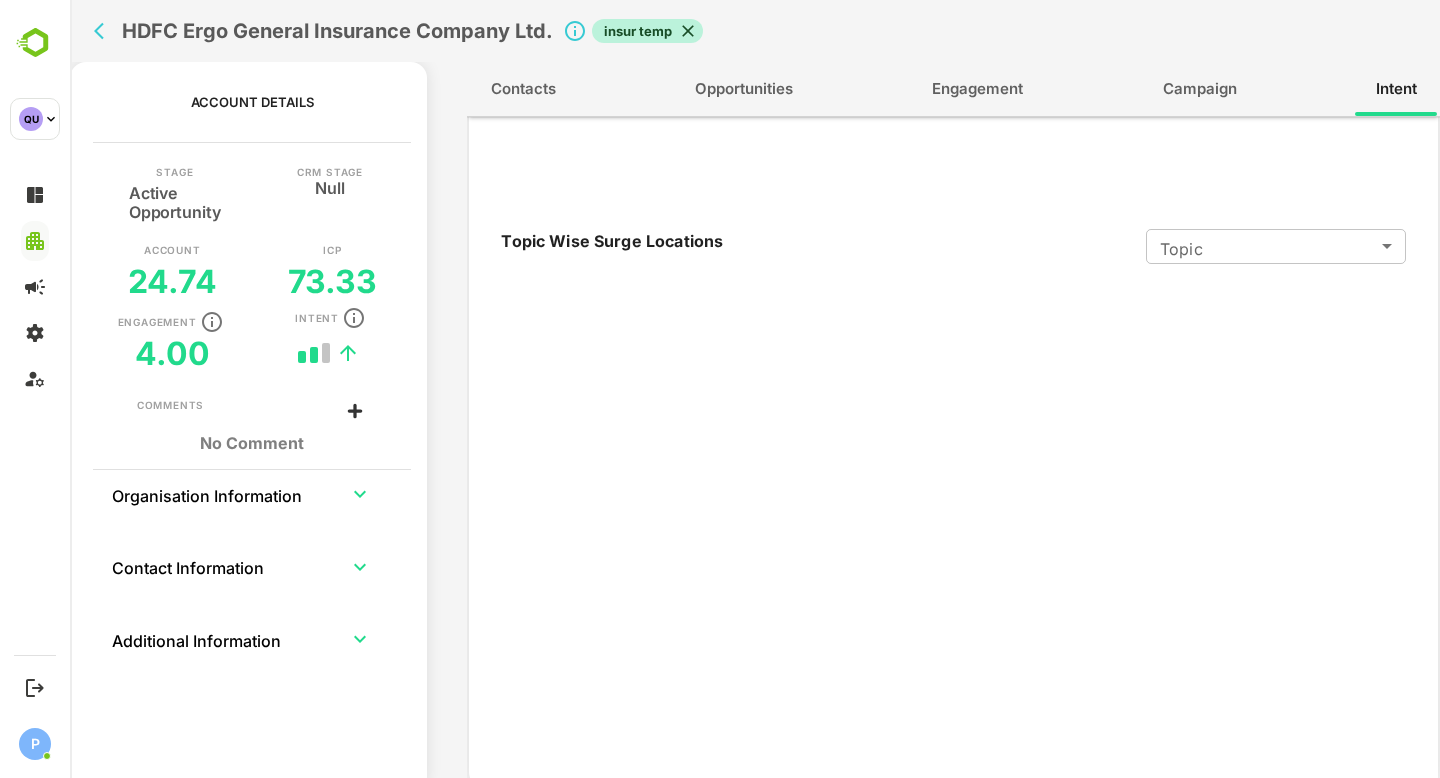 scroll, scrollTop: 563, scrollLeft: 0, axis: vertical 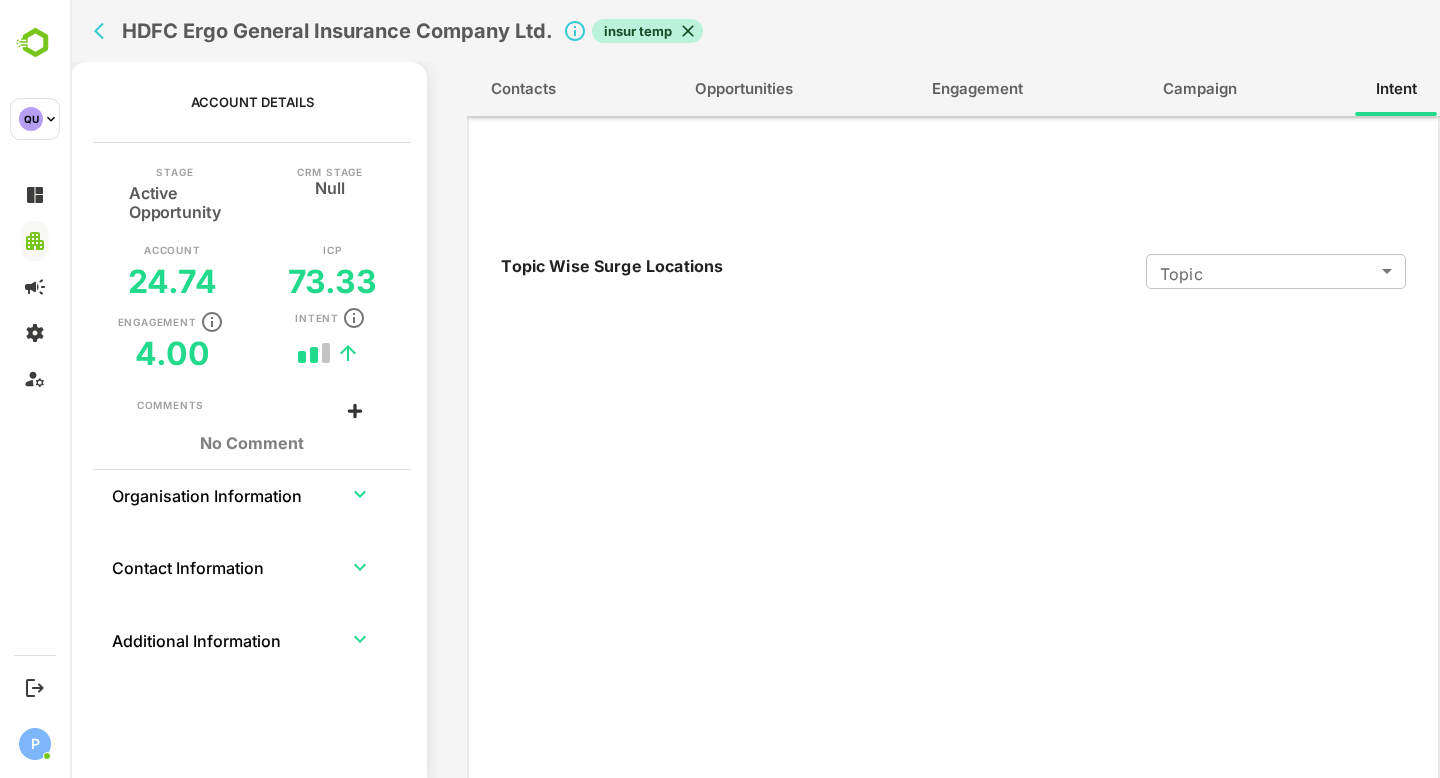 type on "**********" 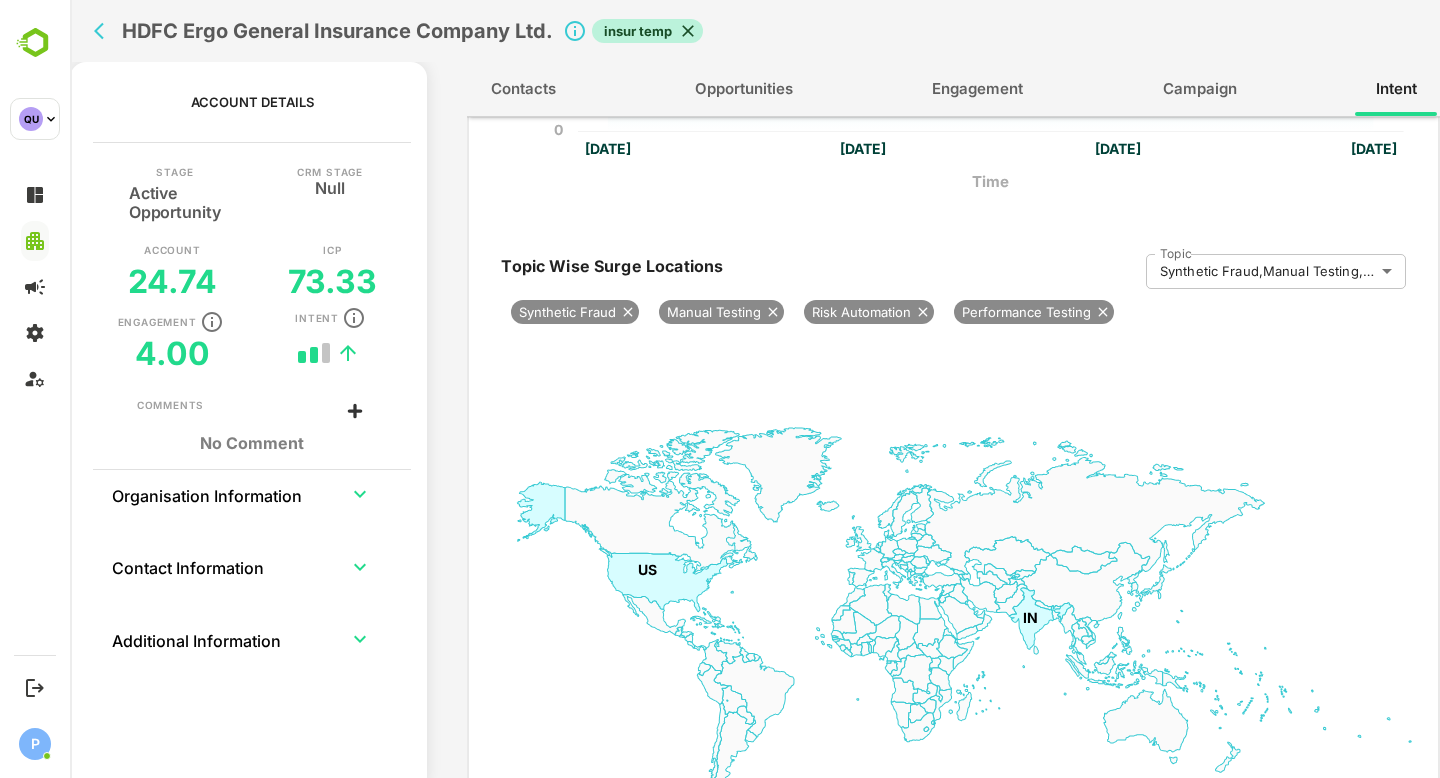 click on "Engagement" at bounding box center [977, 89] 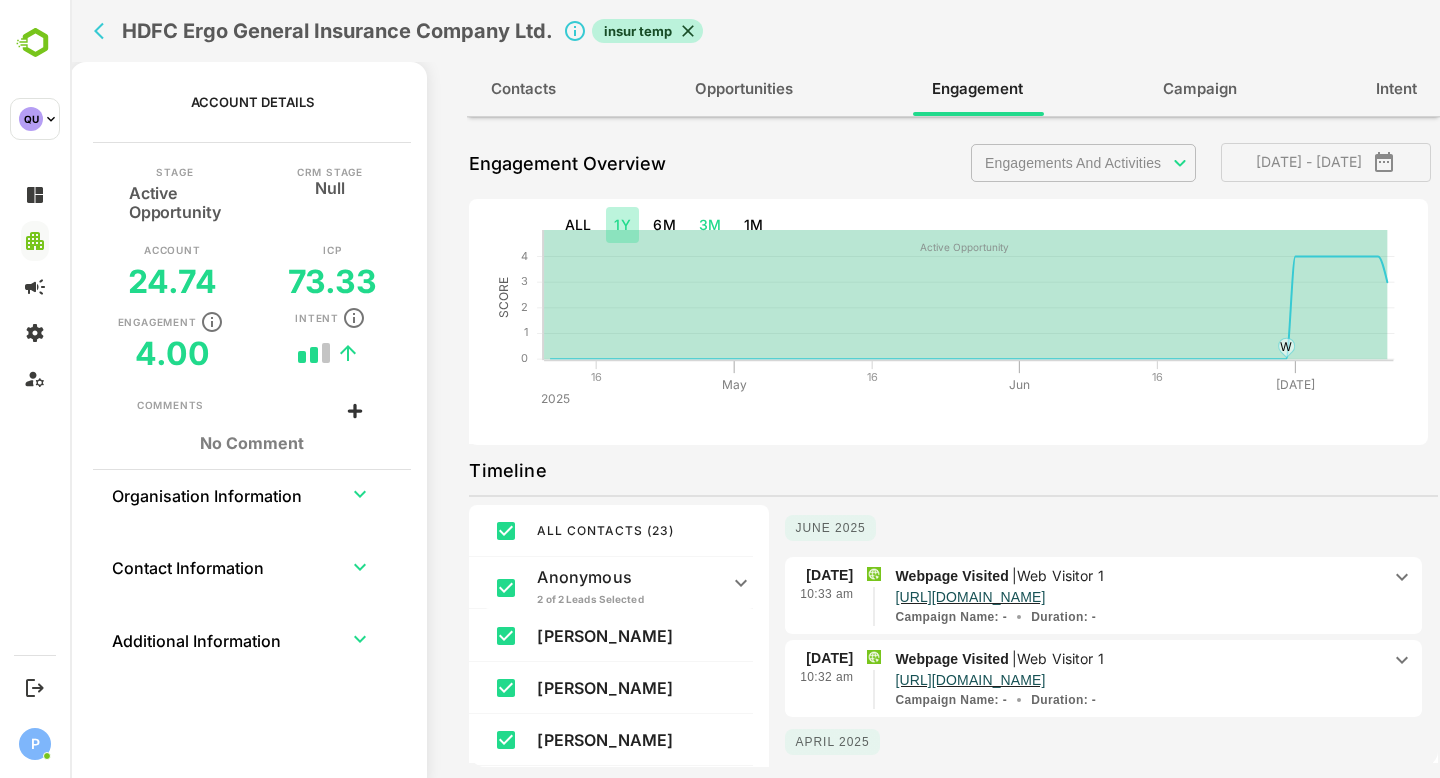click on "1Y" at bounding box center (622, 225) 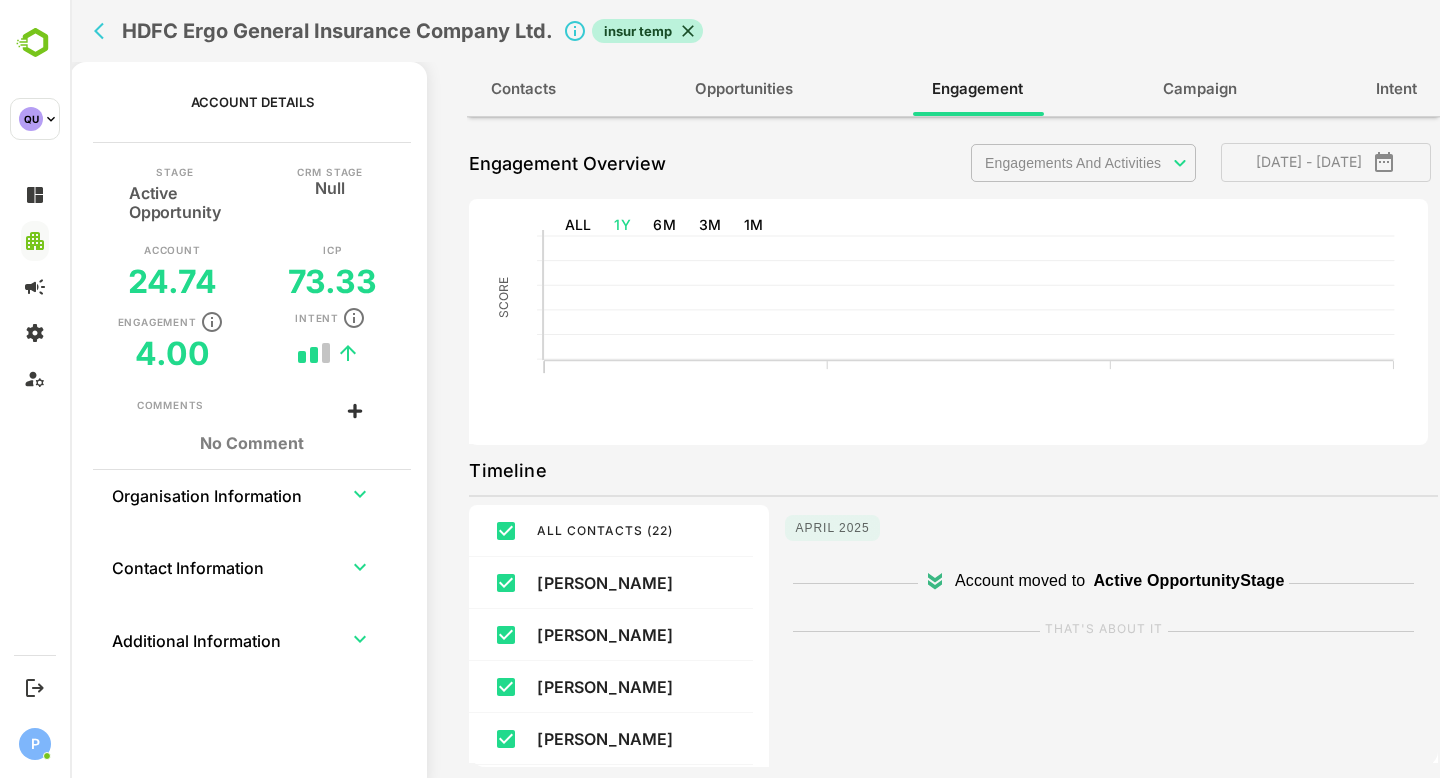 type on "**********" 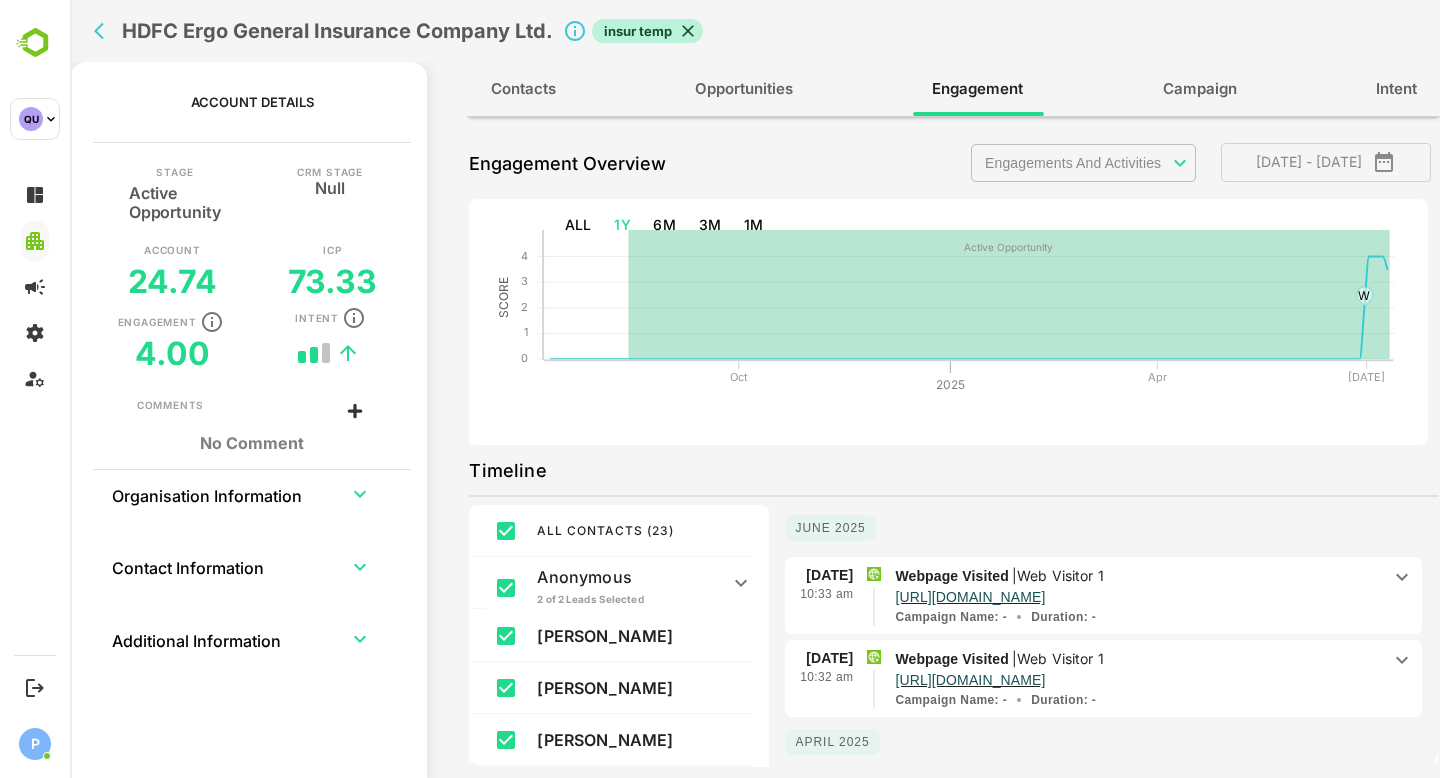 click on "**********" at bounding box center [755, 389] 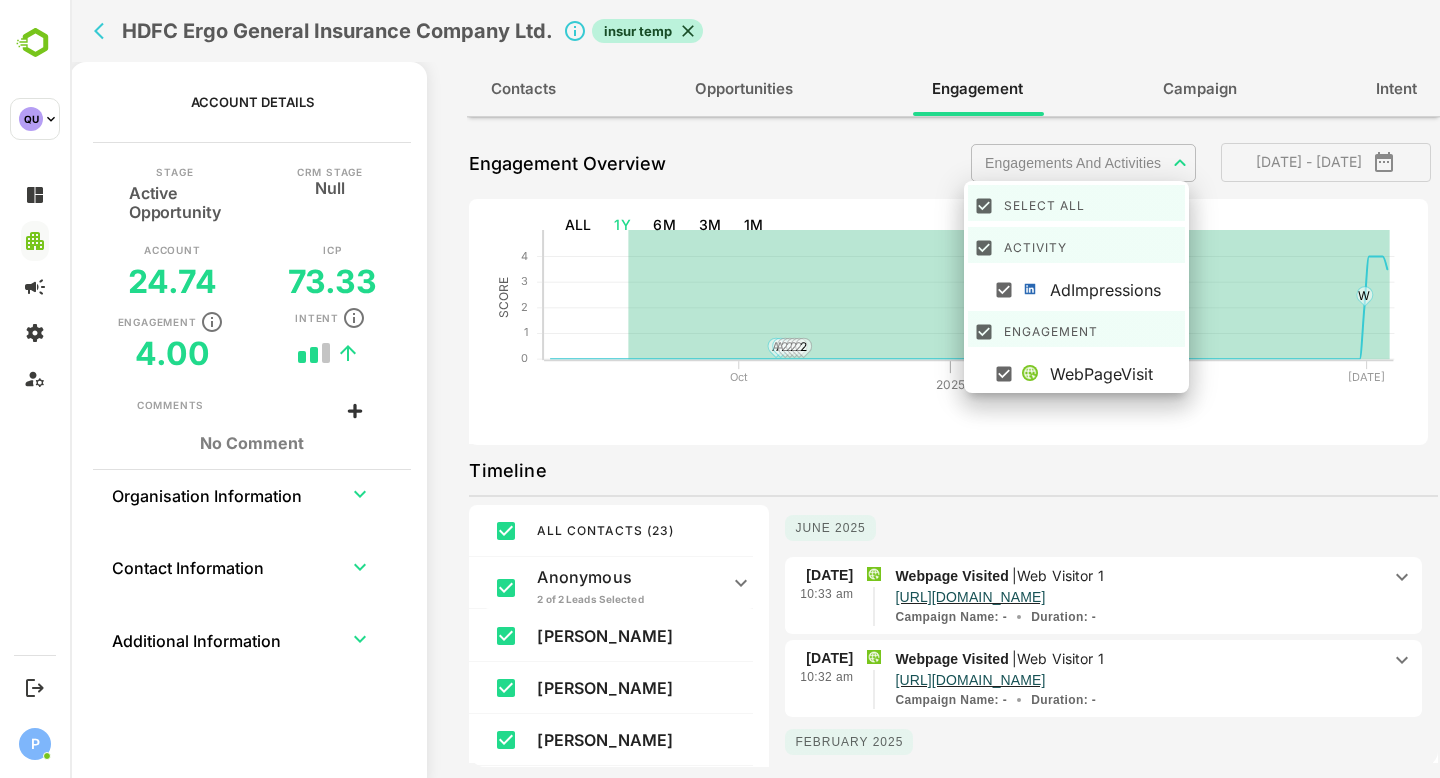 click at bounding box center [755, 389] 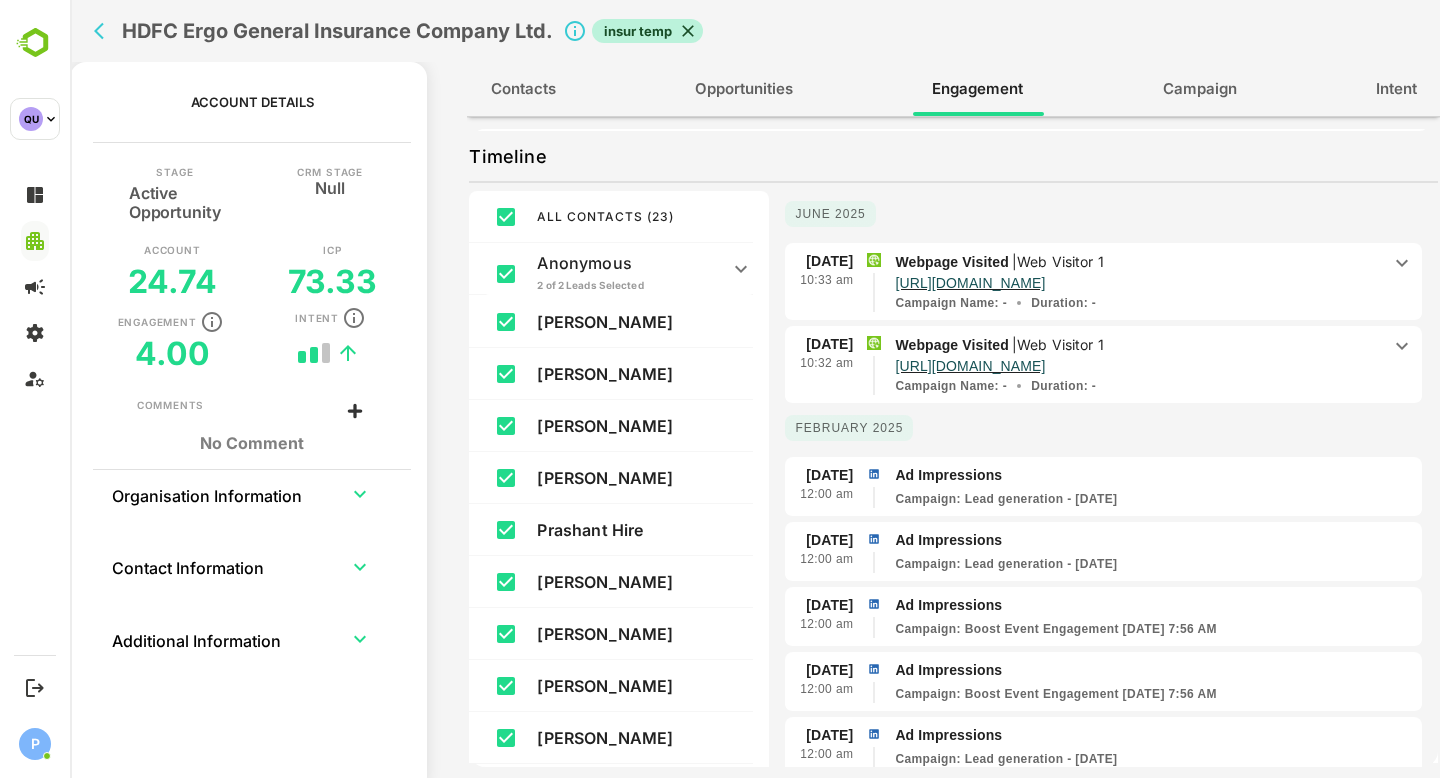 scroll, scrollTop: 326, scrollLeft: 0, axis: vertical 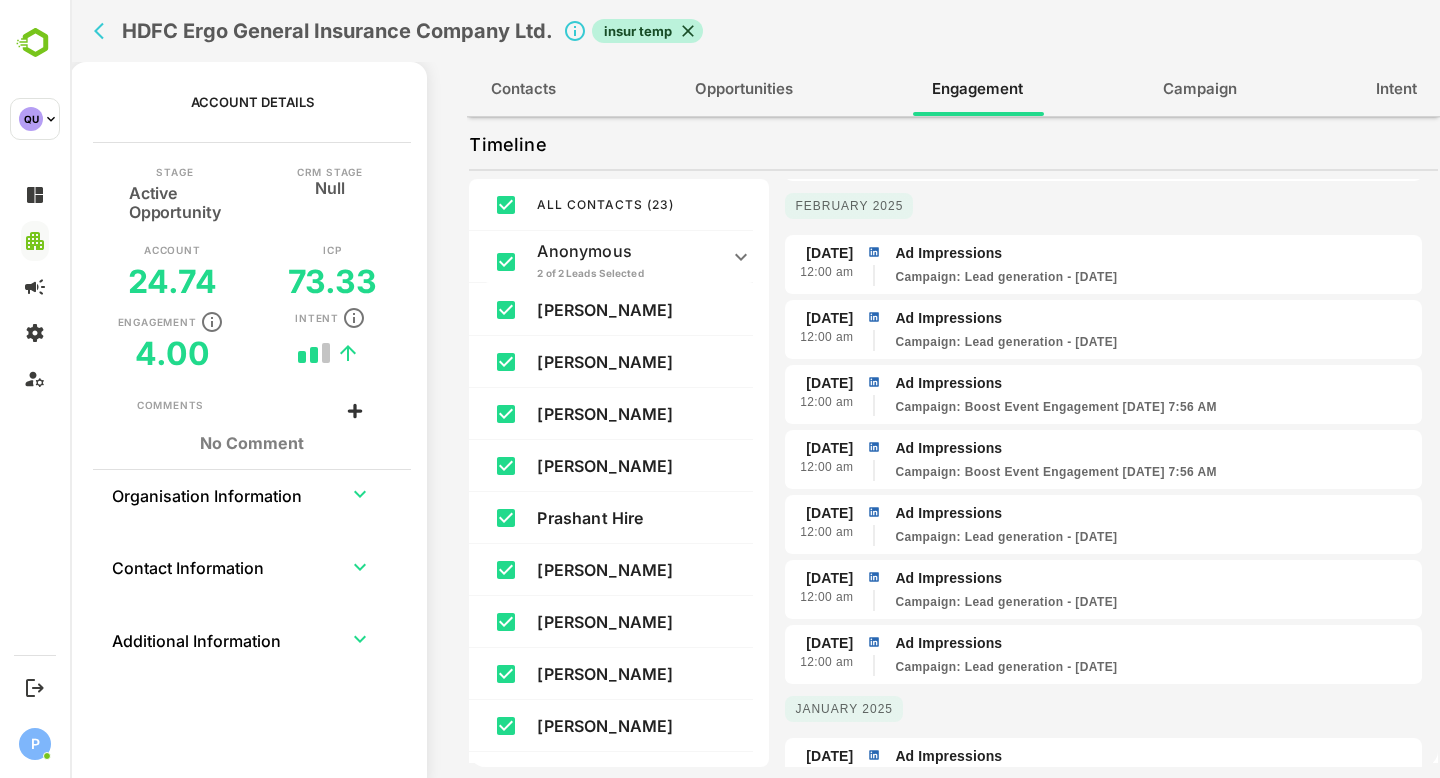 click on "[DATE] [DATE] 12:00 am   Ad Impressions Campaign :   Lead generation - [DATE] [DATE] 12:00 am   Ad Impressions Campaign :   Lead generation - [DATE] [DATE] 12:00 am   Ad Impressions Campaign :   Boost Event Engagement [DATE] 7:56 AM [DATE] 12:00 am   Ad Impressions Campaign :   Boost Event Engagement [DATE] 7:56 AM [DATE] 12:00 am   Ad Impressions Campaign :   Lead generation - [DATE] [DATE] 12:00 am   Ad Impressions Campaign :   Lead generation - [DATE] [DATE] 12:00 am   Ad Impressions Campaign :   Lead generation - [DATE]" at bounding box center [1103, 434] 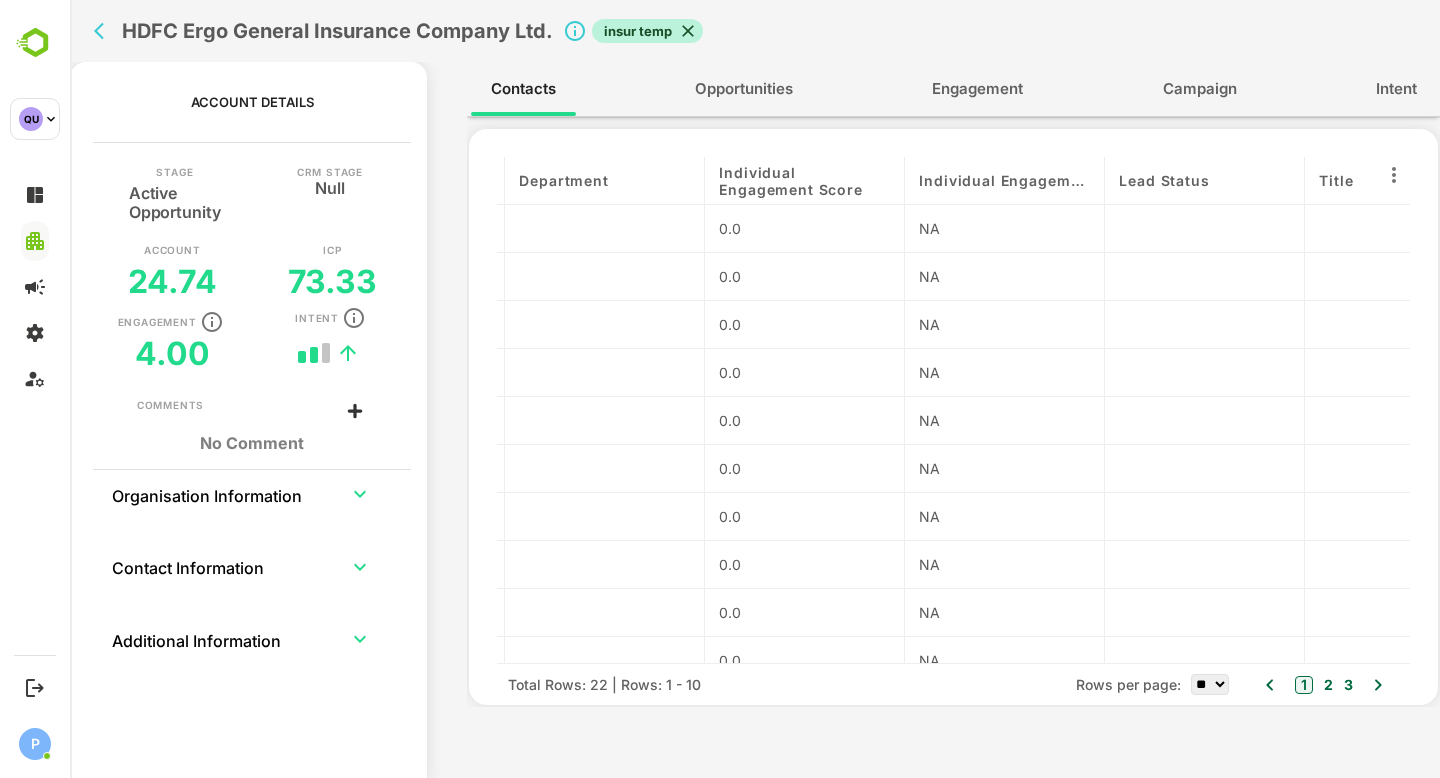 scroll, scrollTop: 0, scrollLeft: 0, axis: both 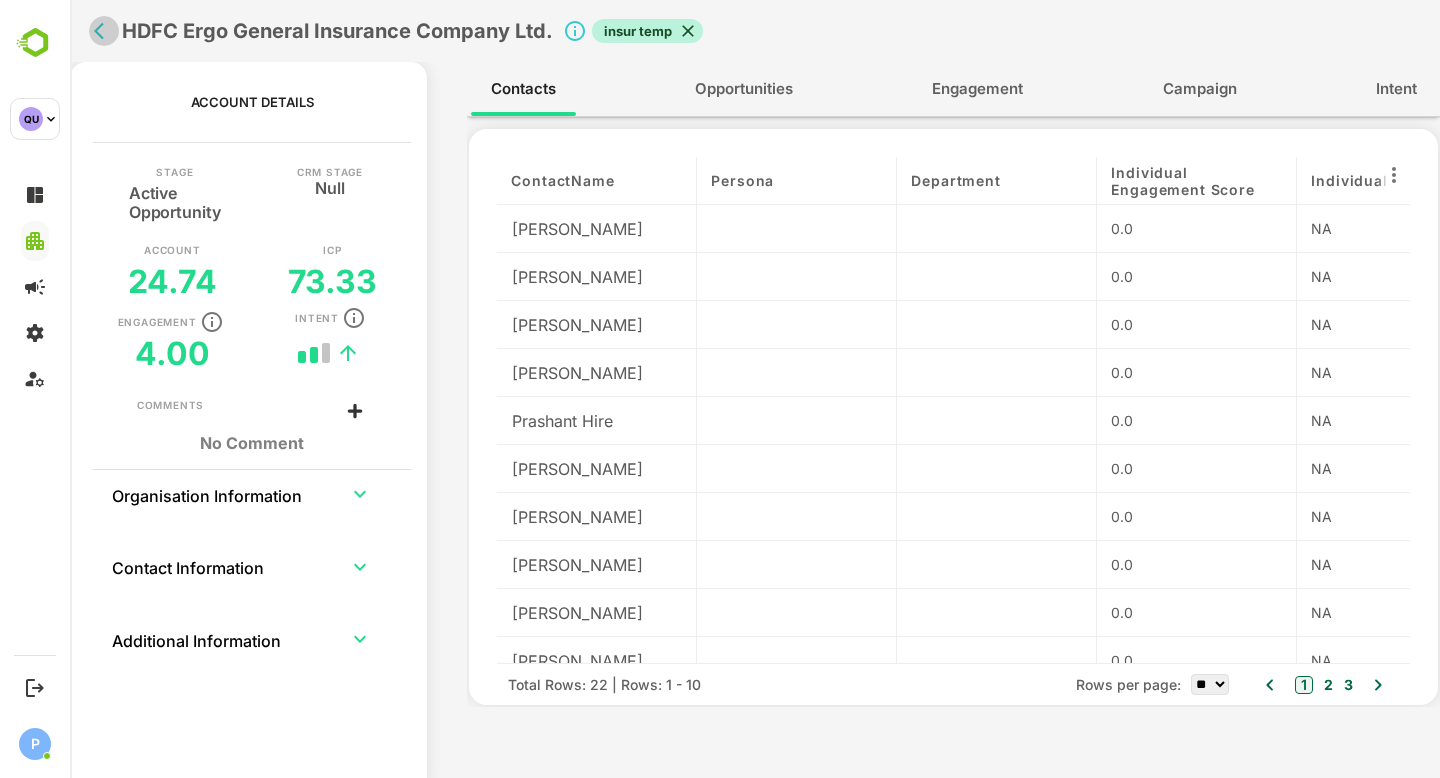 click 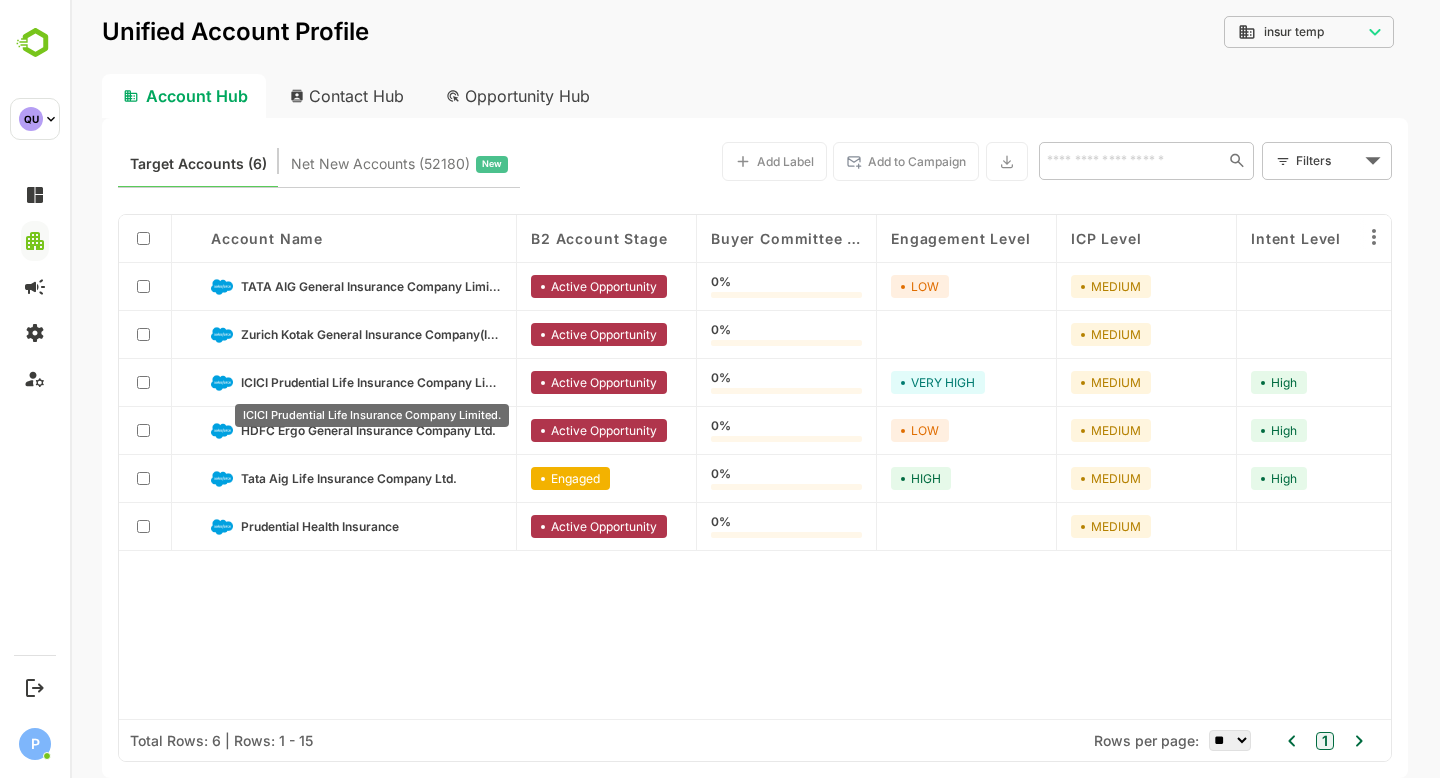 click on "ICICI Prudential Life Insurance Company Limited." at bounding box center (371, 382) 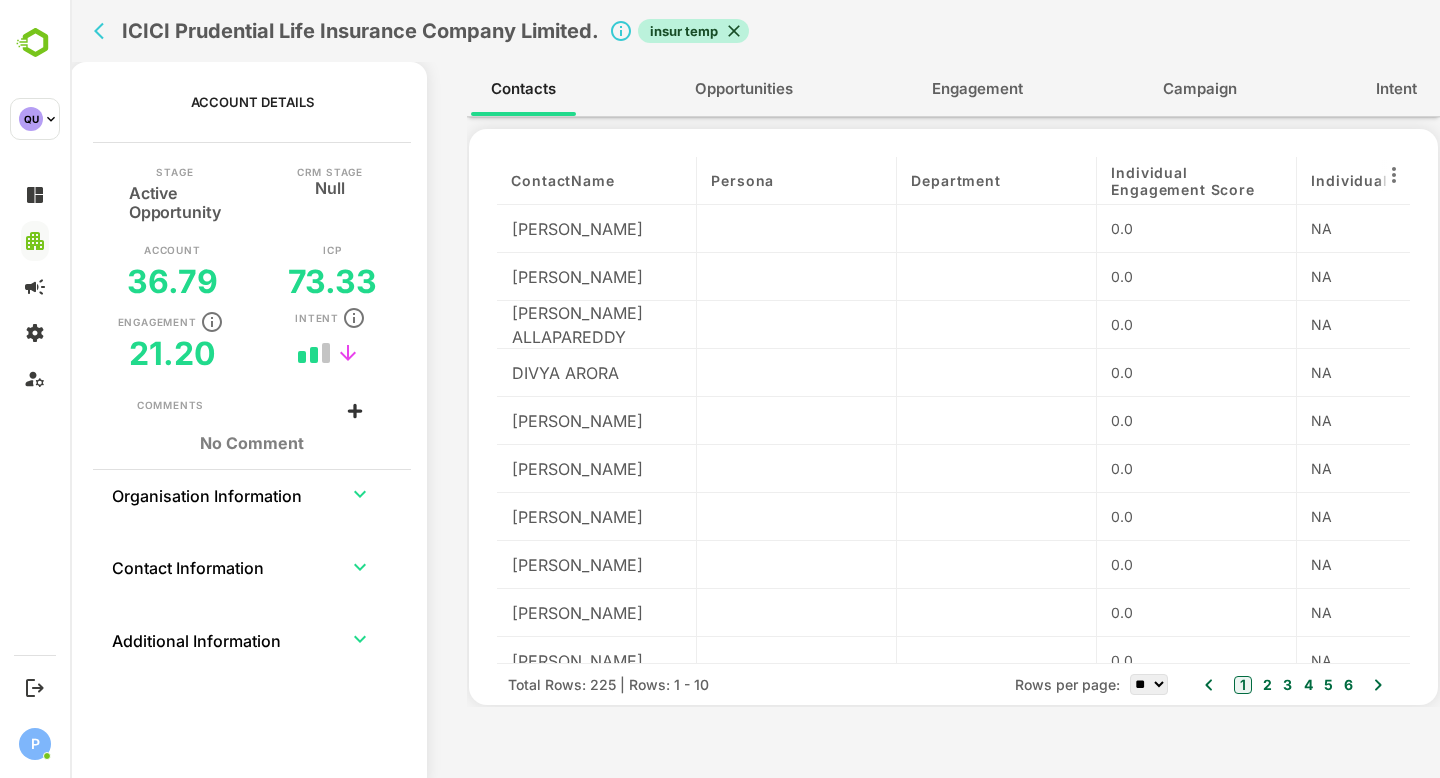 click 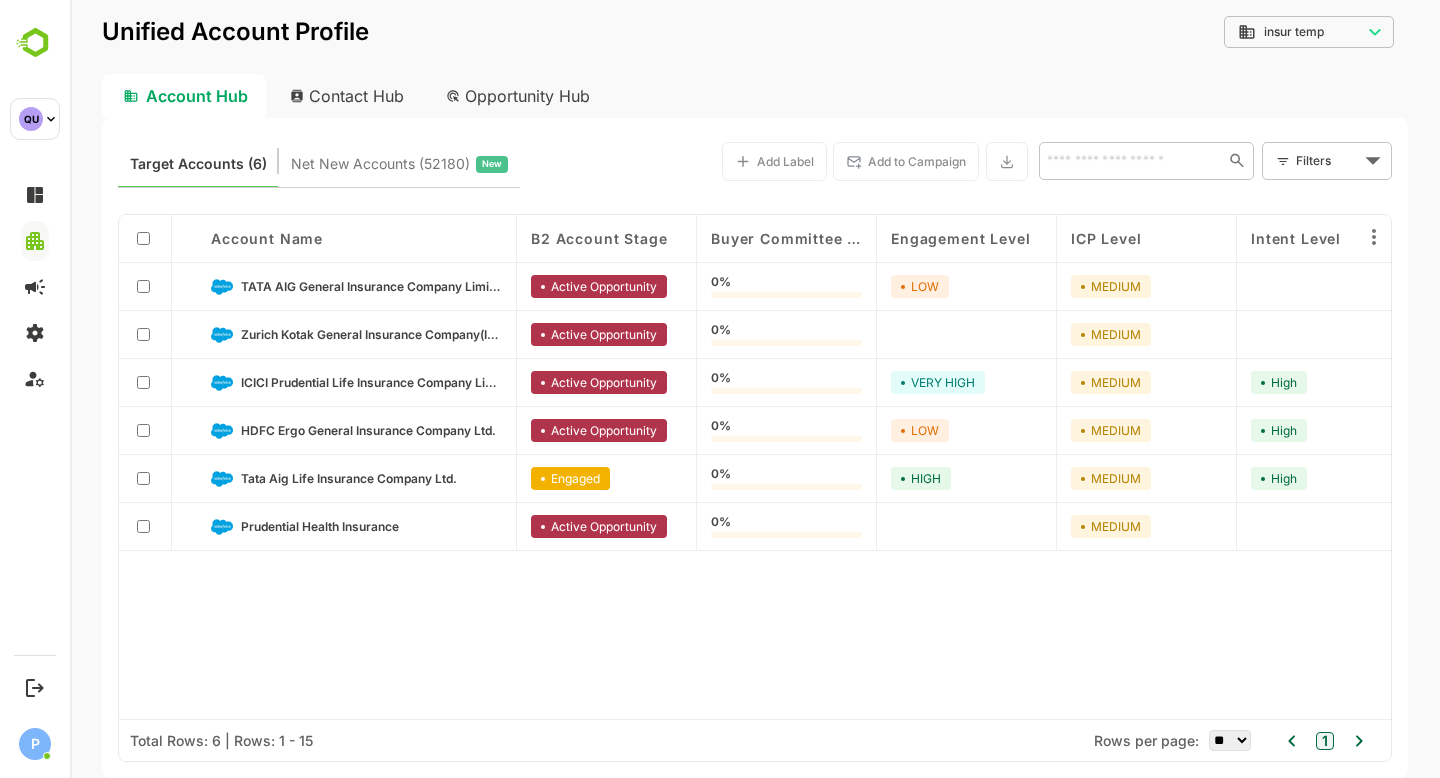 click on "TATA AIG General Insurance Company Limited" at bounding box center [371, 287] 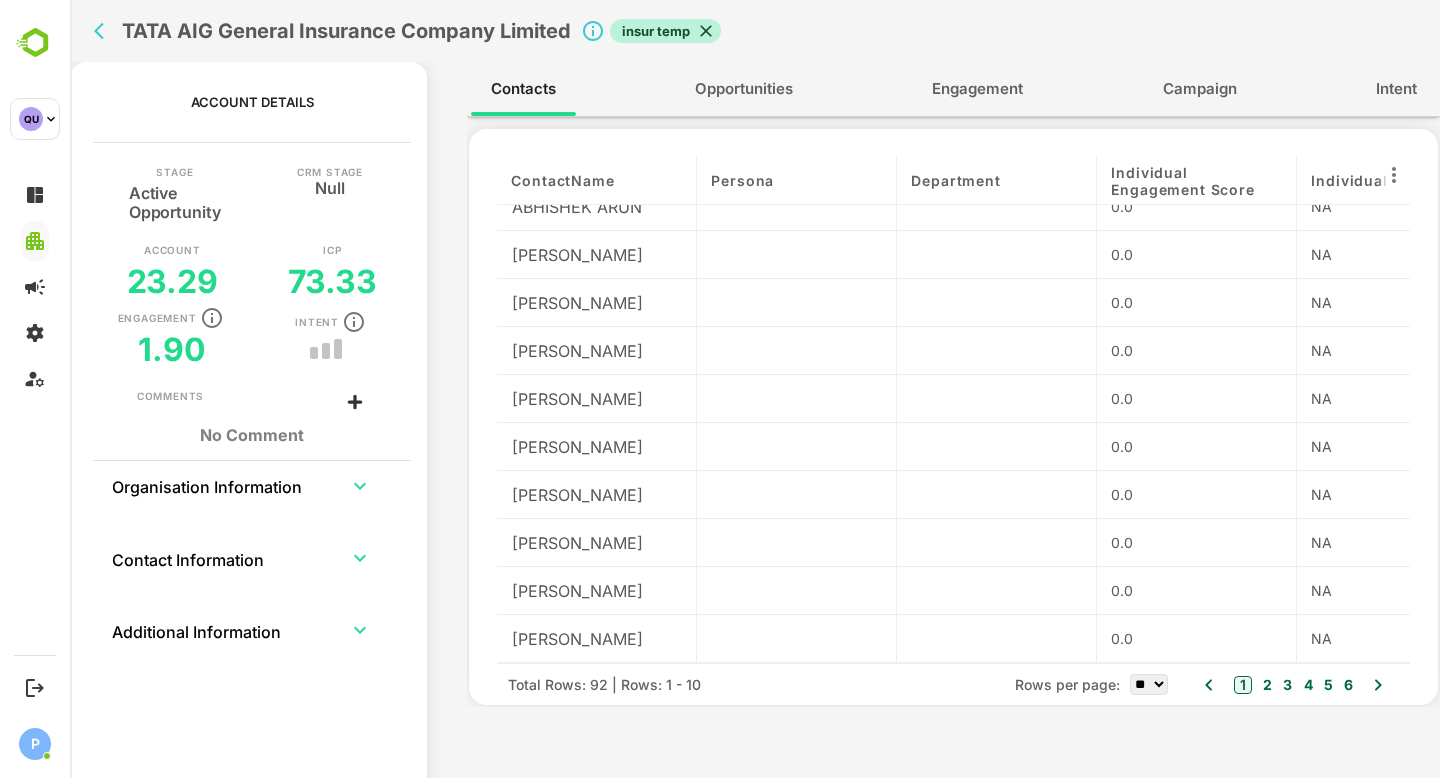 scroll, scrollTop: 0, scrollLeft: 0, axis: both 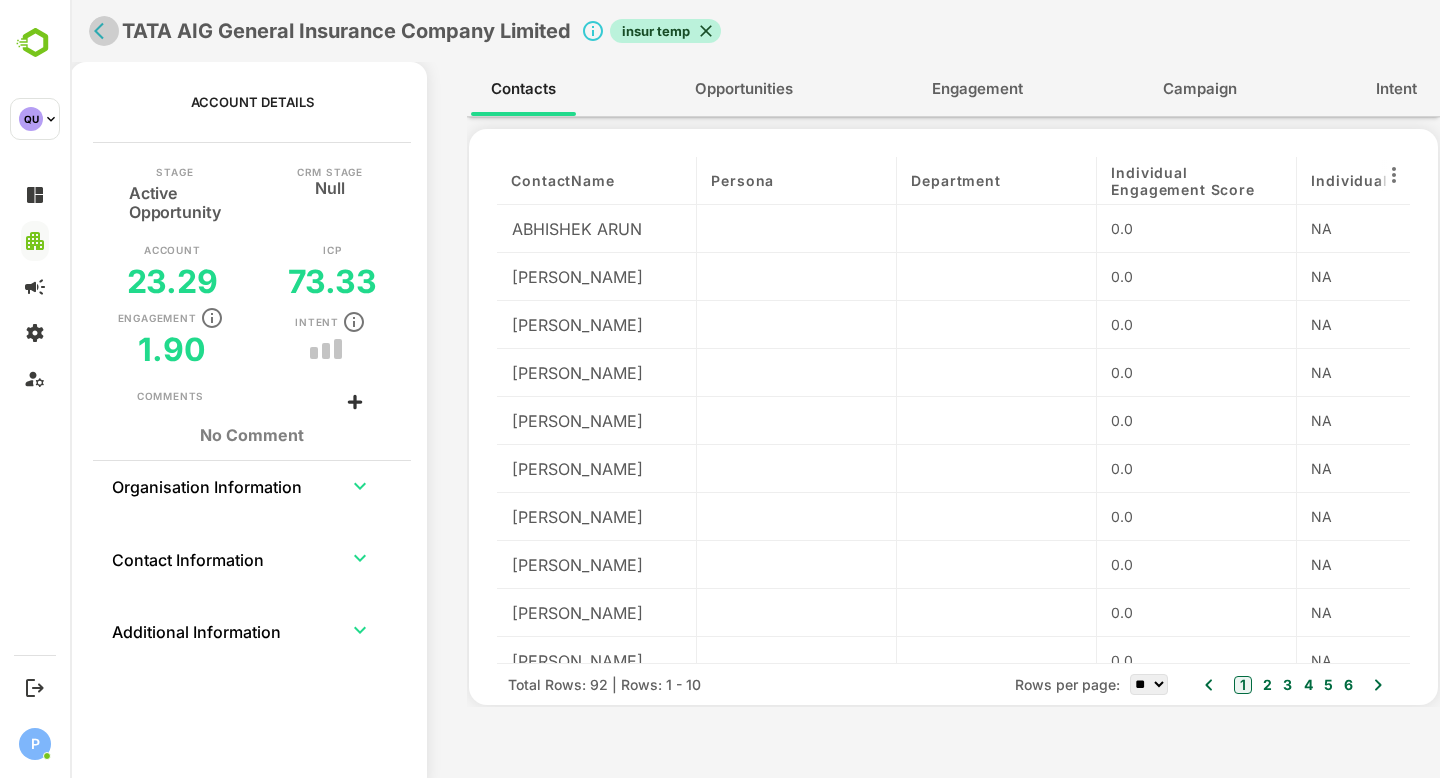 click 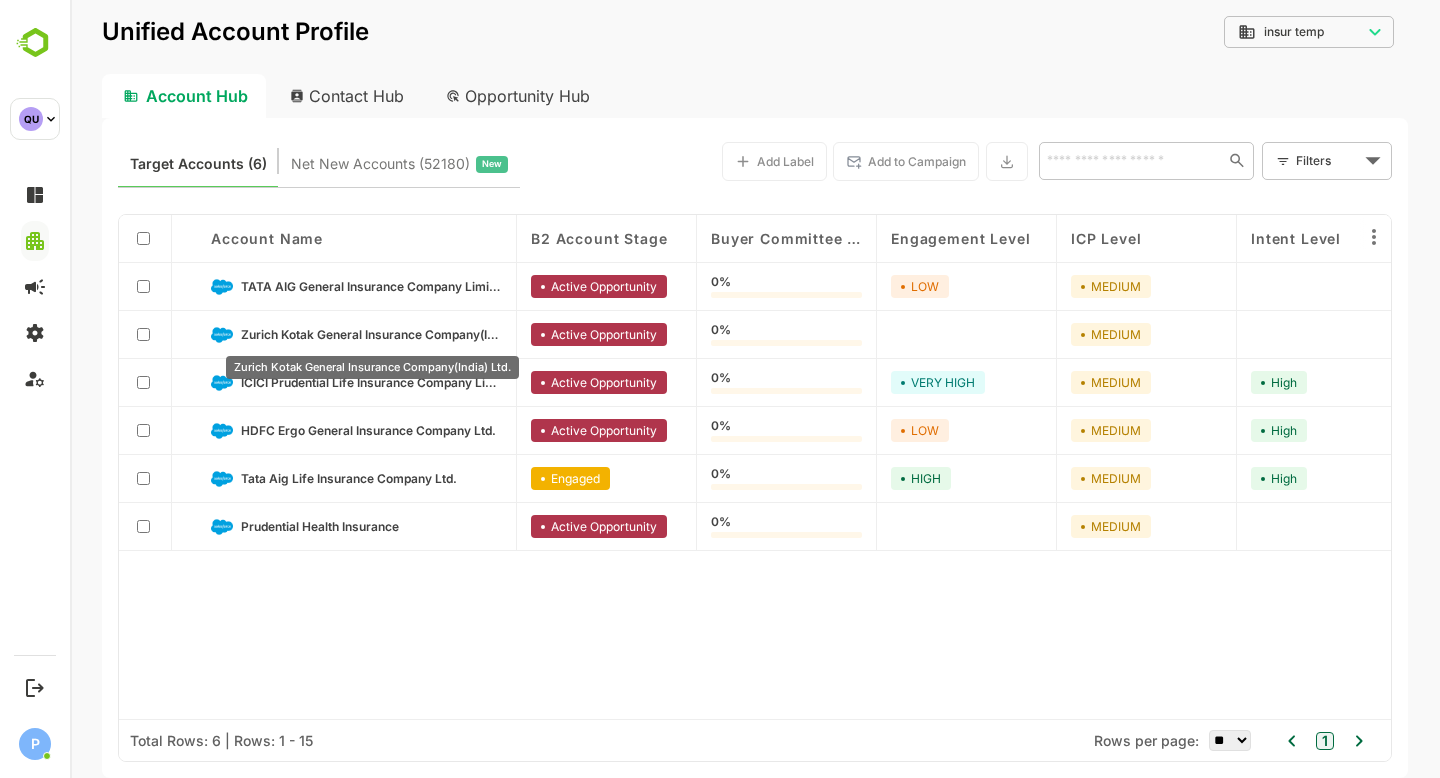 click on "Zurich Kotak General Insurance Company(India) Ltd." at bounding box center [371, 334] 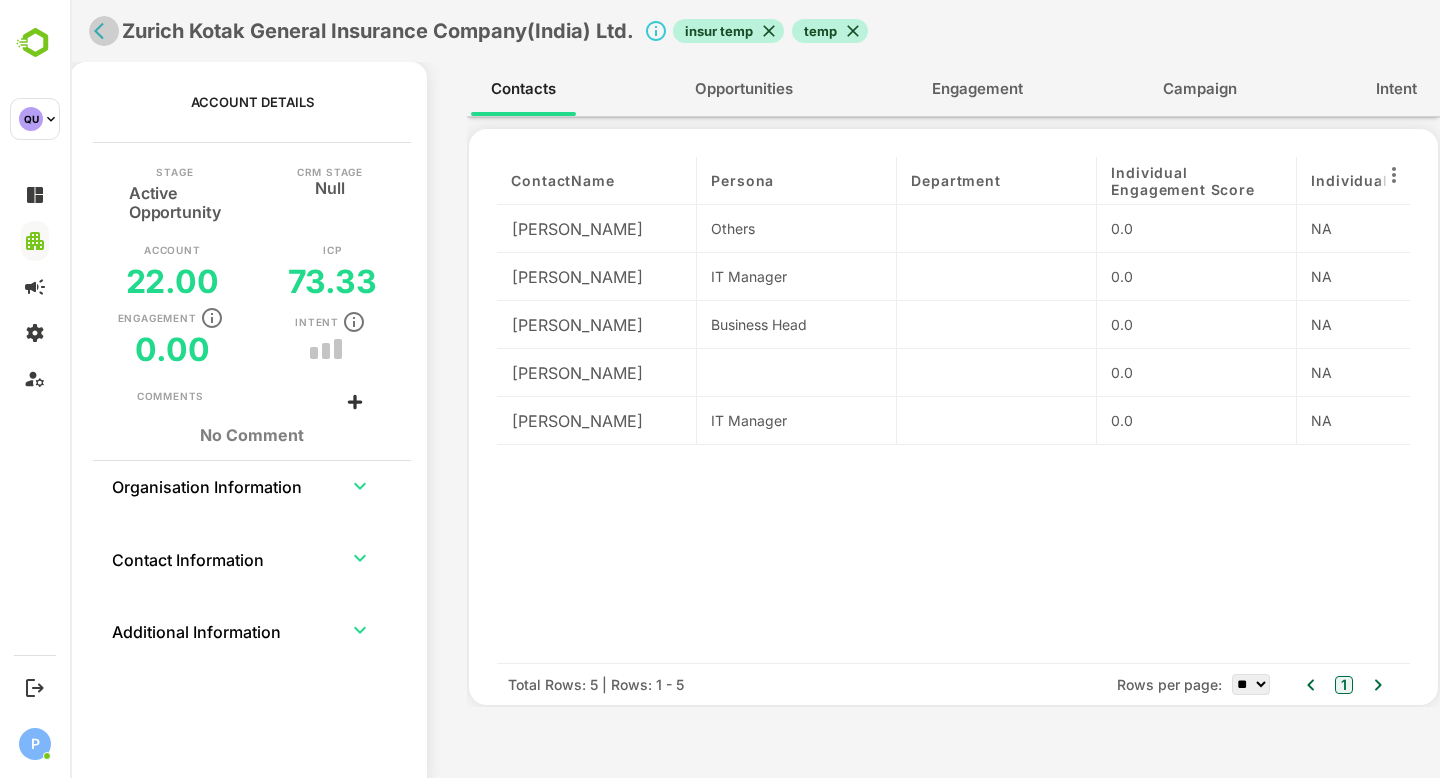 click 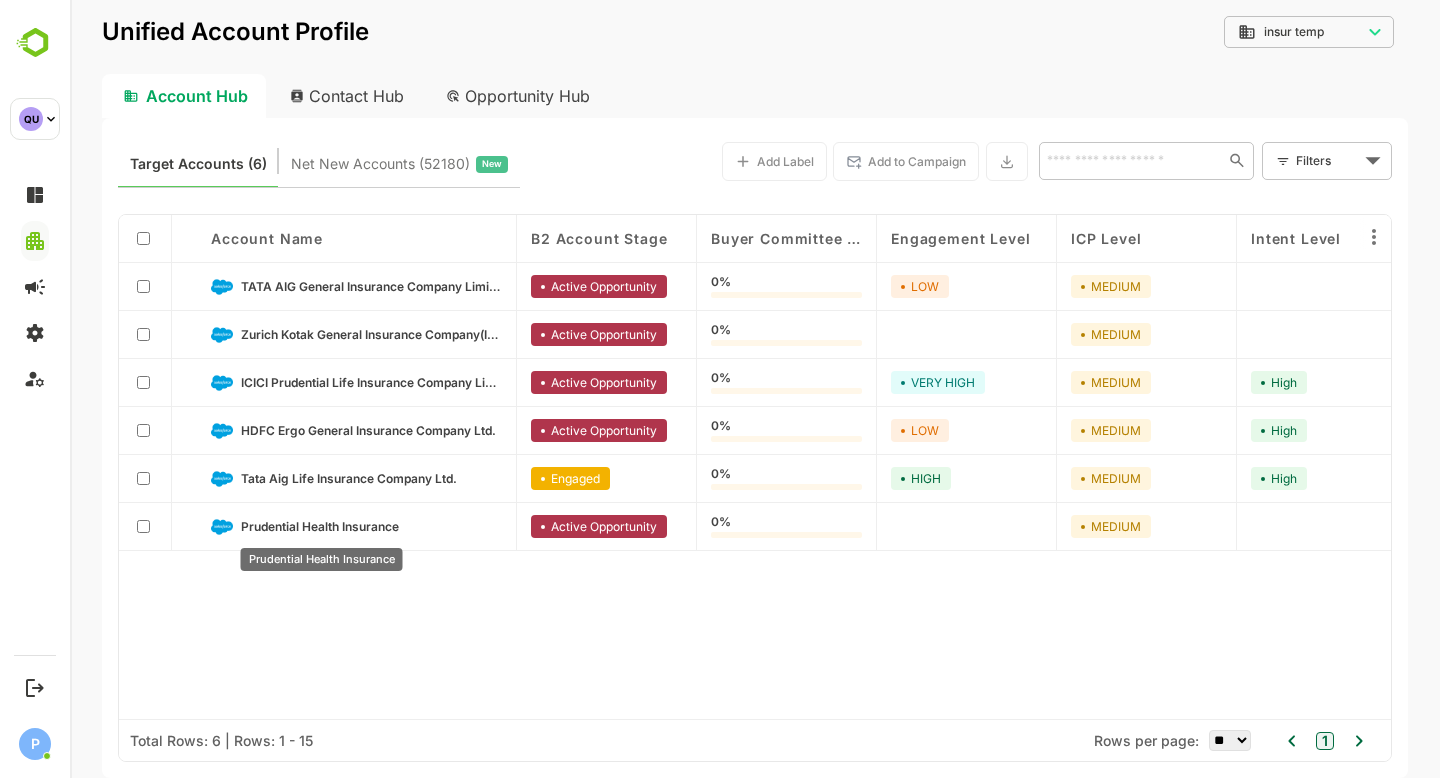click on "Prudential Health Insurance" at bounding box center [320, 526] 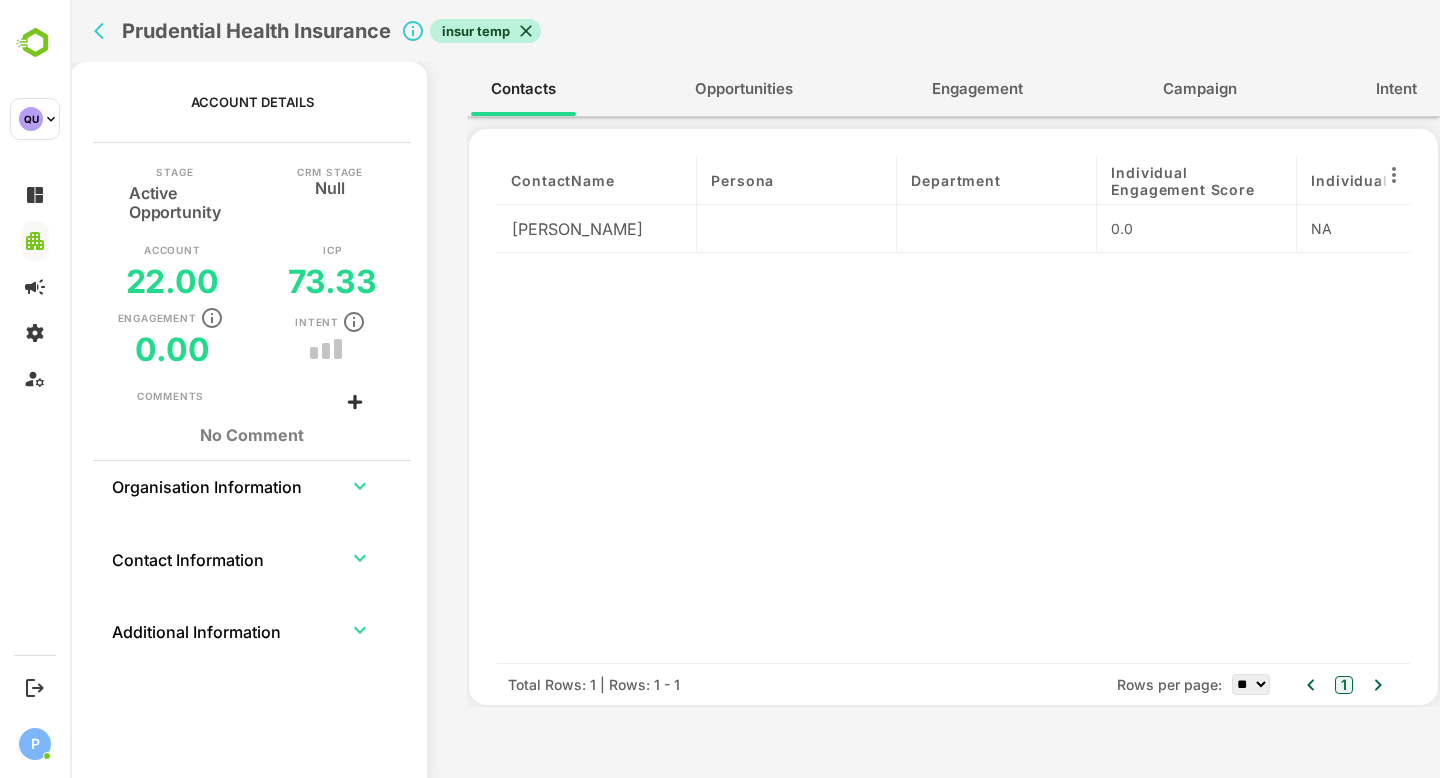 click 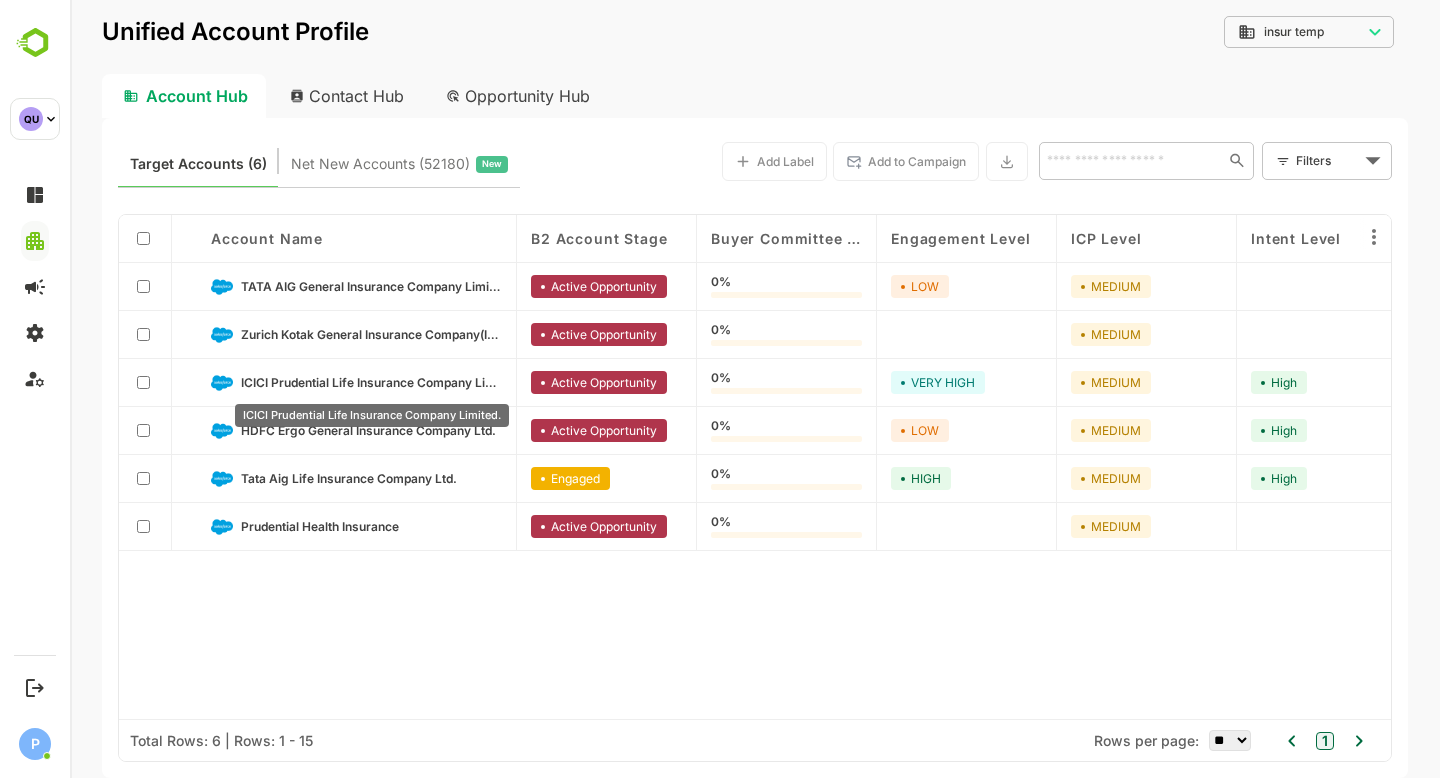 click on "ICICI Prudential Life Insurance Company Limited." at bounding box center (371, 382) 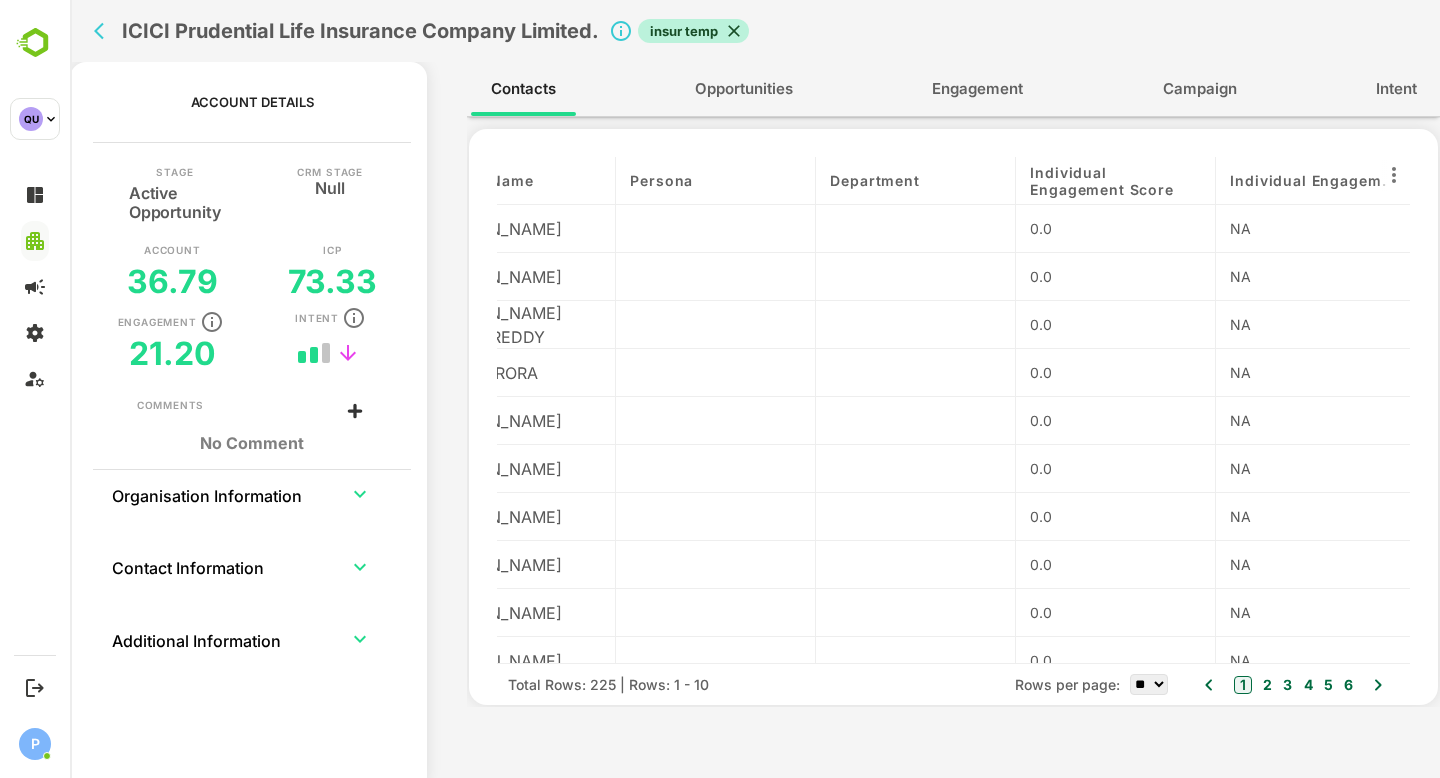 scroll, scrollTop: 0, scrollLeft: 0, axis: both 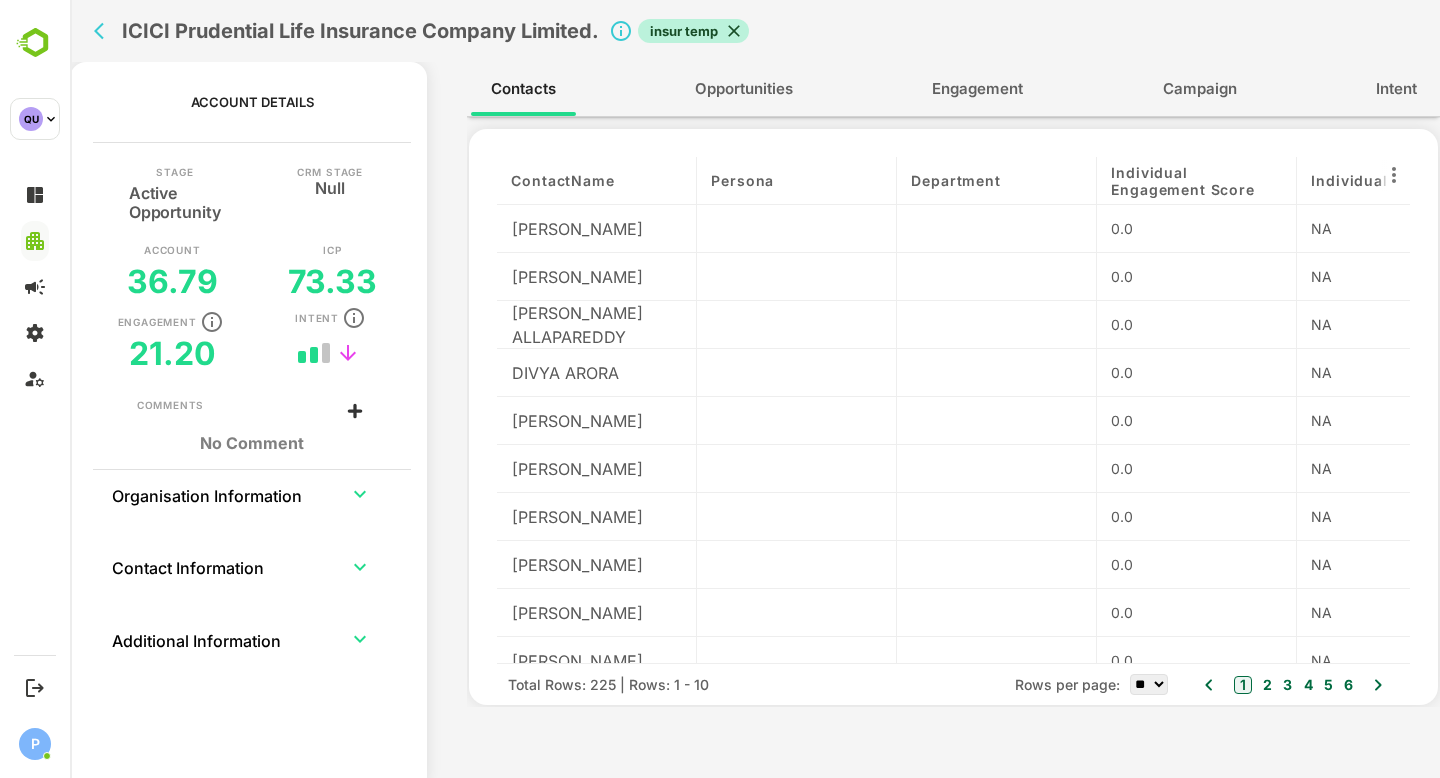 click on "Engagement" at bounding box center (977, 89) 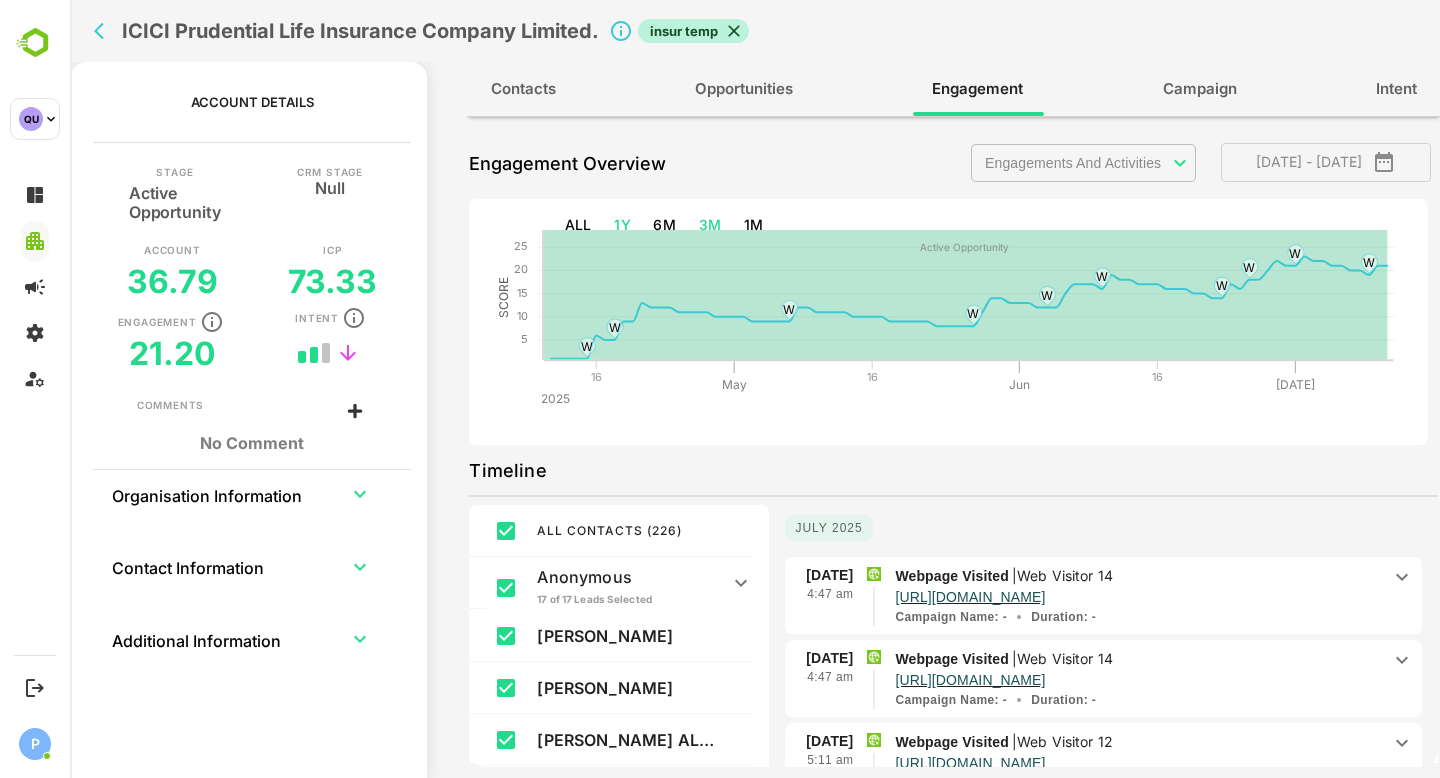 click on "1Y" at bounding box center (622, 225) 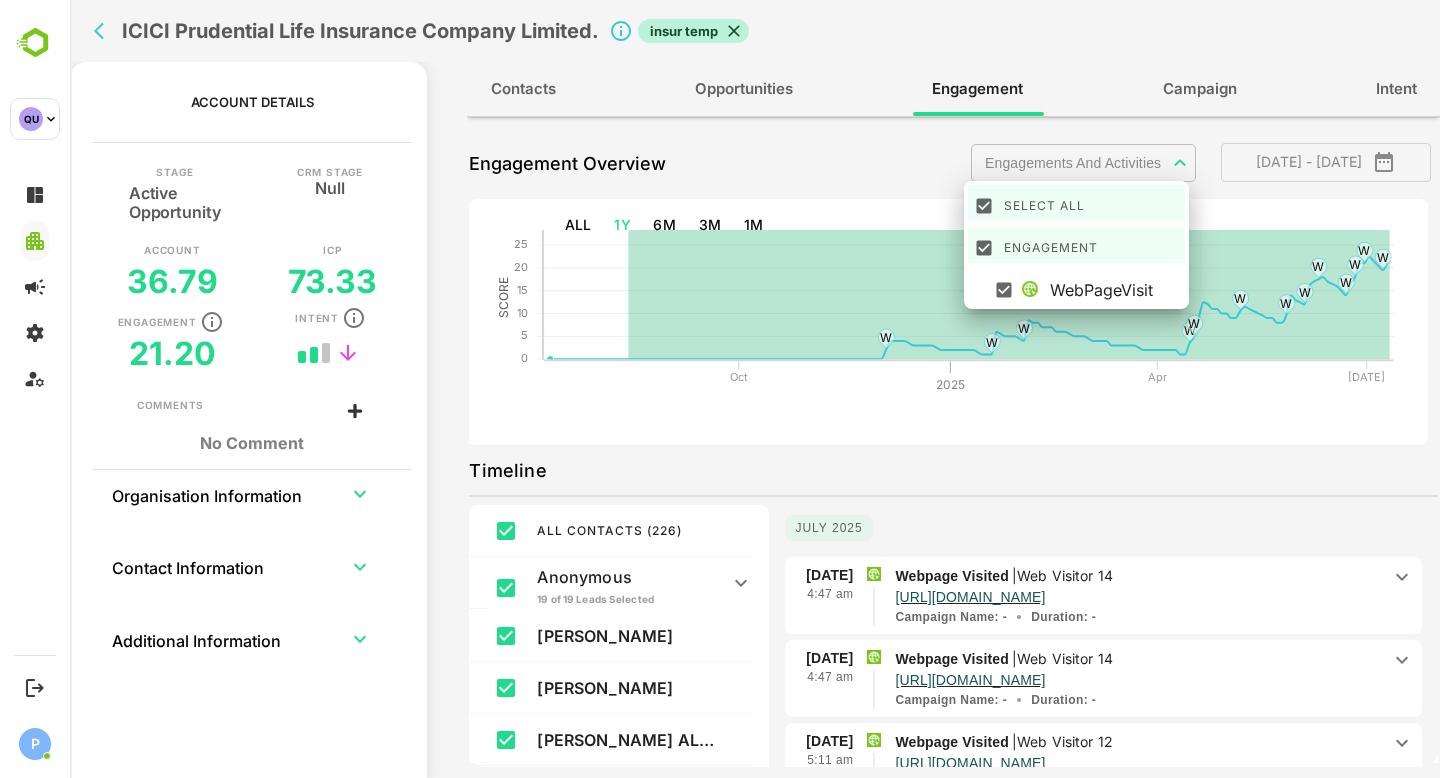 click on "**********" at bounding box center (755, 389) 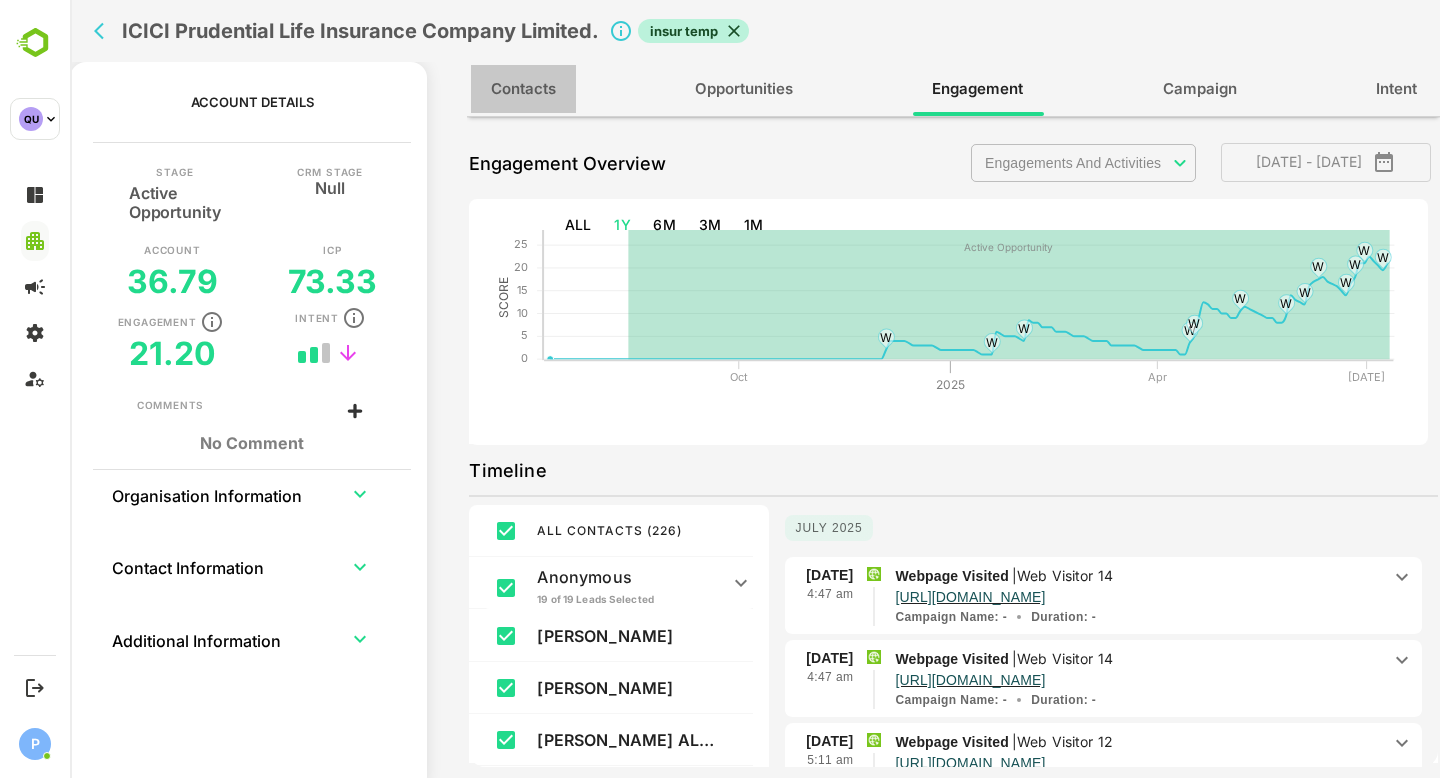 click on "Contacts" at bounding box center [523, 89] 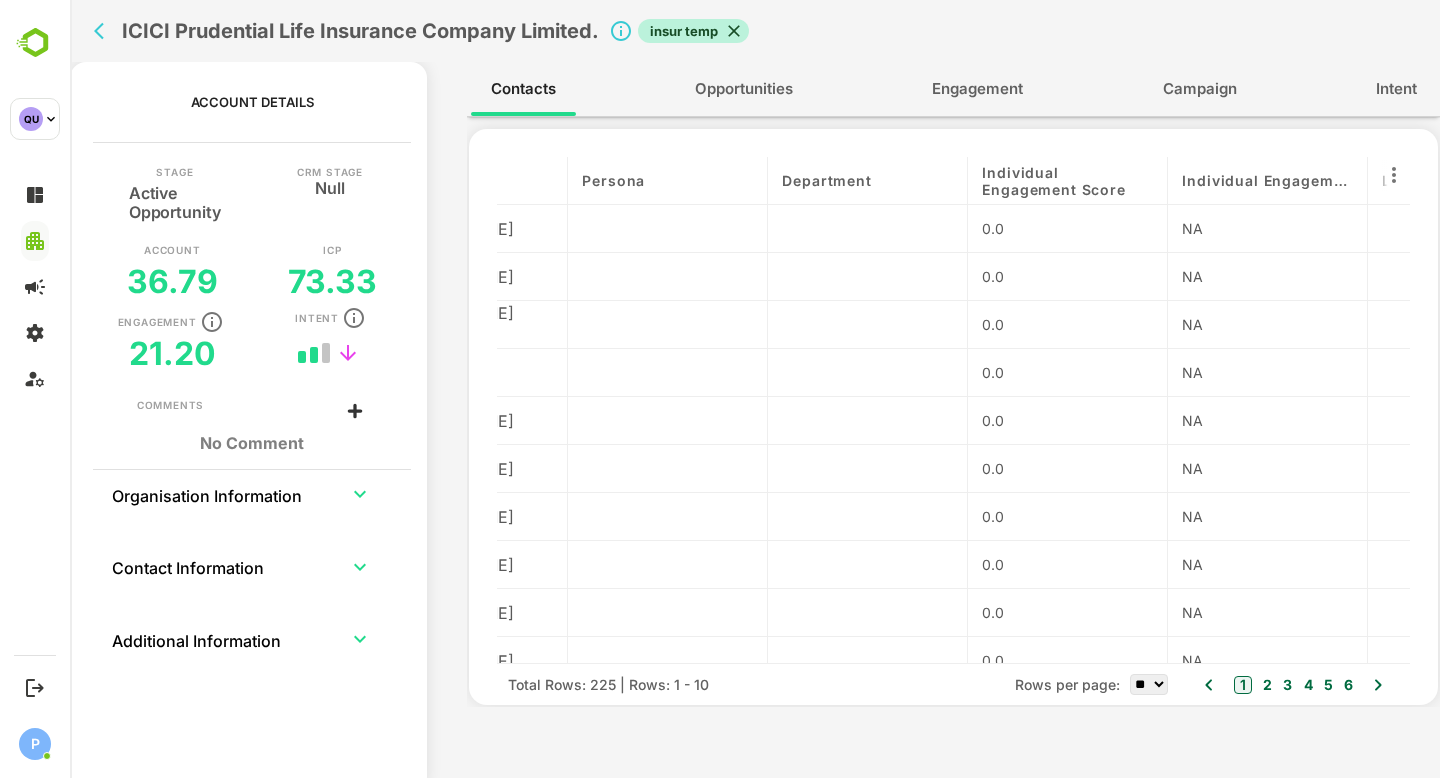 scroll, scrollTop: 0, scrollLeft: 130, axis: horizontal 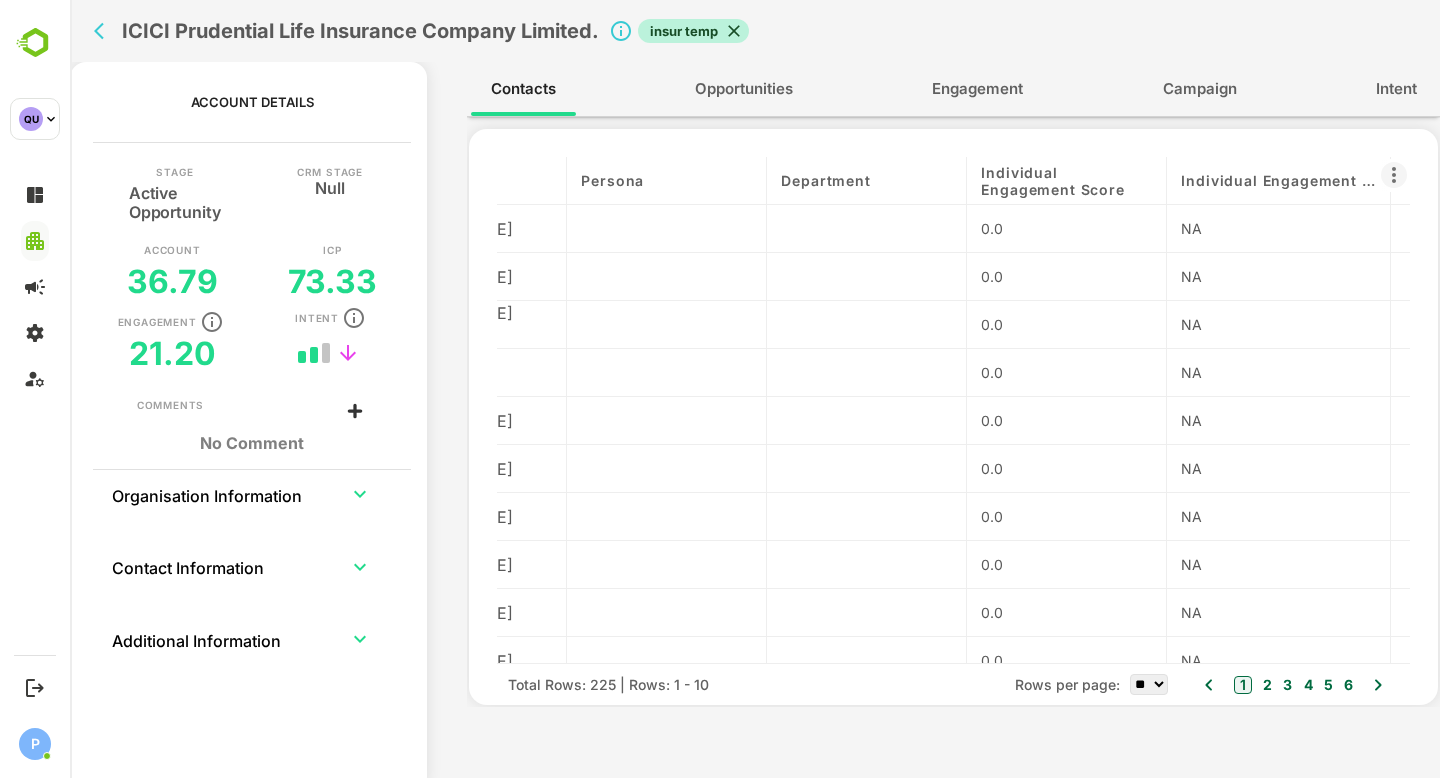 drag, startPoint x: 1360, startPoint y: 181, endPoint x: 1399, endPoint y: 183, distance: 39.051247 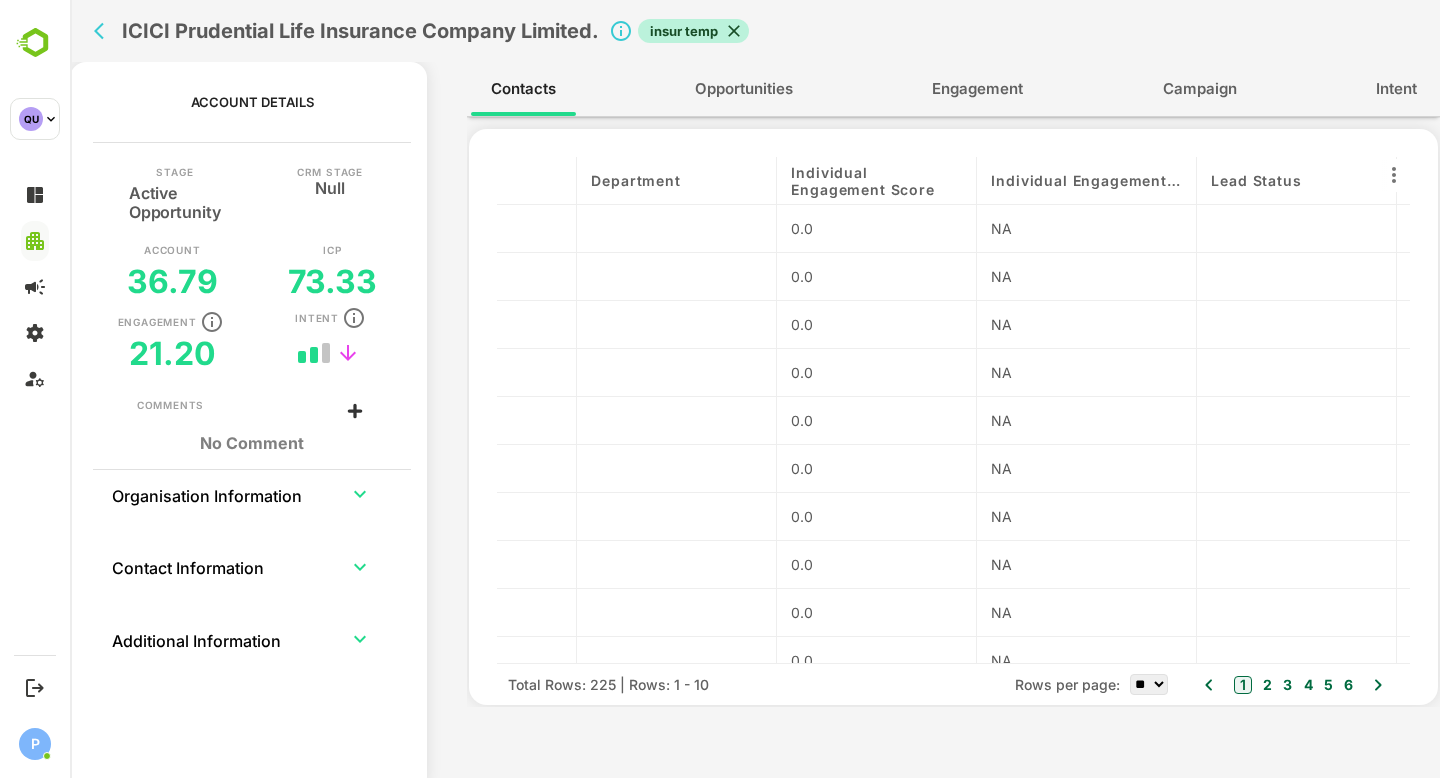 scroll, scrollTop: 0, scrollLeft: 346, axis: horizontal 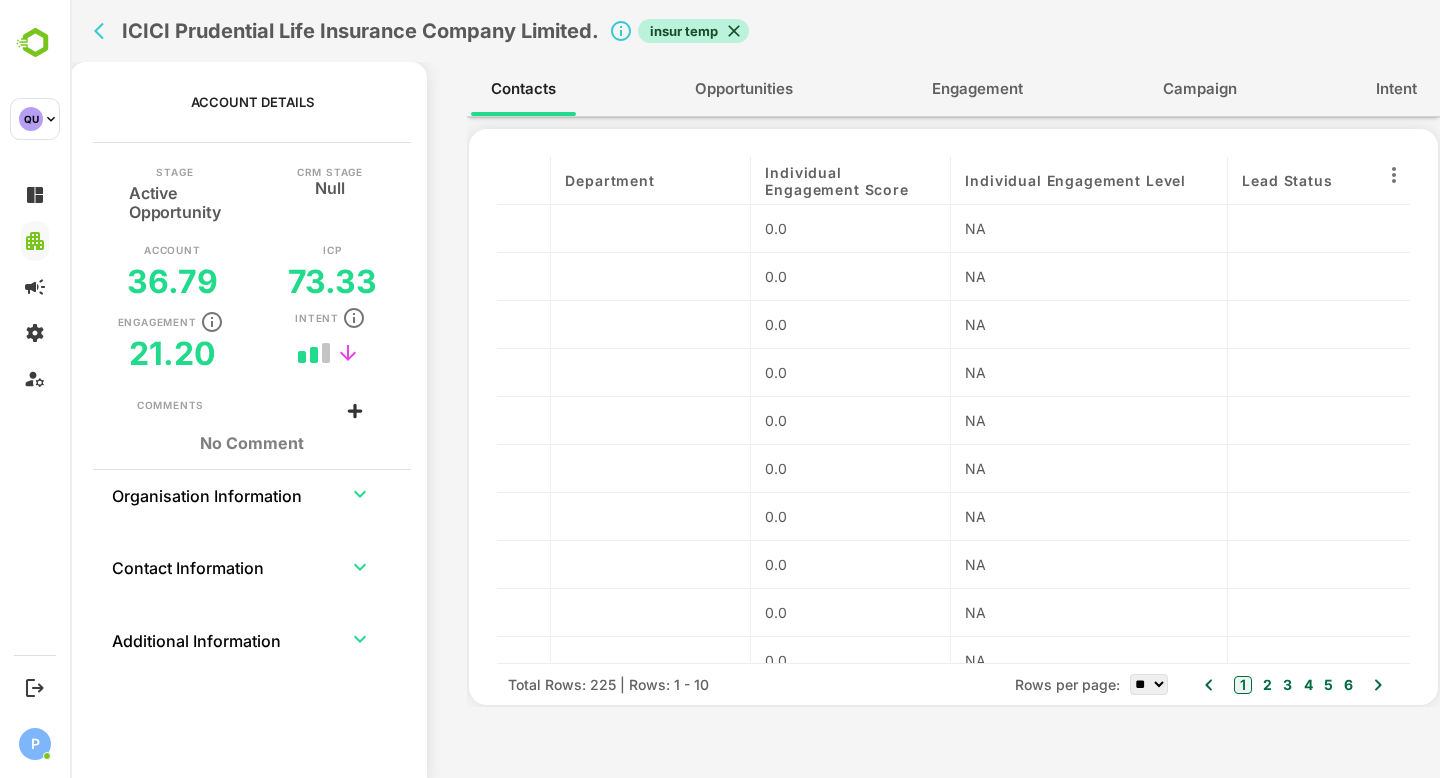 drag, startPoint x: 1167, startPoint y: 178, endPoint x: 1252, endPoint y: 179, distance: 85.00588 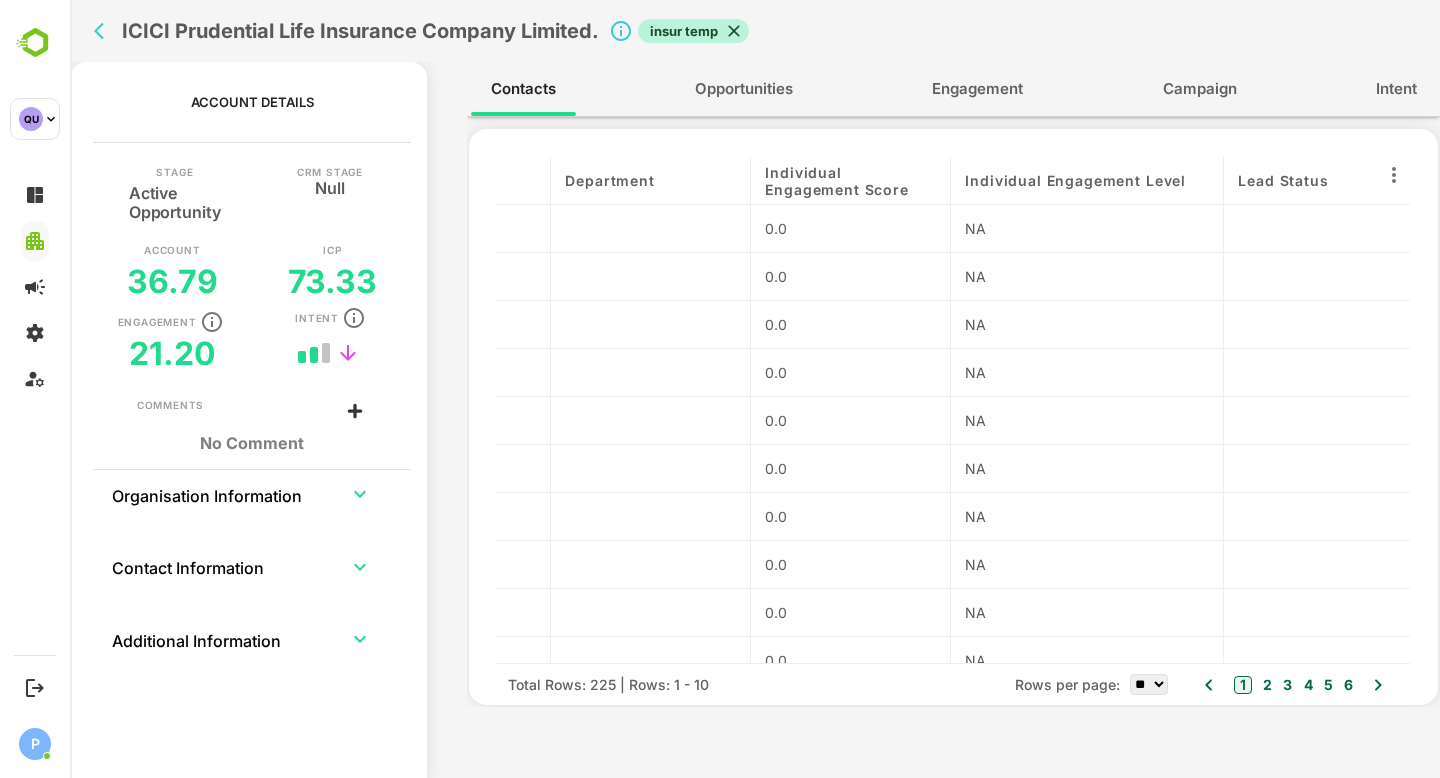 scroll, scrollTop: 0, scrollLeft: 0, axis: both 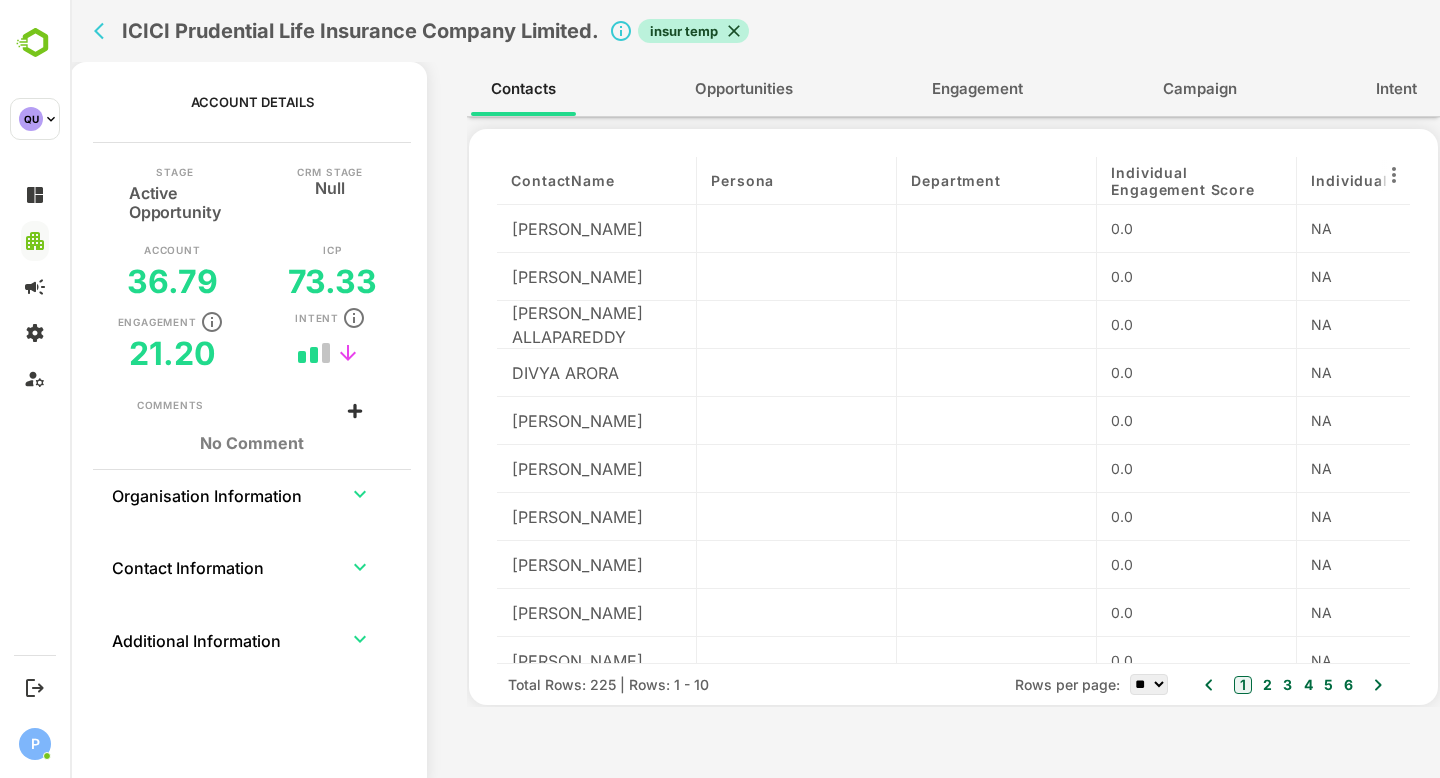 click on "Engagement" at bounding box center (977, 89) 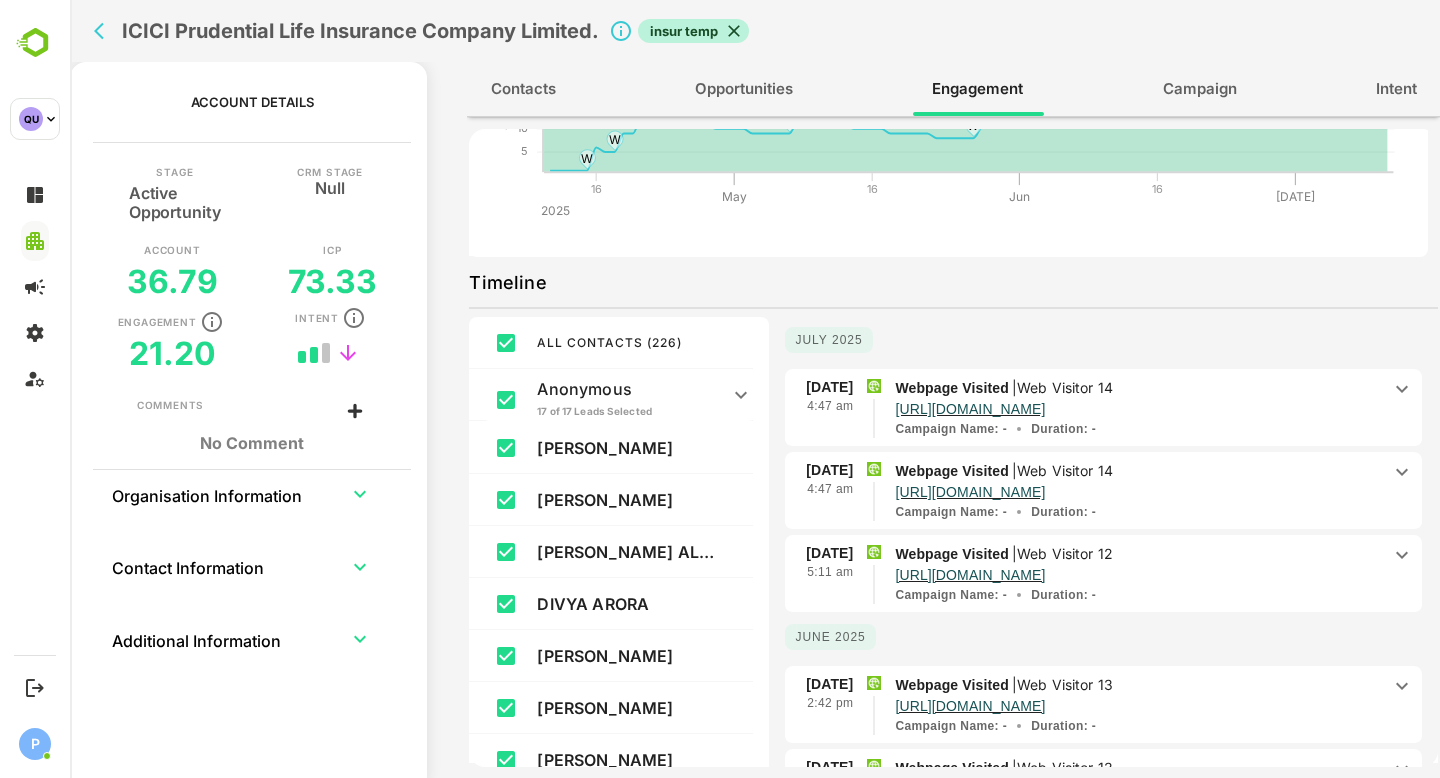 scroll, scrollTop: 200, scrollLeft: 0, axis: vertical 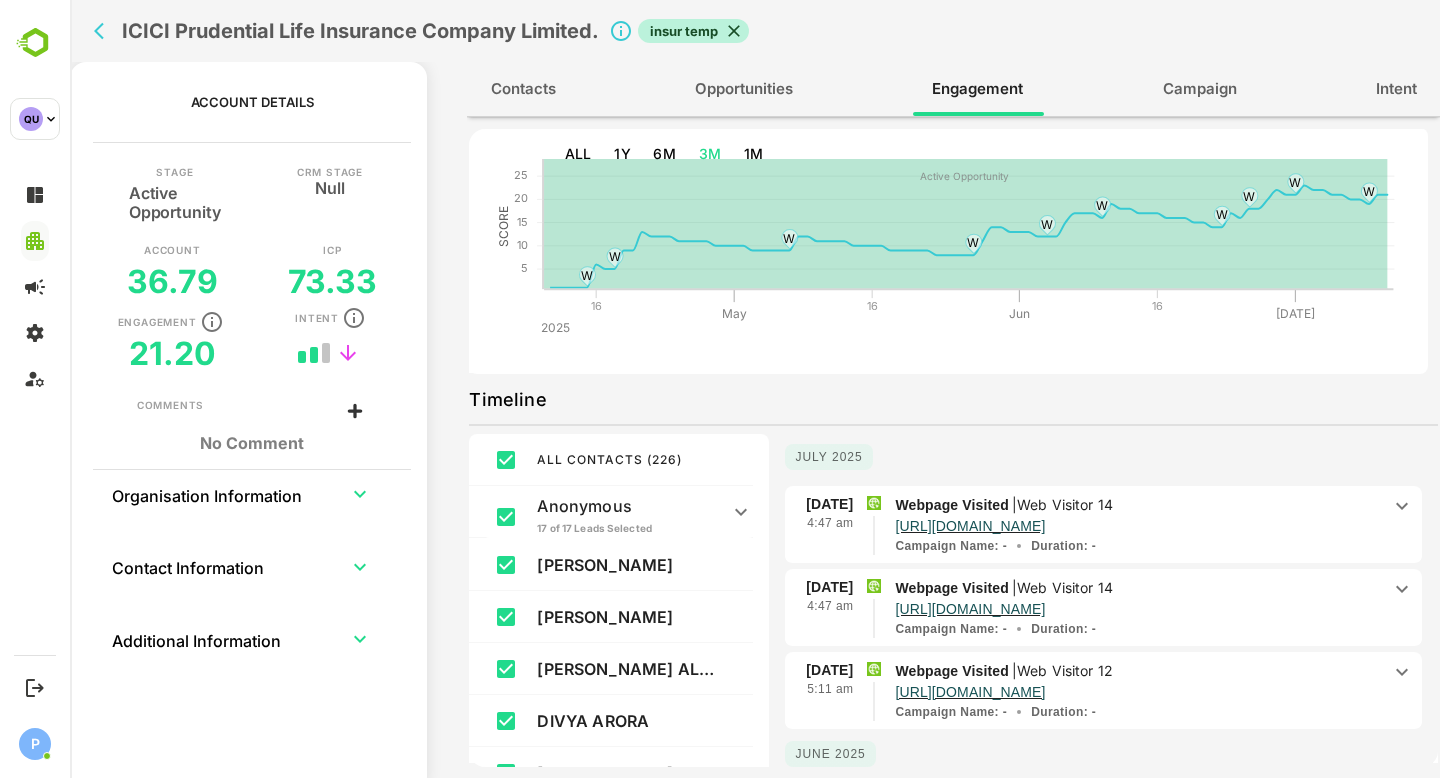 click on "[URL][DOMAIN_NAME]" at bounding box center [1137, 524] 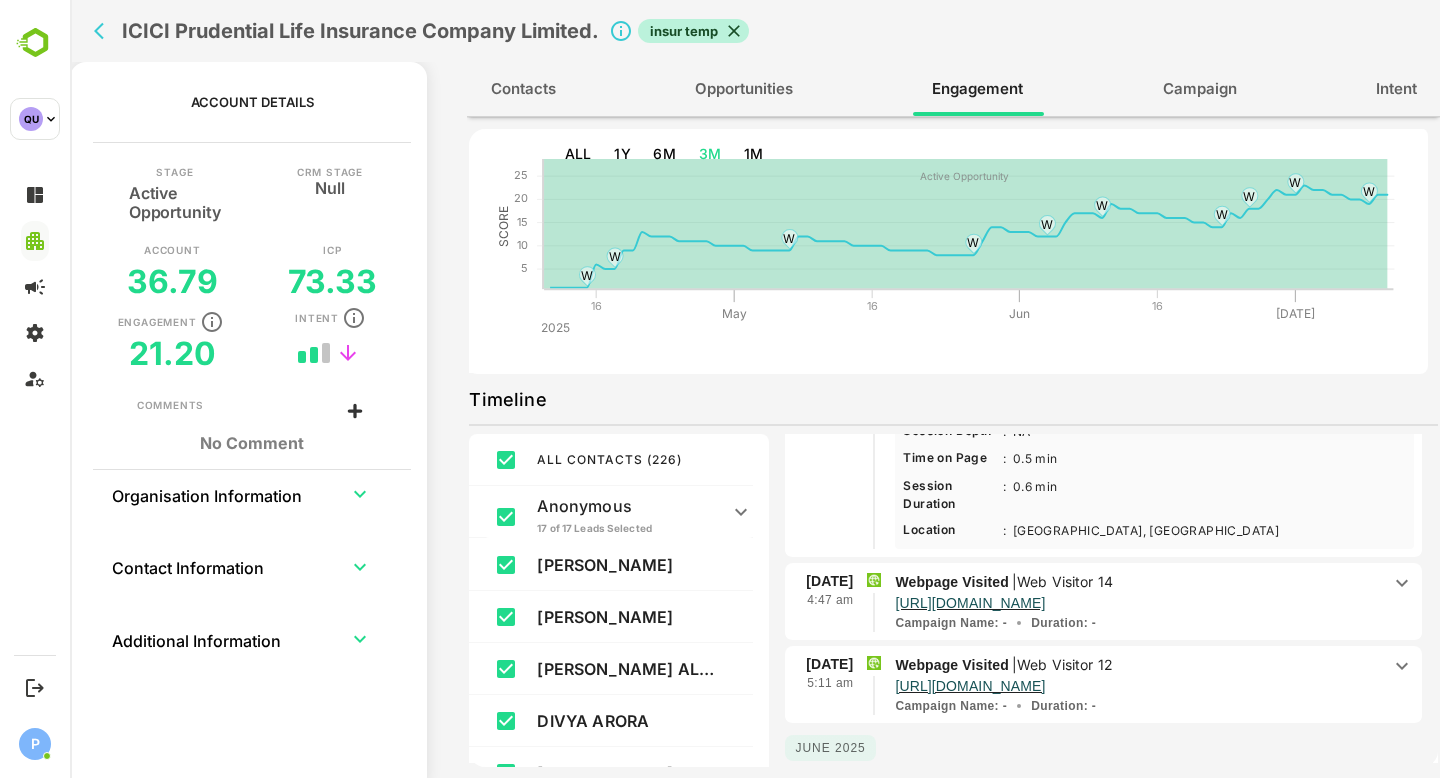 scroll, scrollTop: 375, scrollLeft: 0, axis: vertical 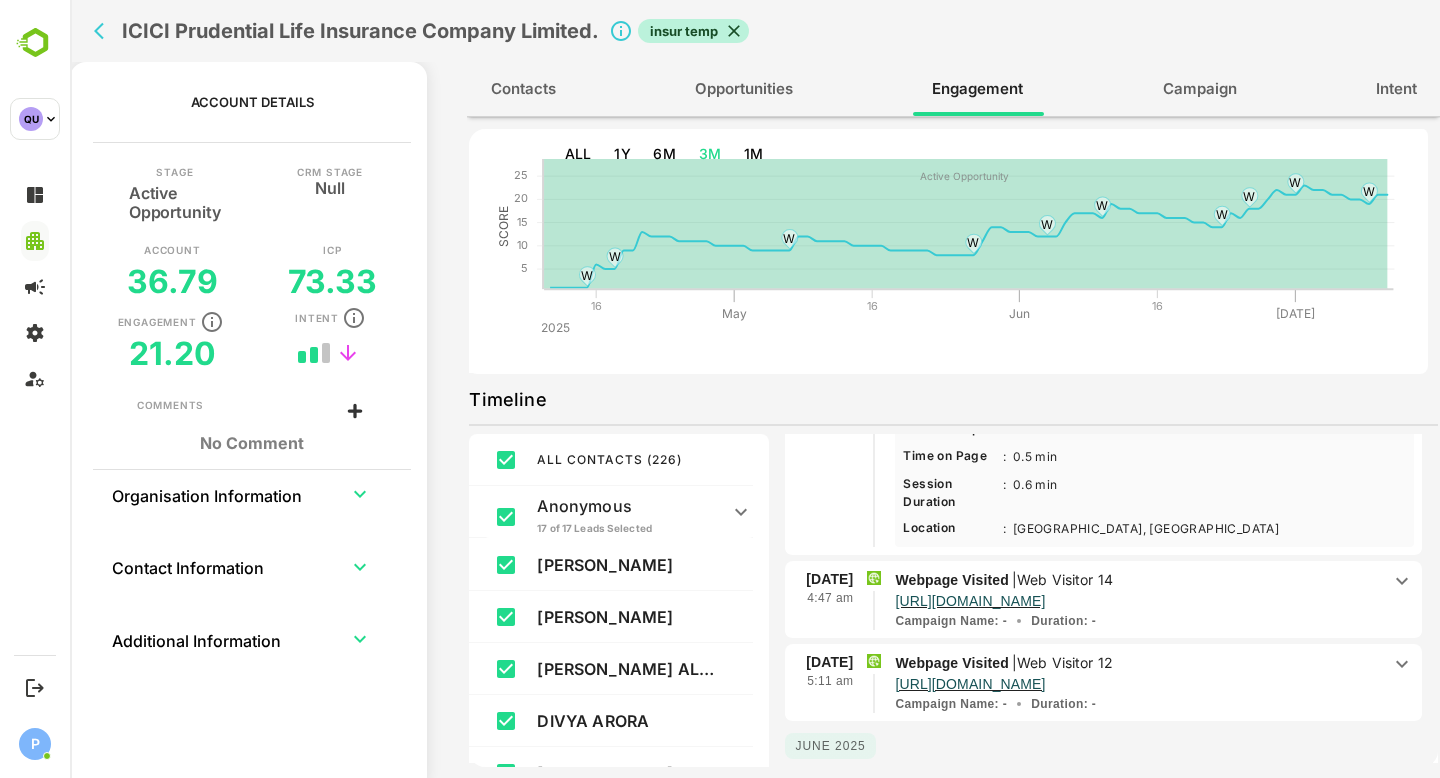 click on "Webpage Visited  |  Web Visitor 14" at bounding box center [1137, 130] 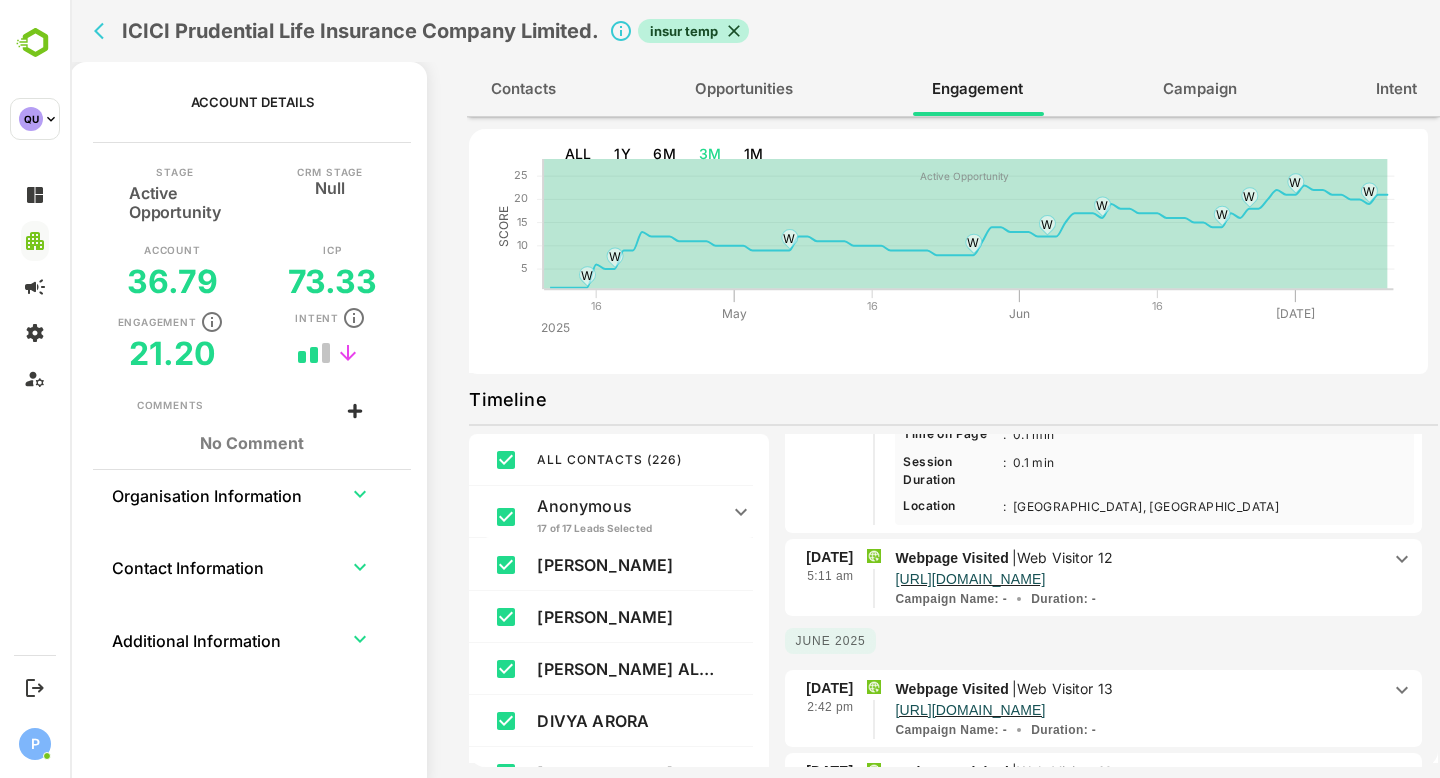 scroll, scrollTop: 851, scrollLeft: 0, axis: vertical 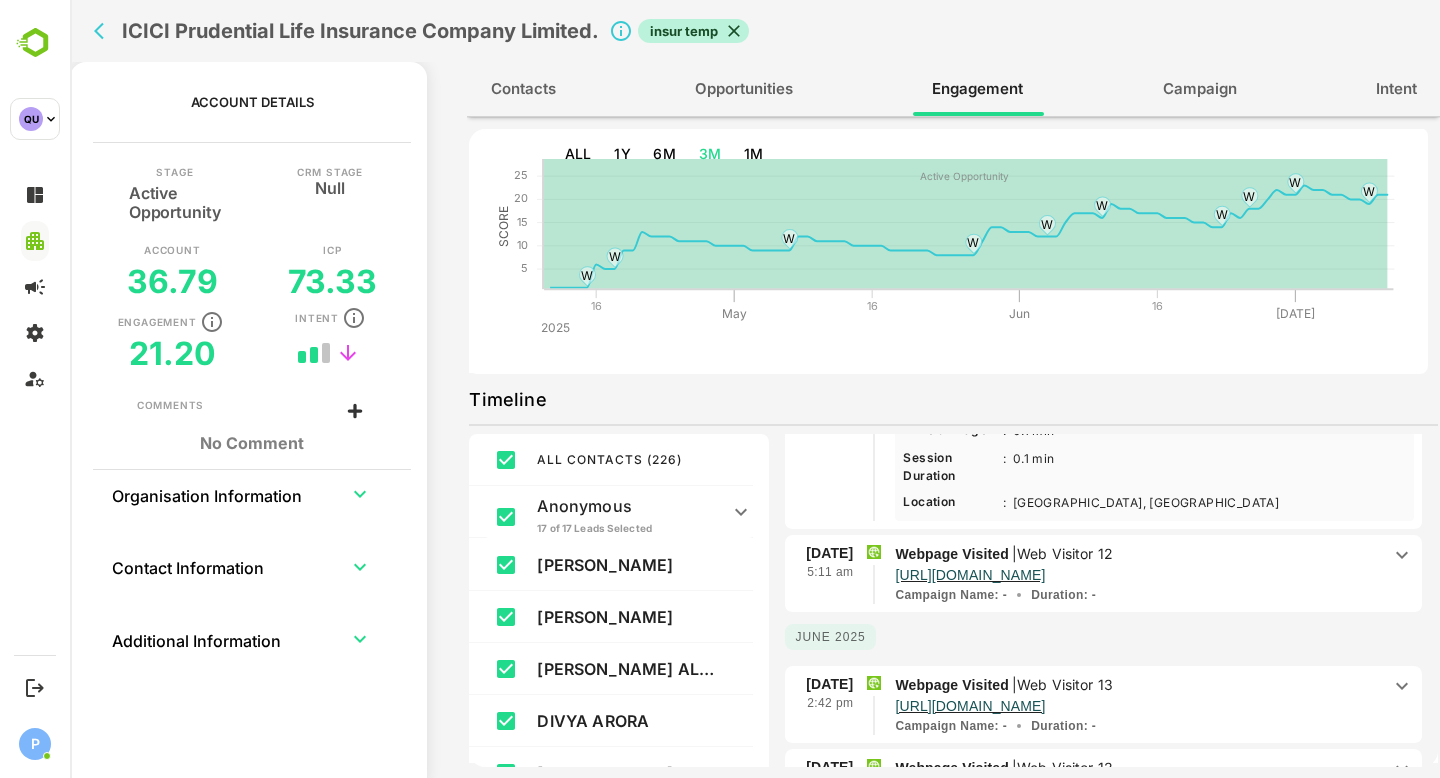 click on "[URL][DOMAIN_NAME]" at bounding box center (1137, -327) 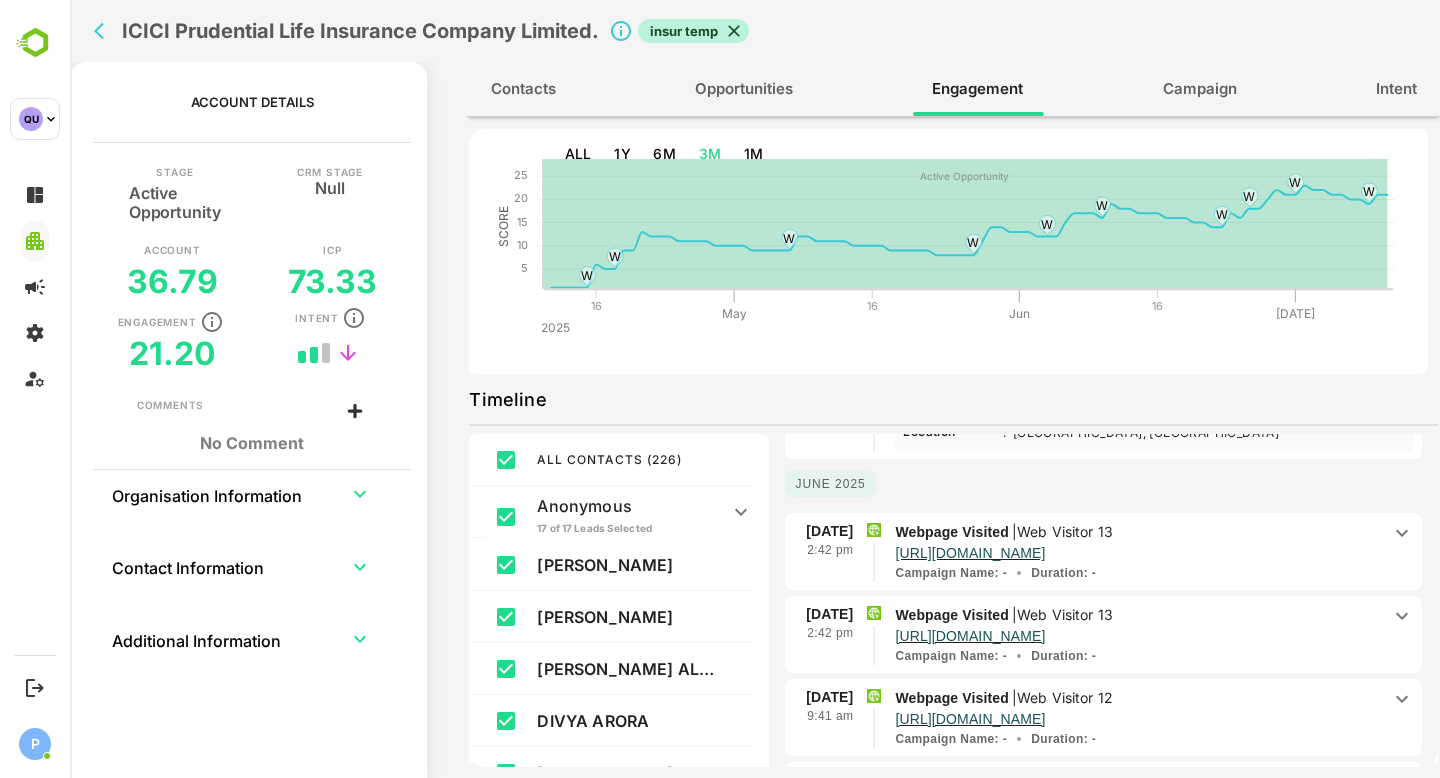 scroll, scrollTop: 1411, scrollLeft: 0, axis: vertical 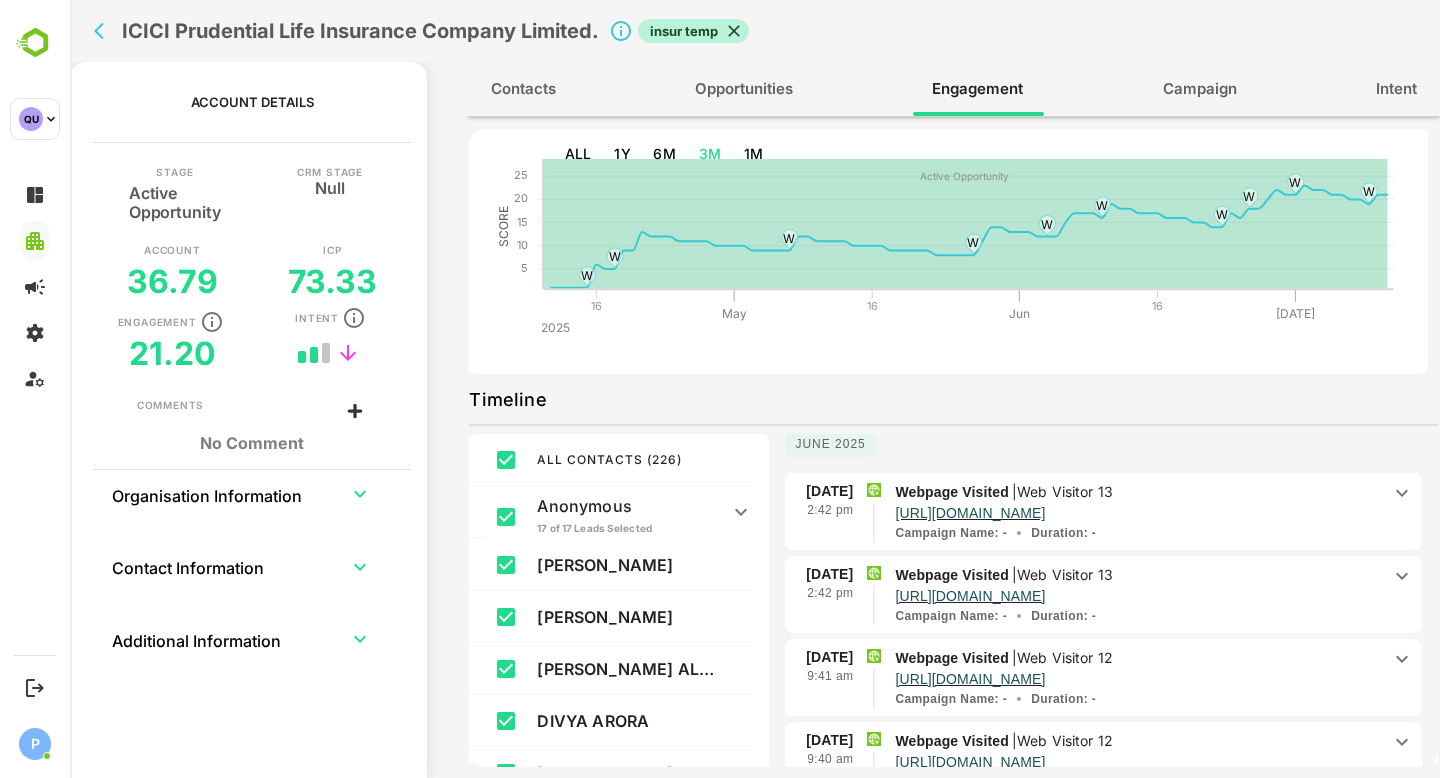 click on "Campaign Name :    -  Duration :    -" at bounding box center (1137, -865) 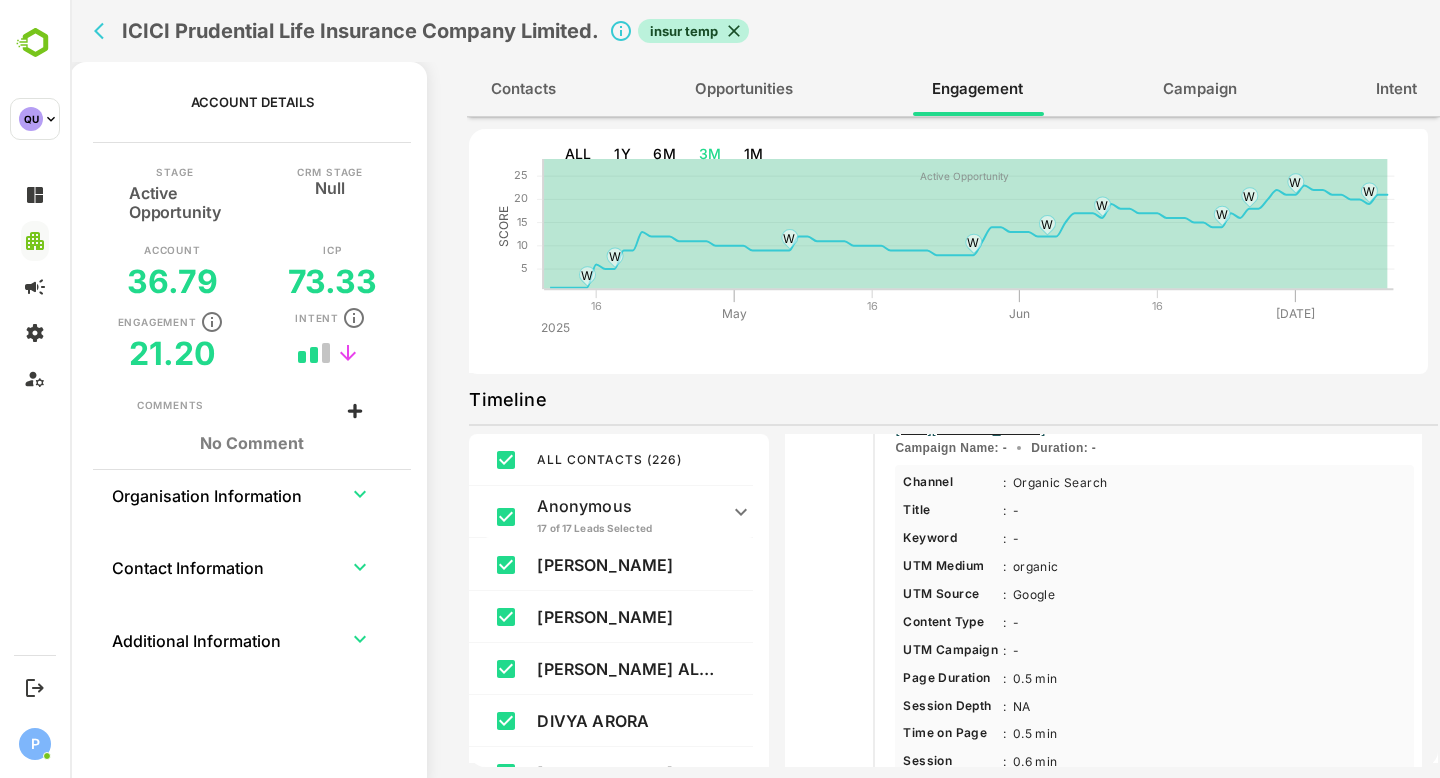 scroll, scrollTop: 0, scrollLeft: 0, axis: both 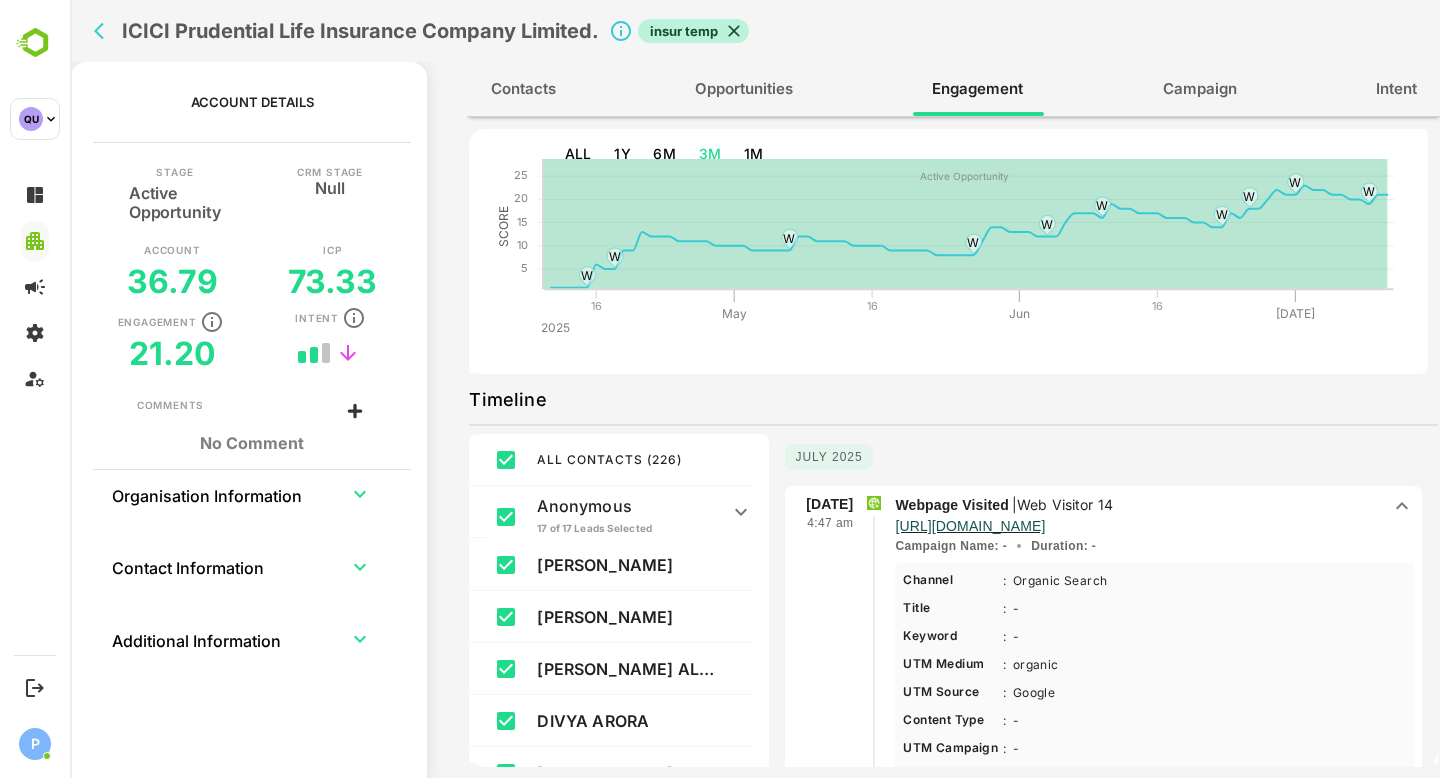 click on "Webpage Visited  |  Web Visitor 14" at bounding box center (1137, 505) 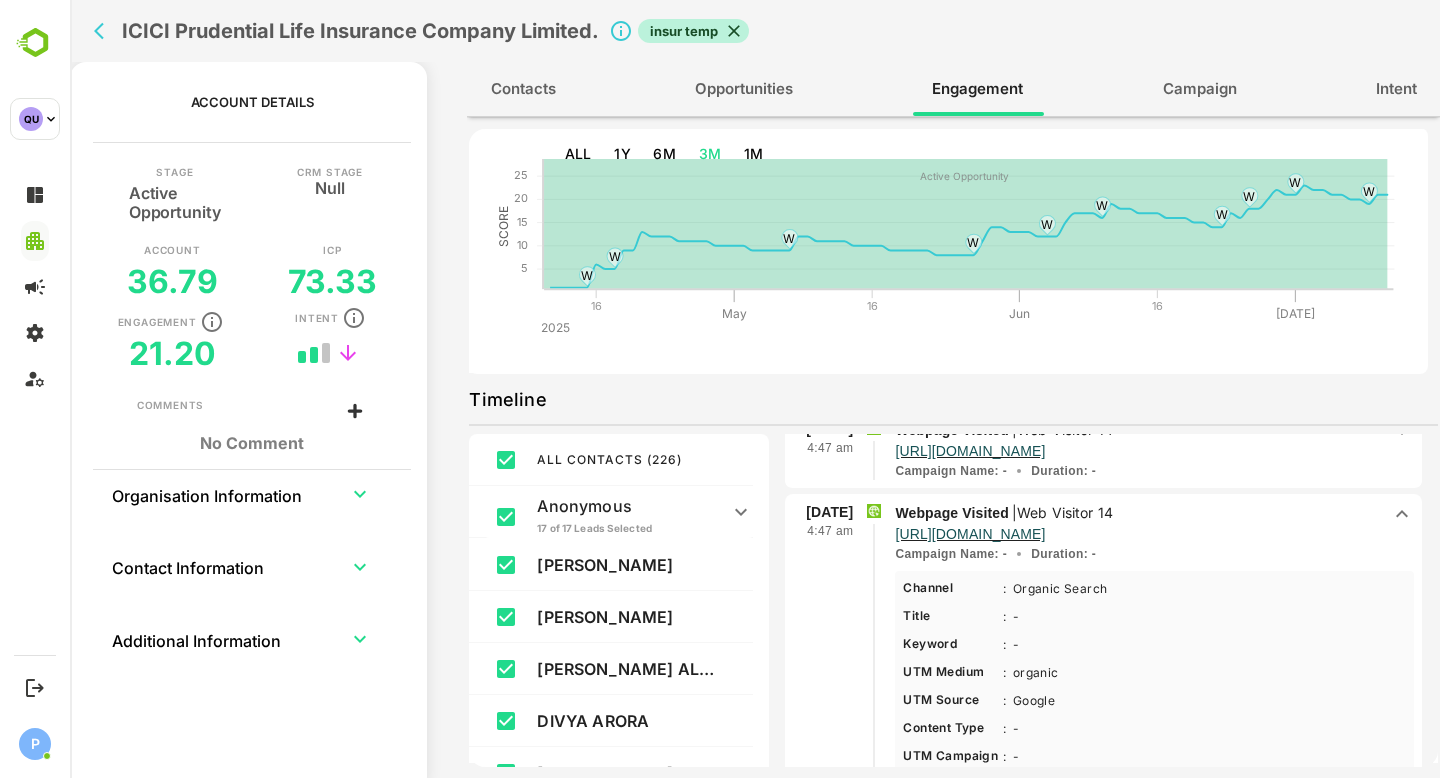 click on "Webpage Visited  |  Web Visitor 14" at bounding box center [1137, 513] 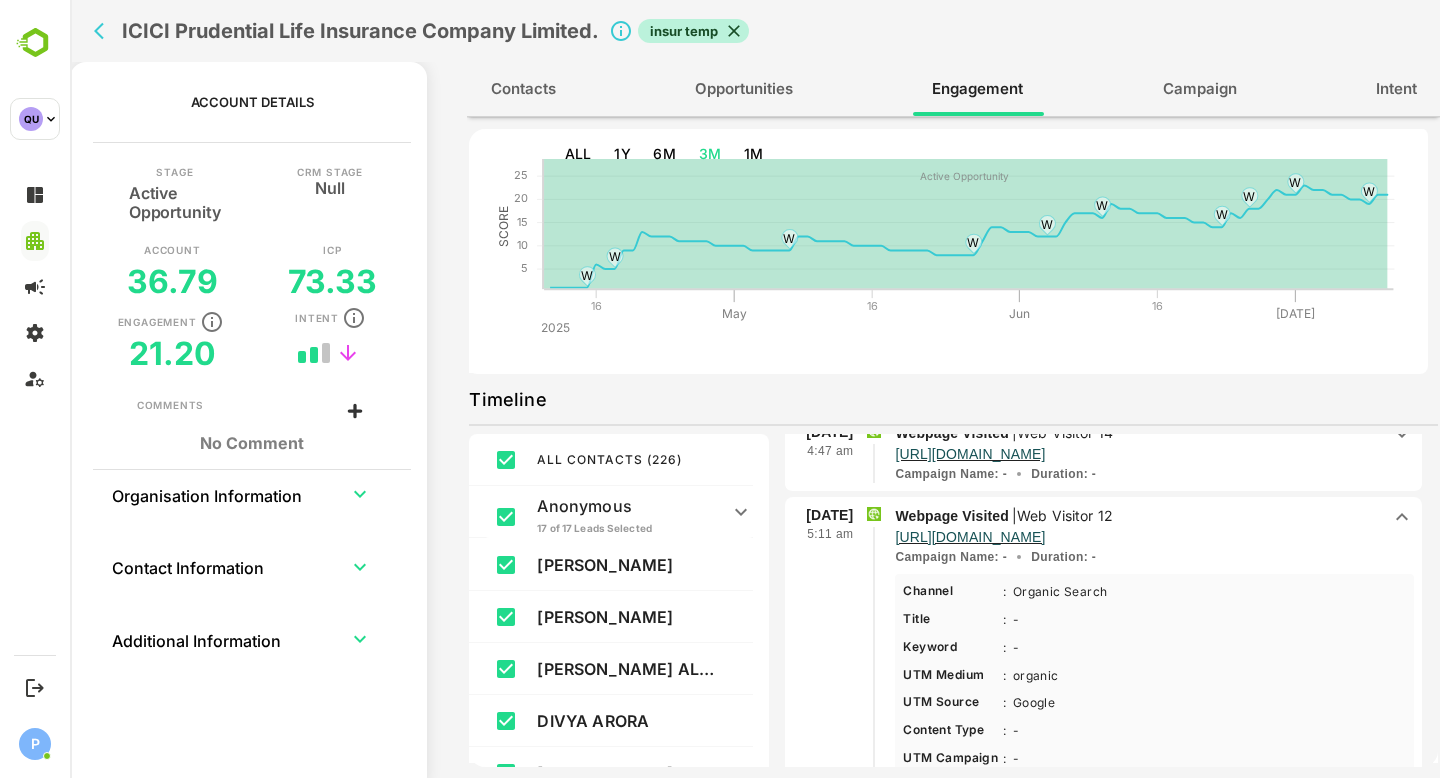 click on "Webpage Visited  |  Web Visitor 12" at bounding box center (1137, 516) 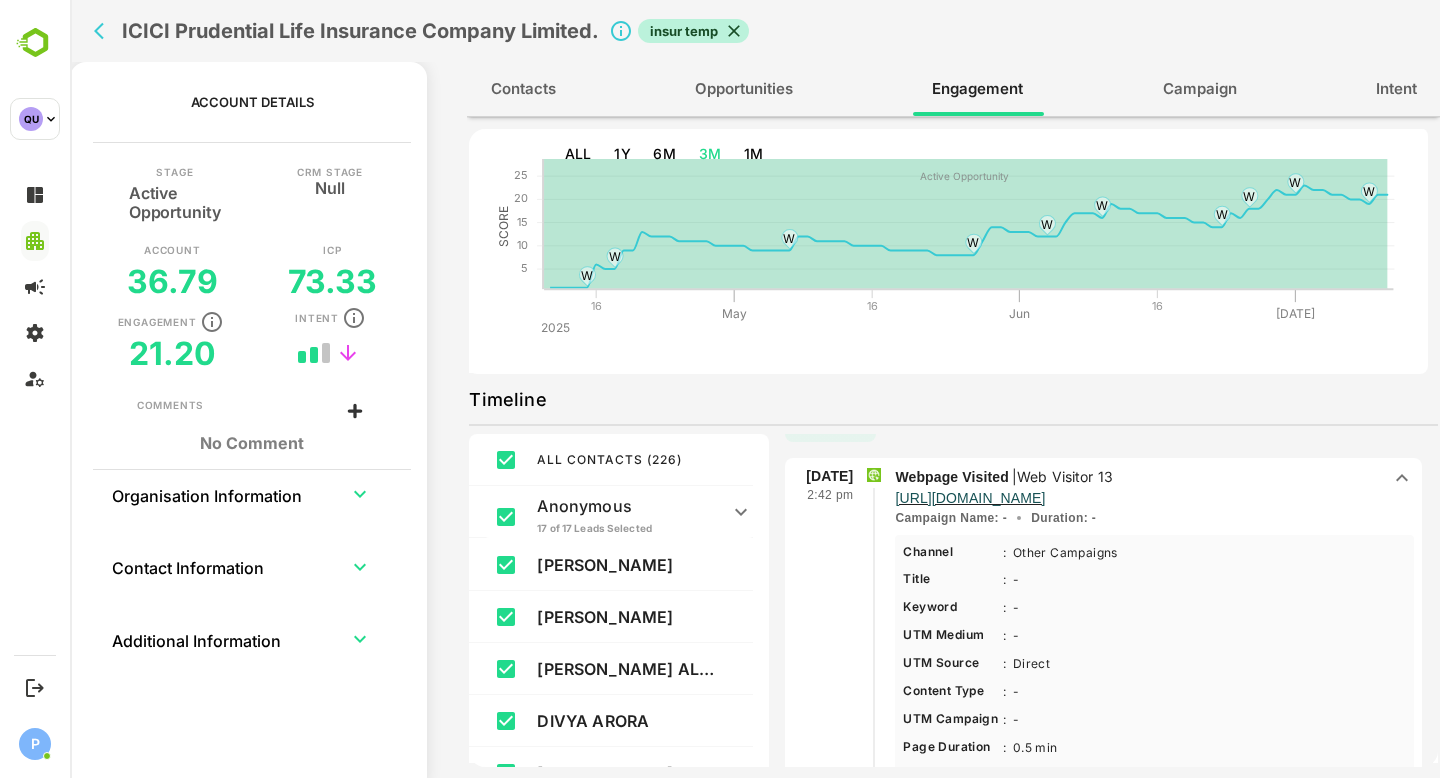 scroll, scrollTop: 311, scrollLeft: 0, axis: vertical 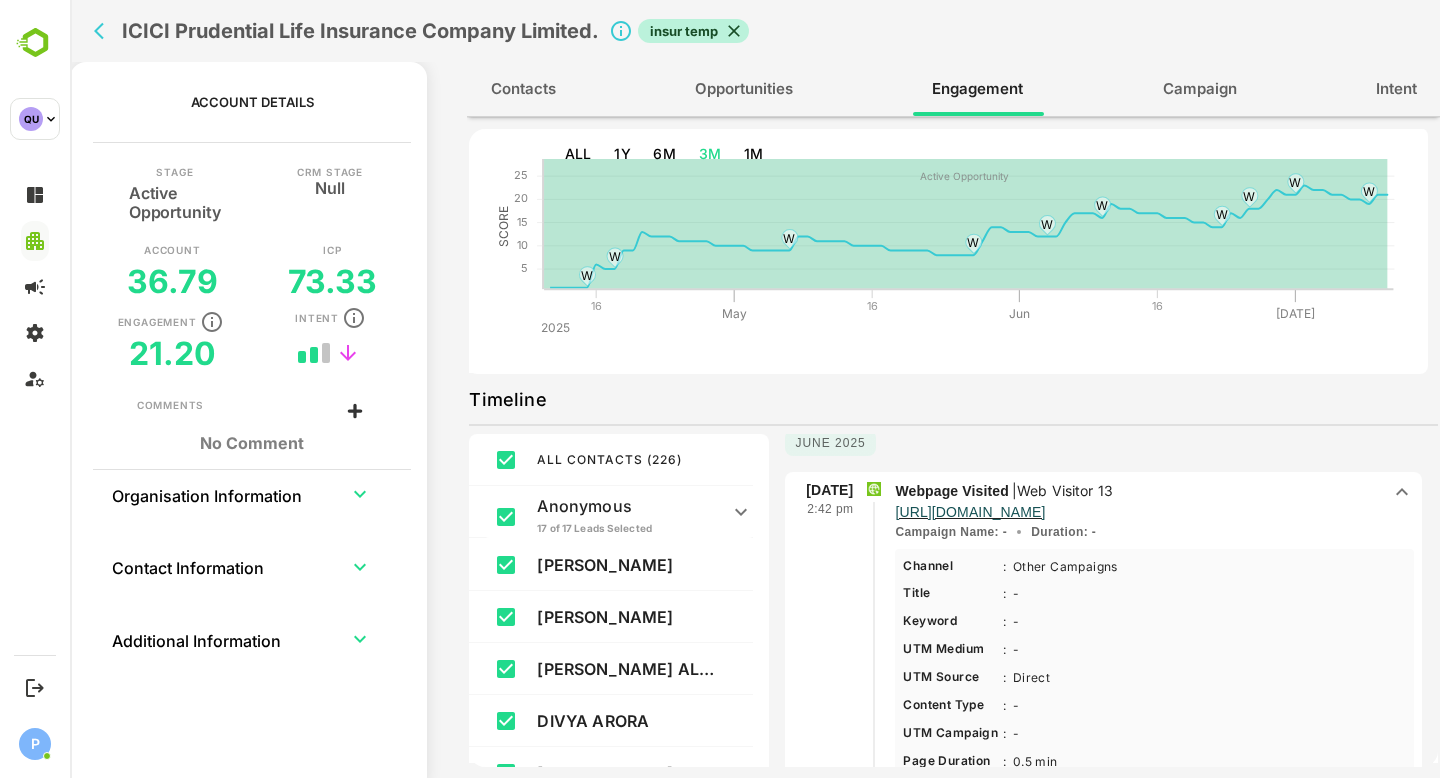 click on "[URL][DOMAIN_NAME]" at bounding box center [1137, 510] 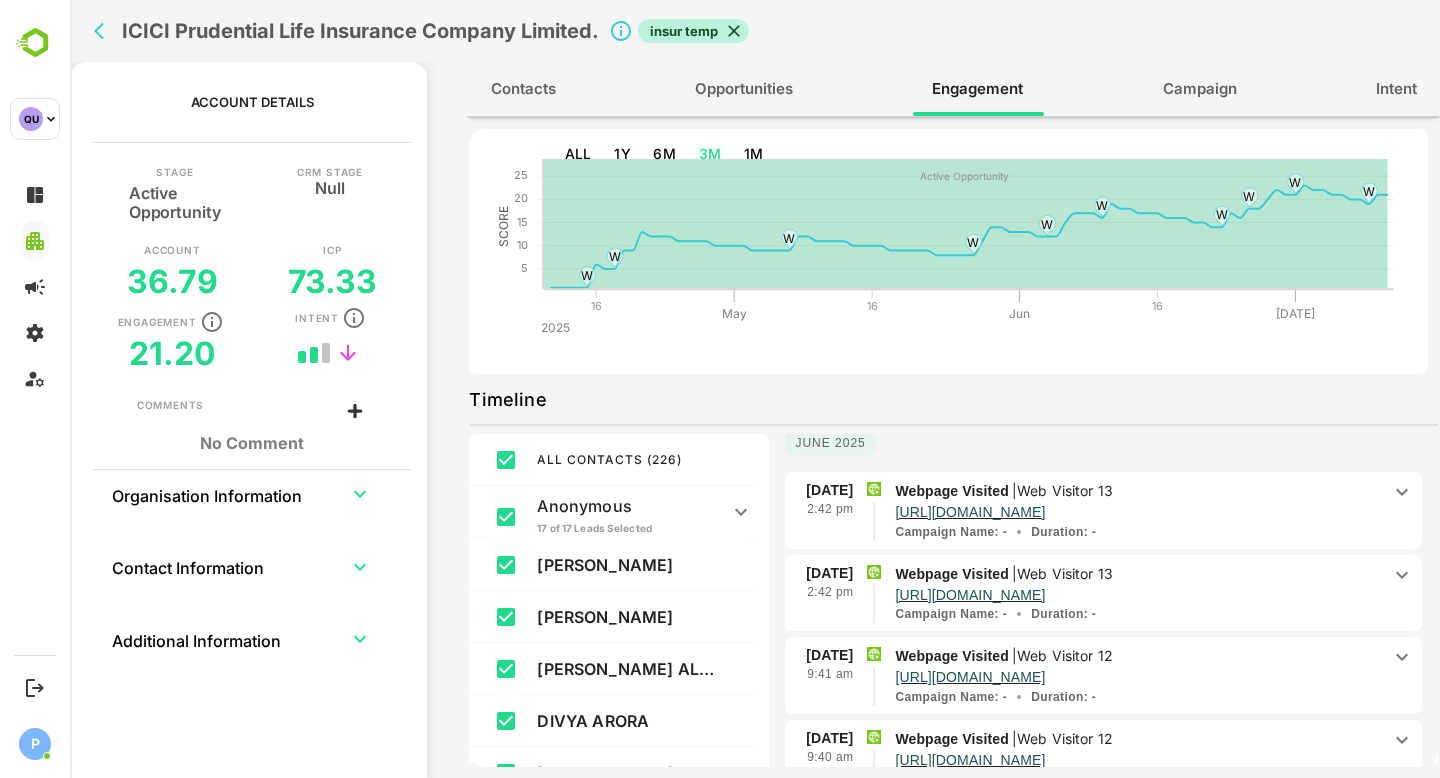 click 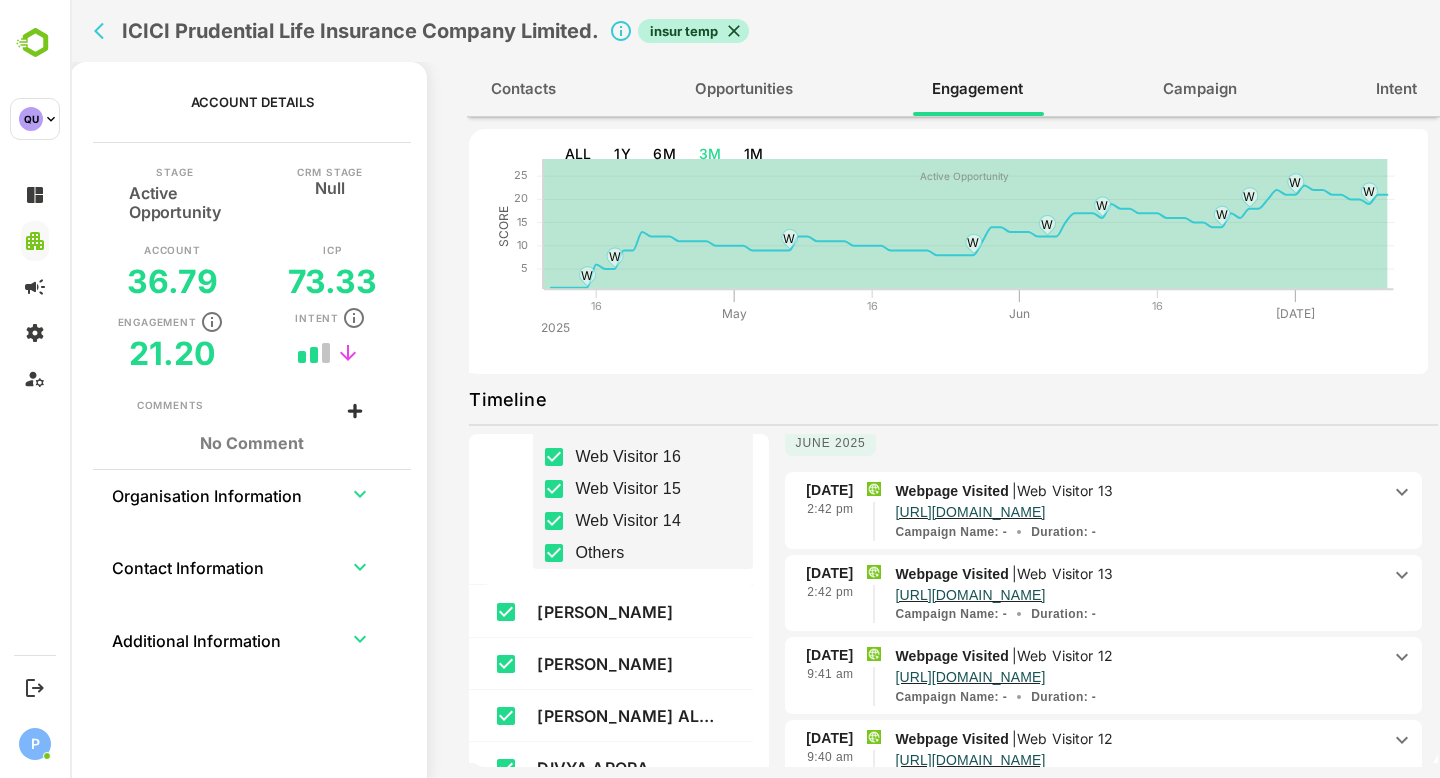 scroll, scrollTop: 494, scrollLeft: 0, axis: vertical 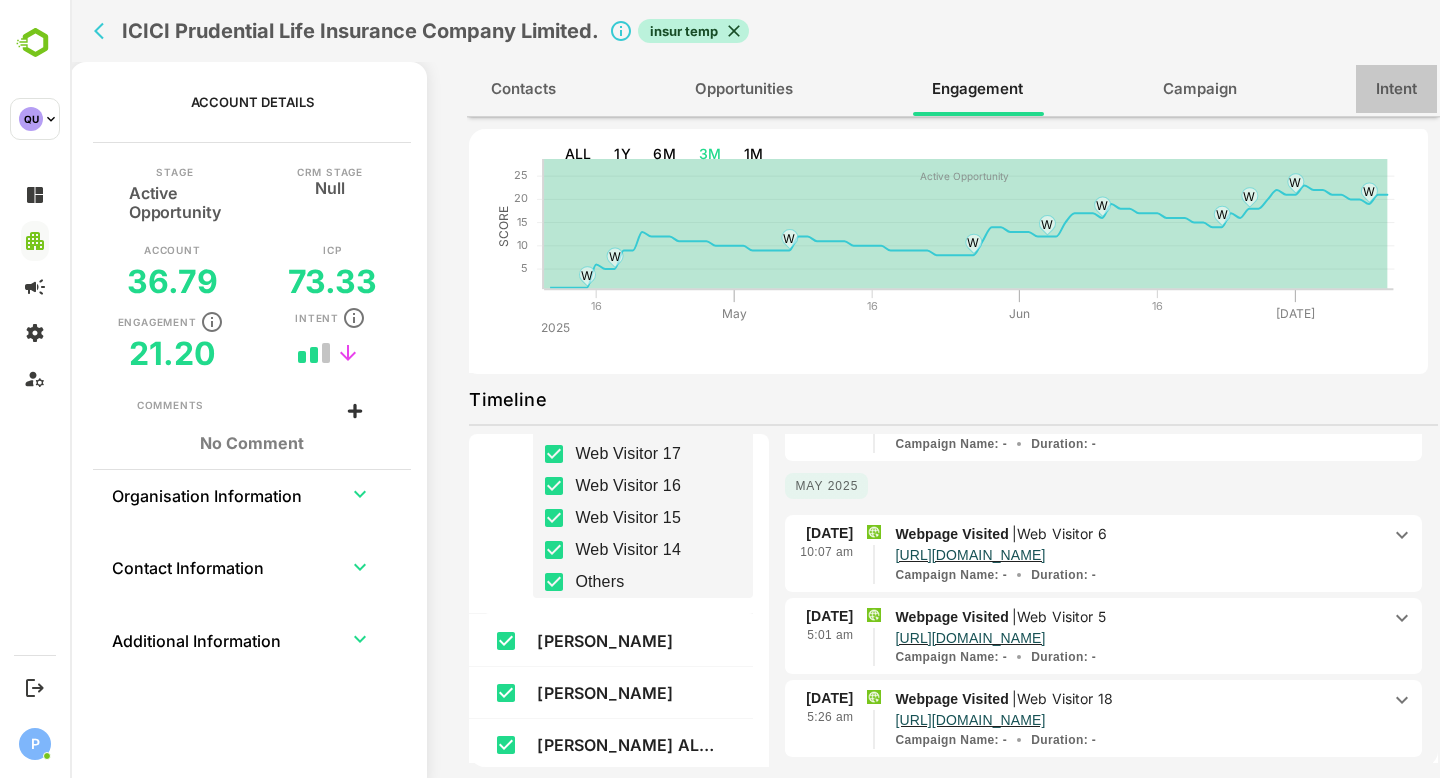 click on "Intent" at bounding box center [1396, 89] 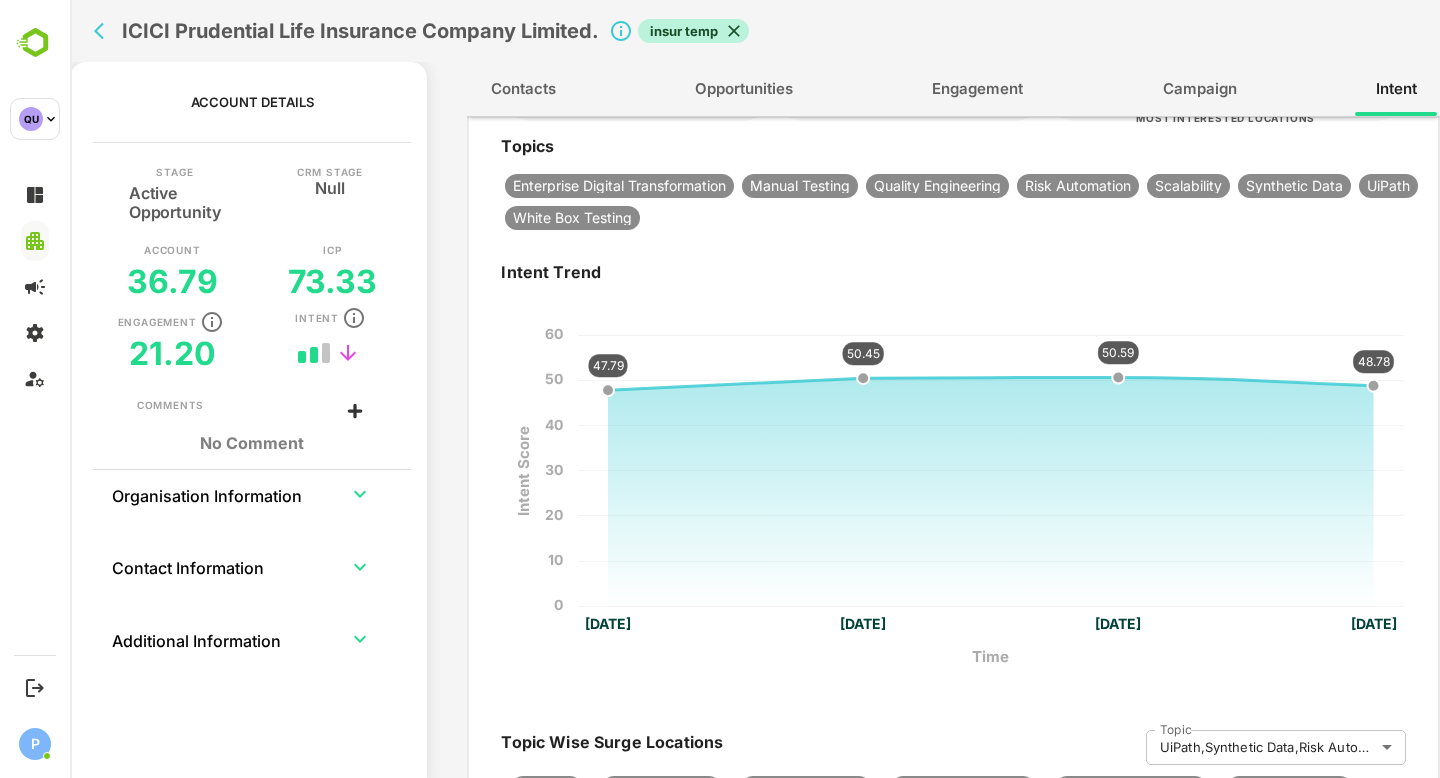 scroll, scrollTop: 0, scrollLeft: 0, axis: both 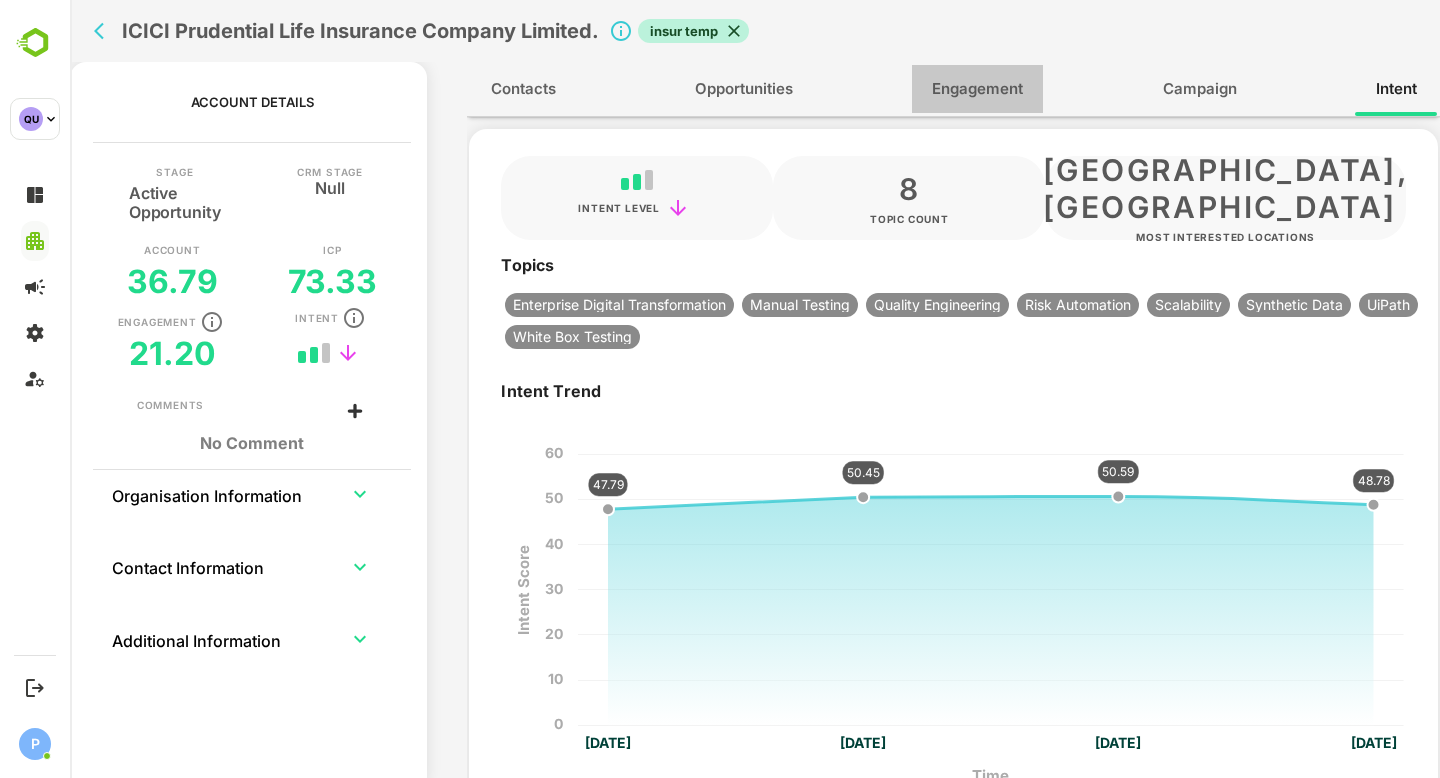 click on "Engagement" at bounding box center [977, 89] 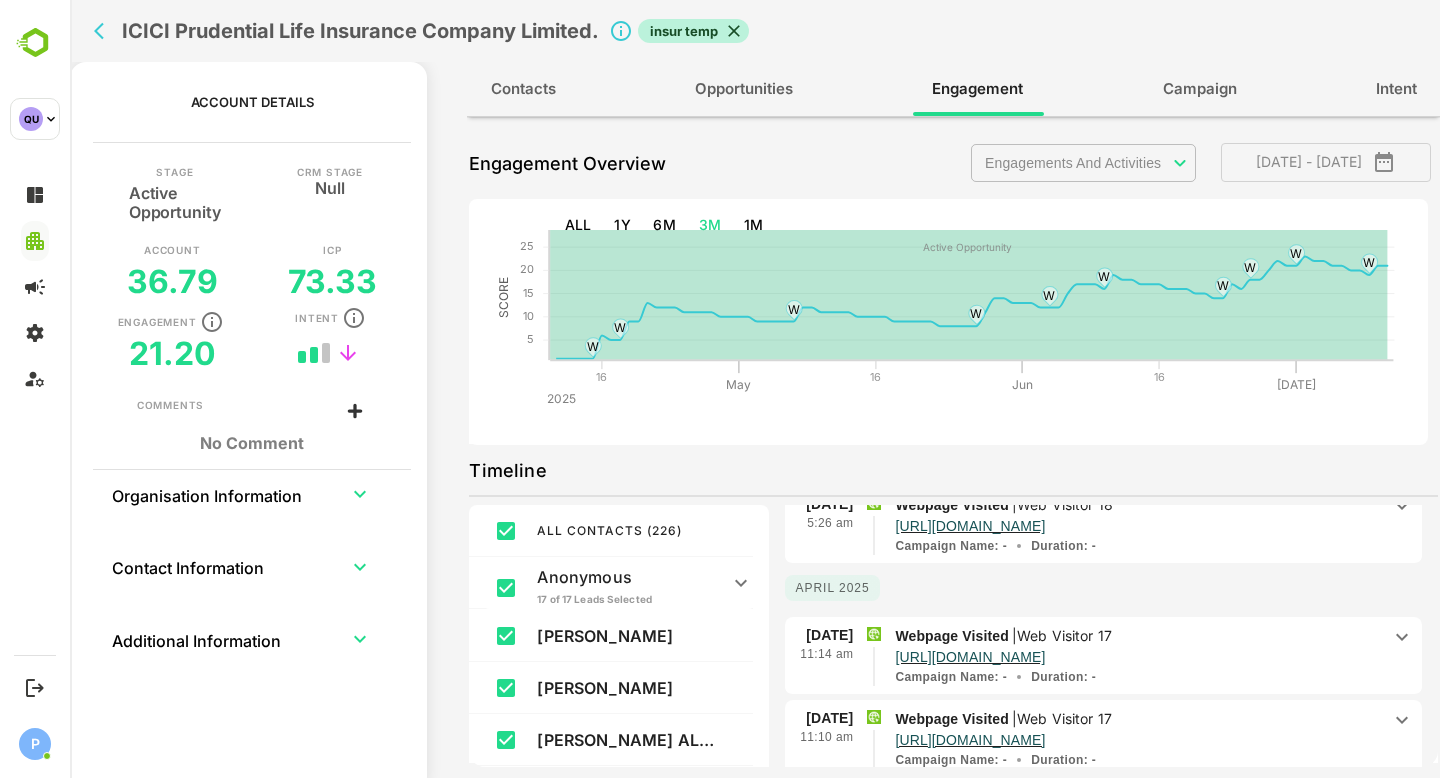 scroll, scrollTop: 1617, scrollLeft: 0, axis: vertical 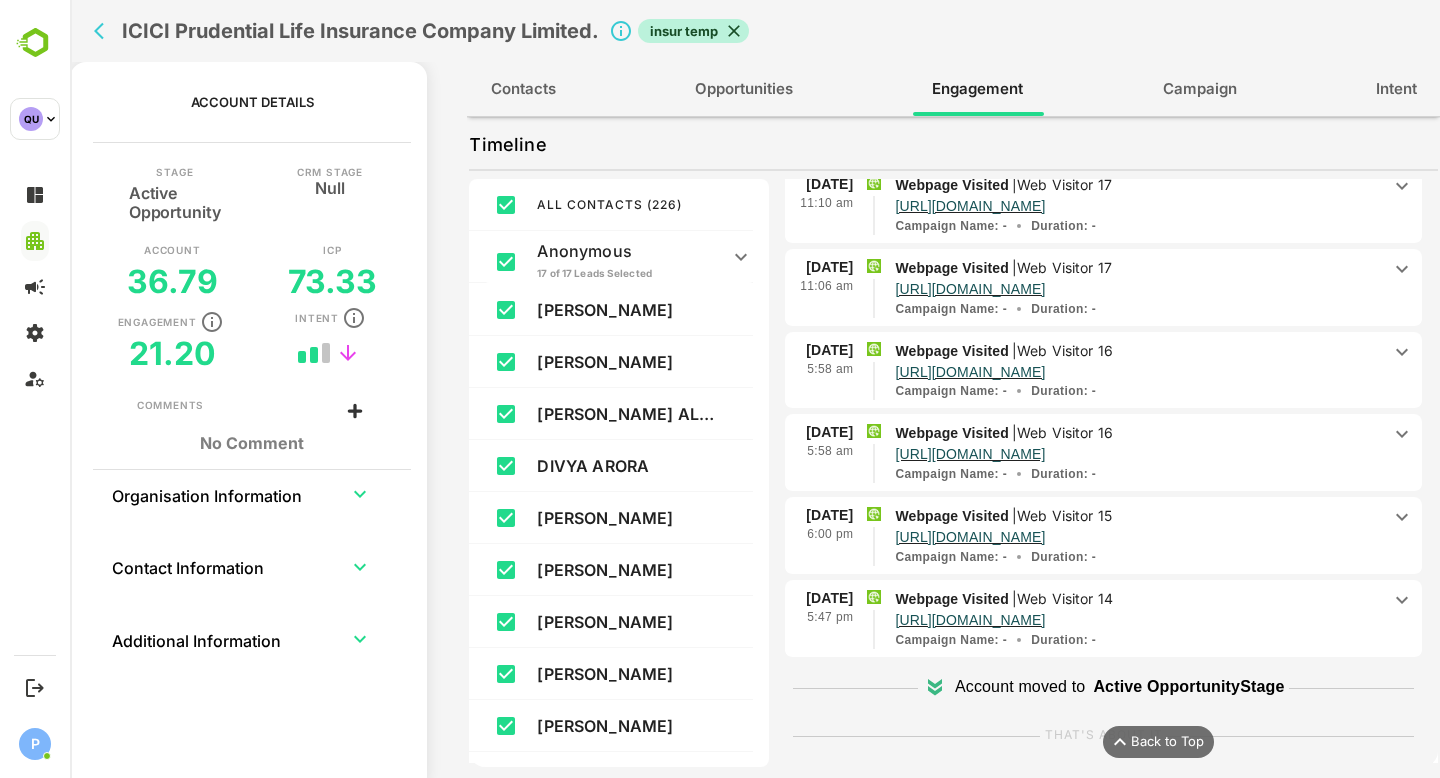 click on "[URL][DOMAIN_NAME]" at bounding box center [1137, -1348] 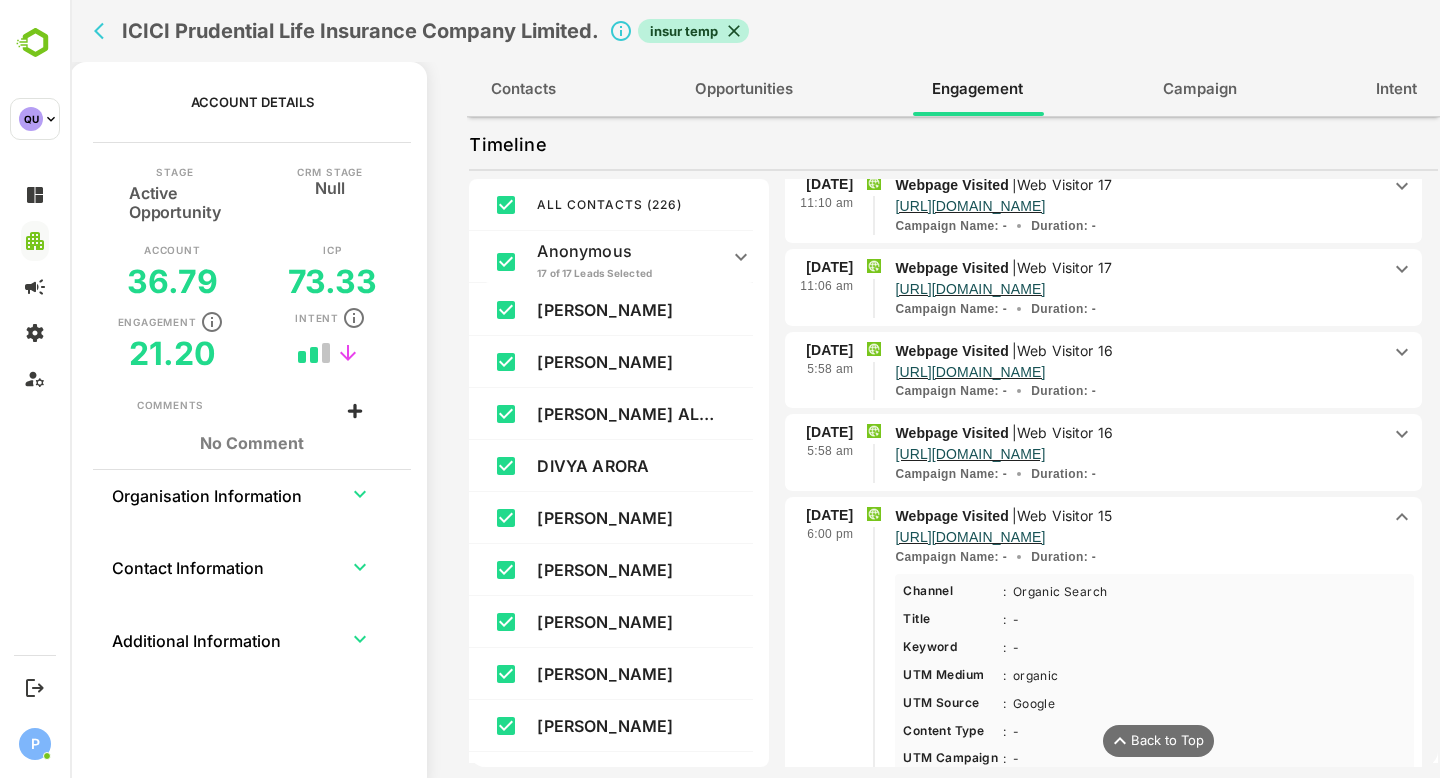 click on "[URL][DOMAIN_NAME]" at bounding box center (1137, 535) 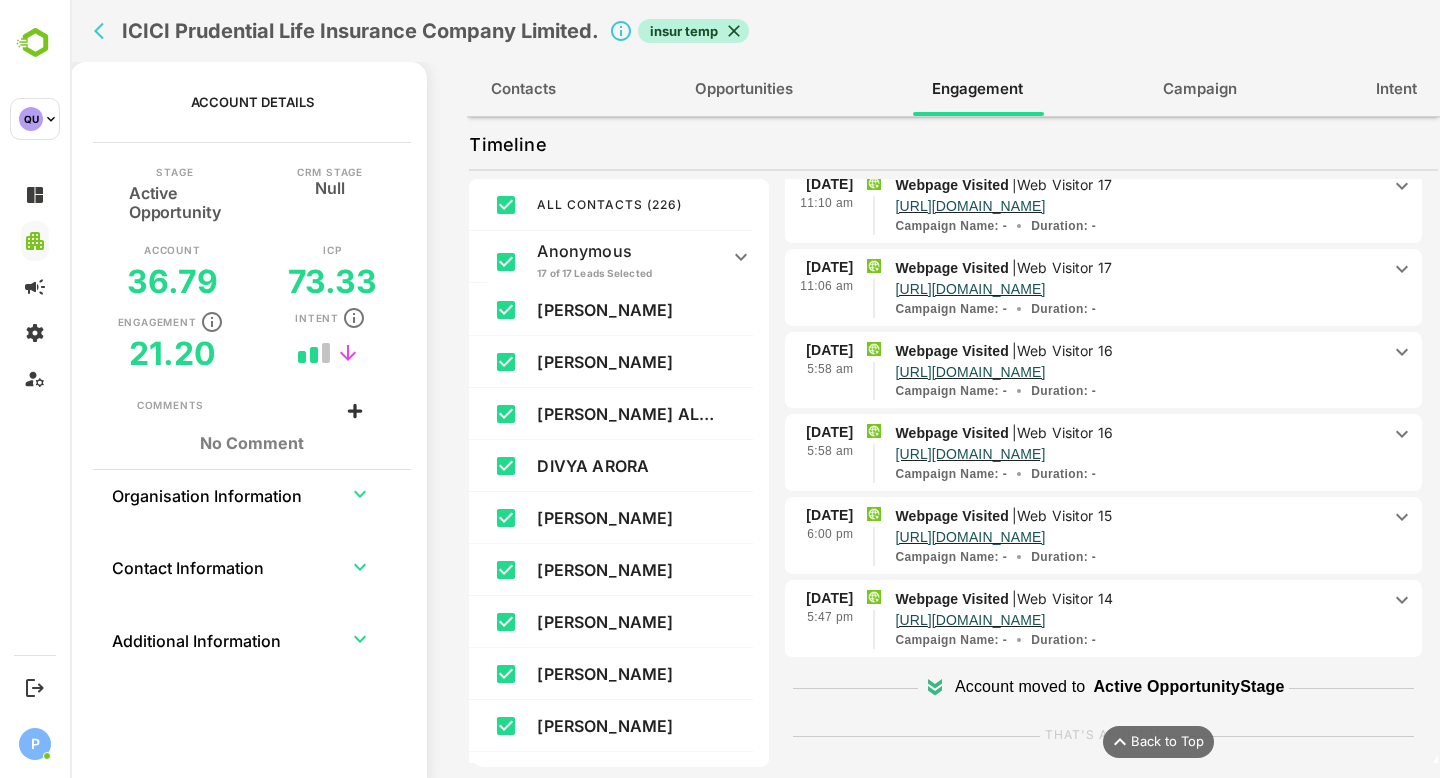 click on "[URL][DOMAIN_NAME]" at bounding box center [1137, -1348] 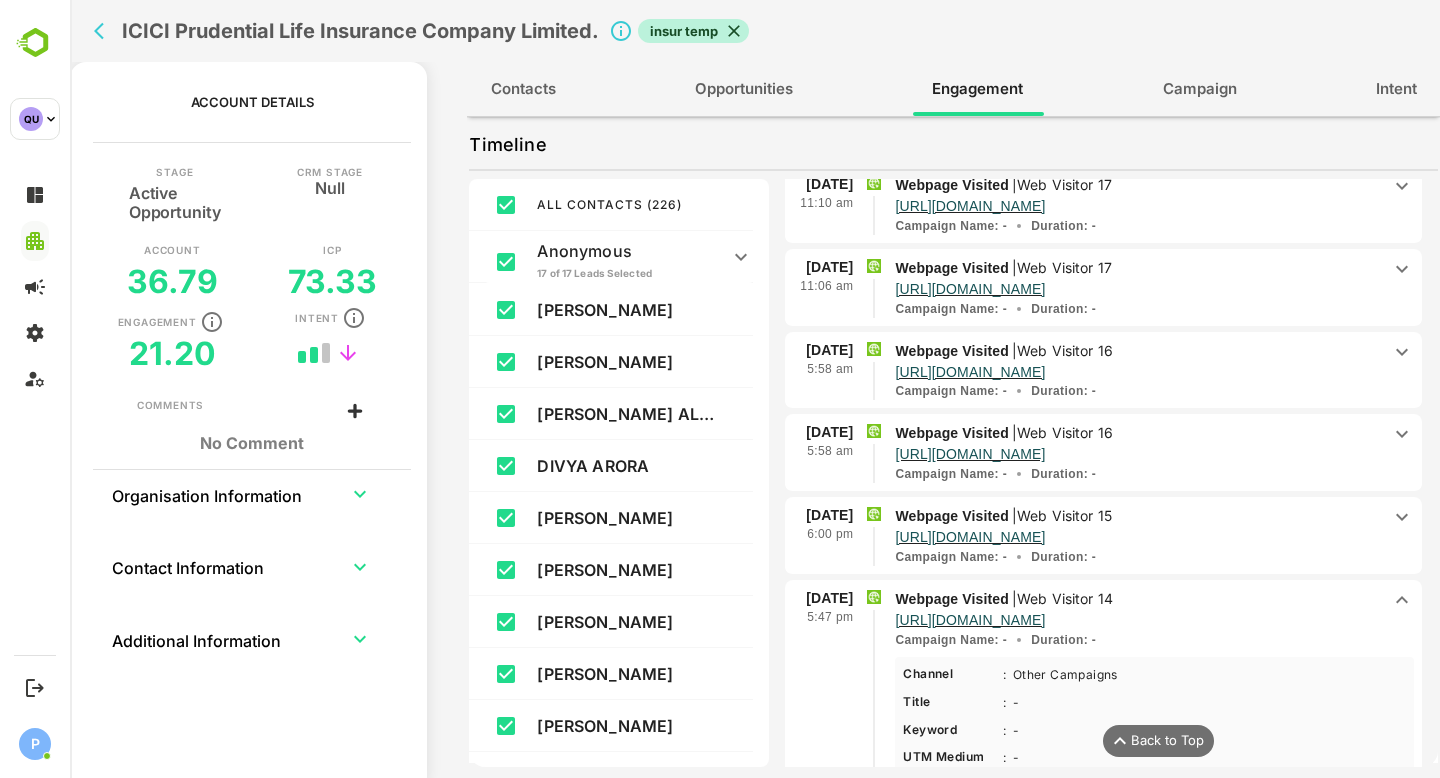 click on "[URL][DOMAIN_NAME]" at bounding box center (1137, 618) 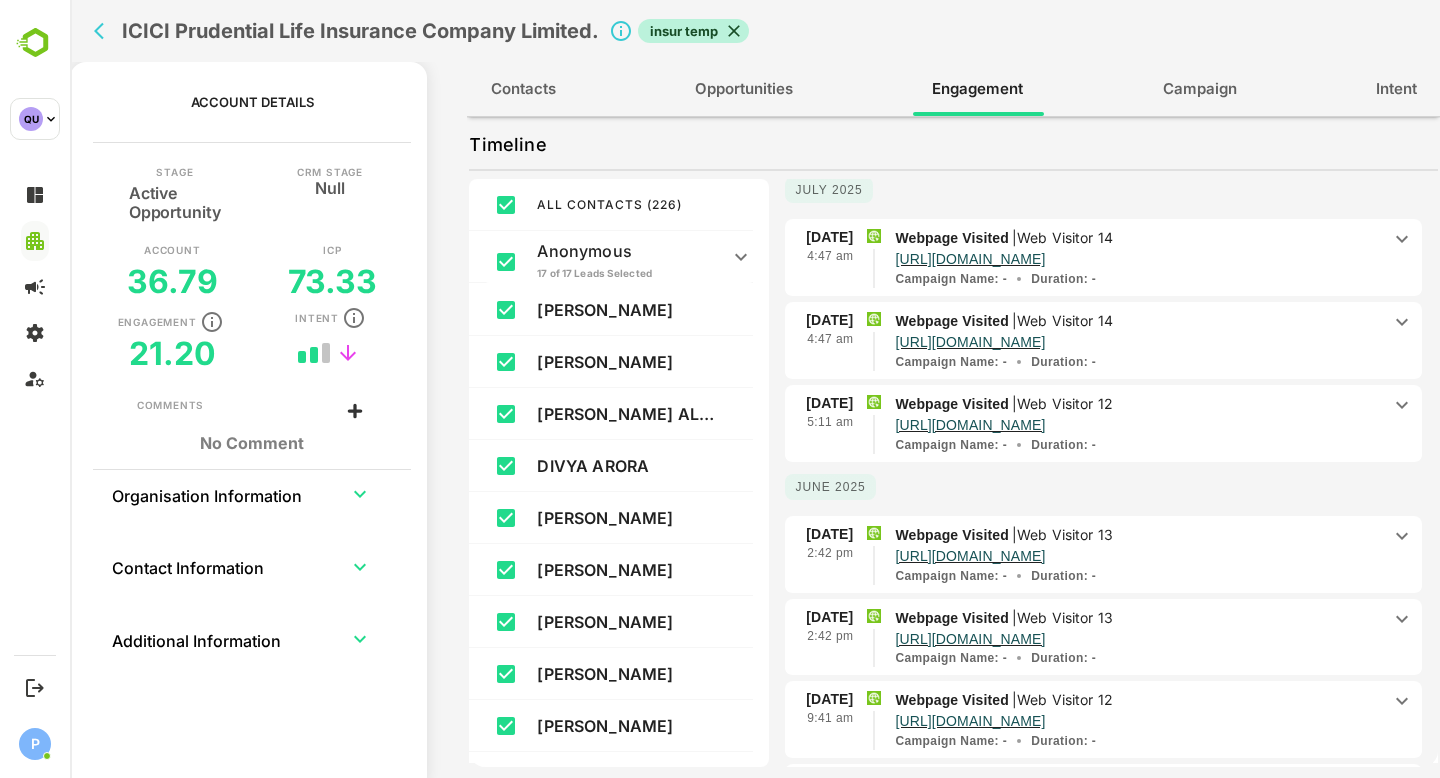 scroll, scrollTop: 0, scrollLeft: 0, axis: both 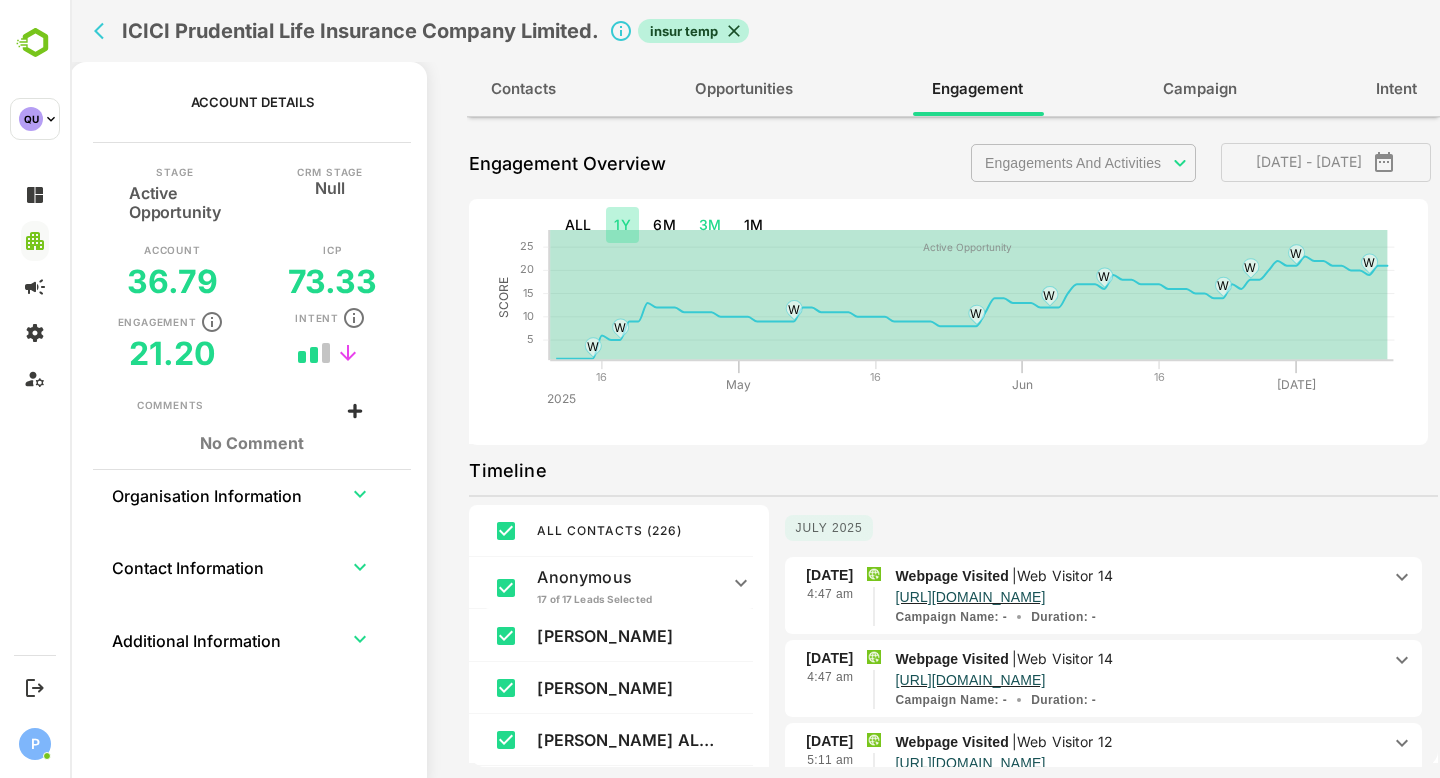 click on "1Y" at bounding box center [622, 225] 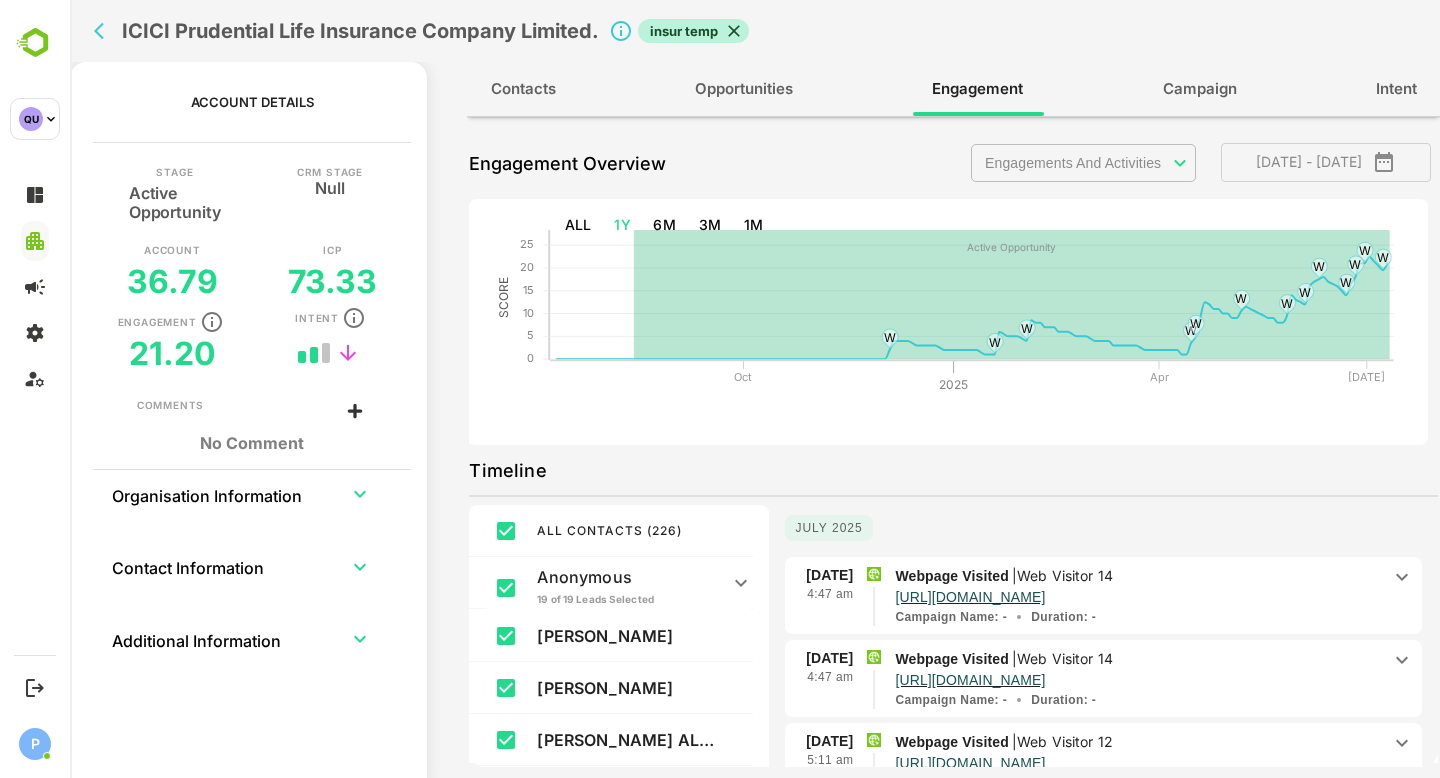 click on "Intent" at bounding box center (1396, 89) 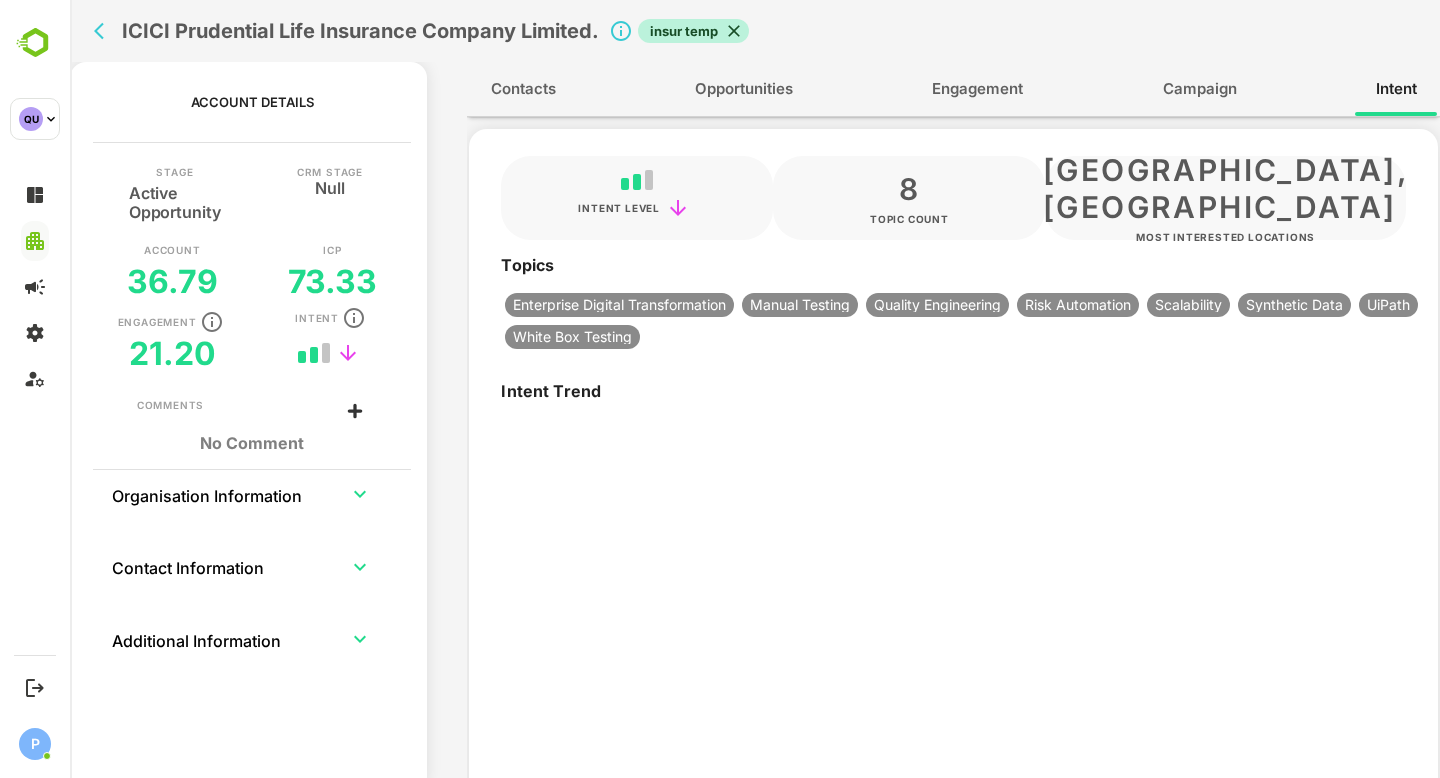 type on "**********" 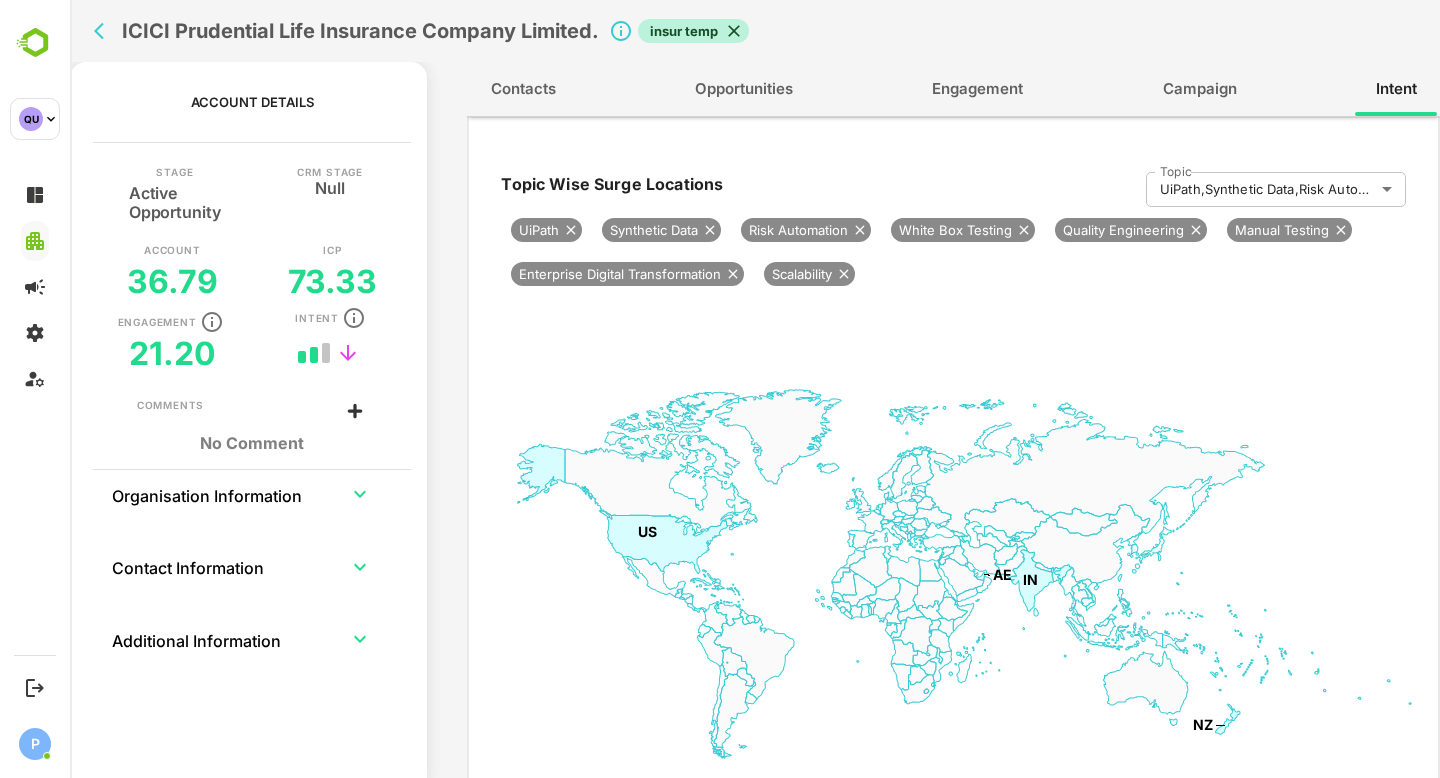 scroll, scrollTop: 708, scrollLeft: 0, axis: vertical 